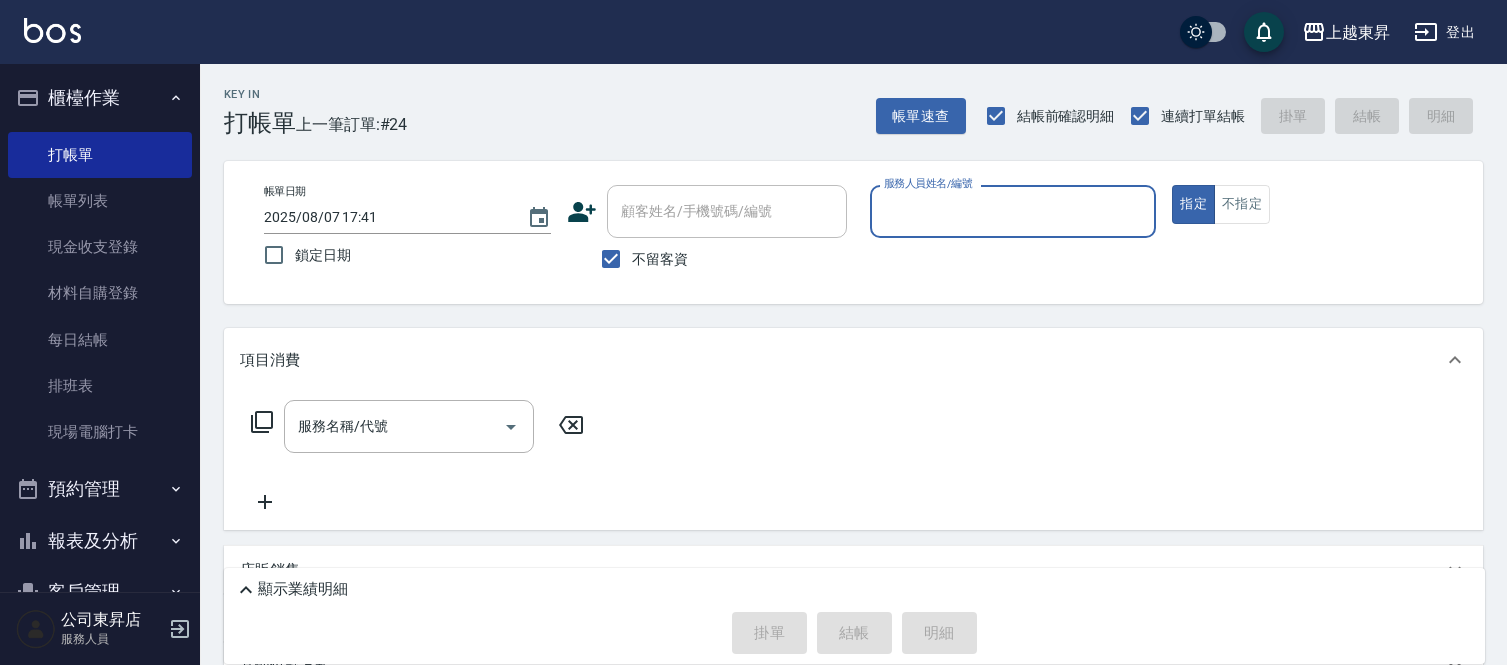 scroll, scrollTop: 0, scrollLeft: 0, axis: both 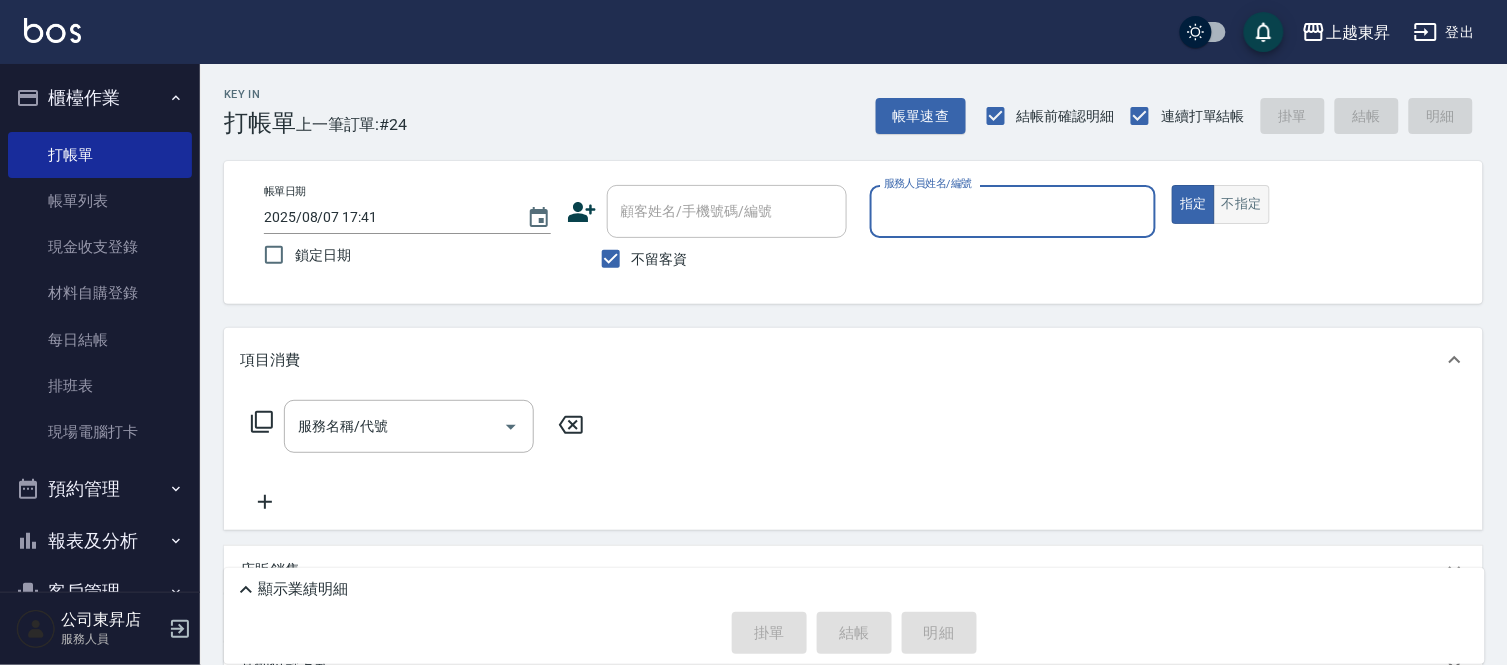 click on "不指定" at bounding box center (1242, 204) 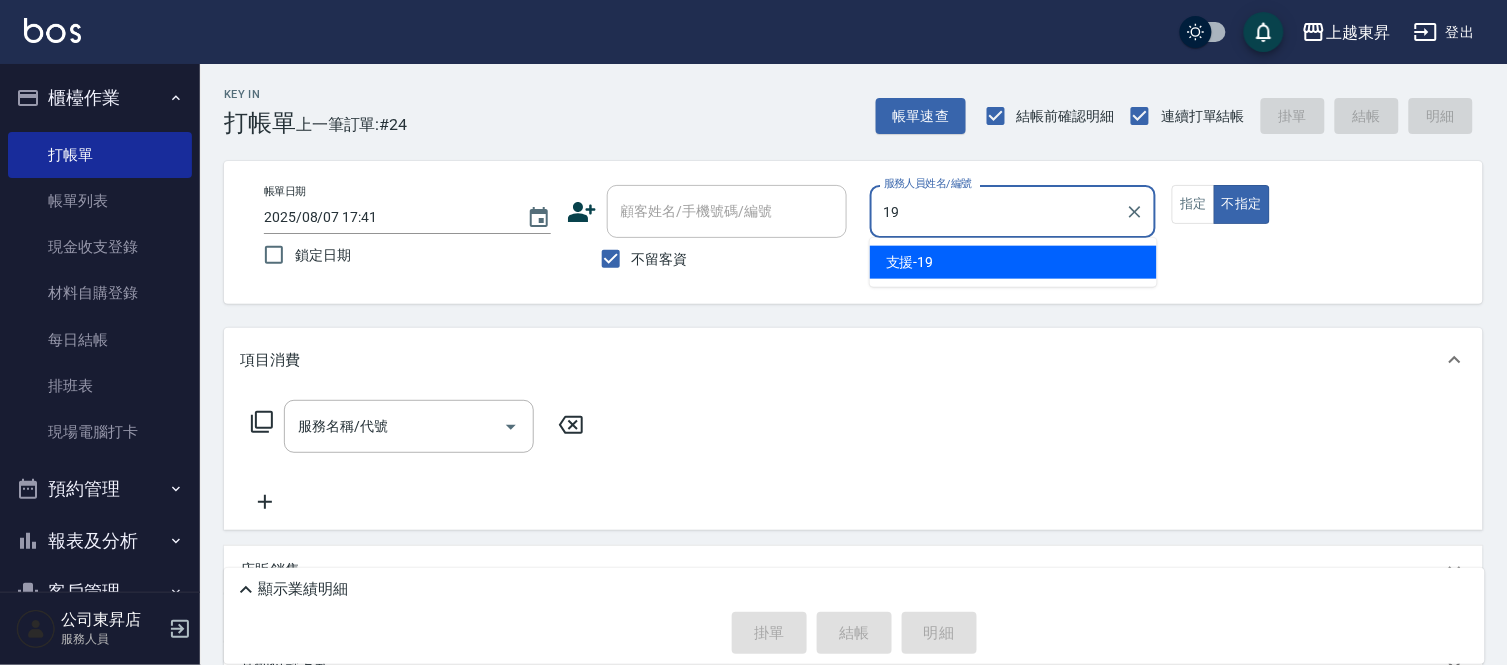 type on "支援-19" 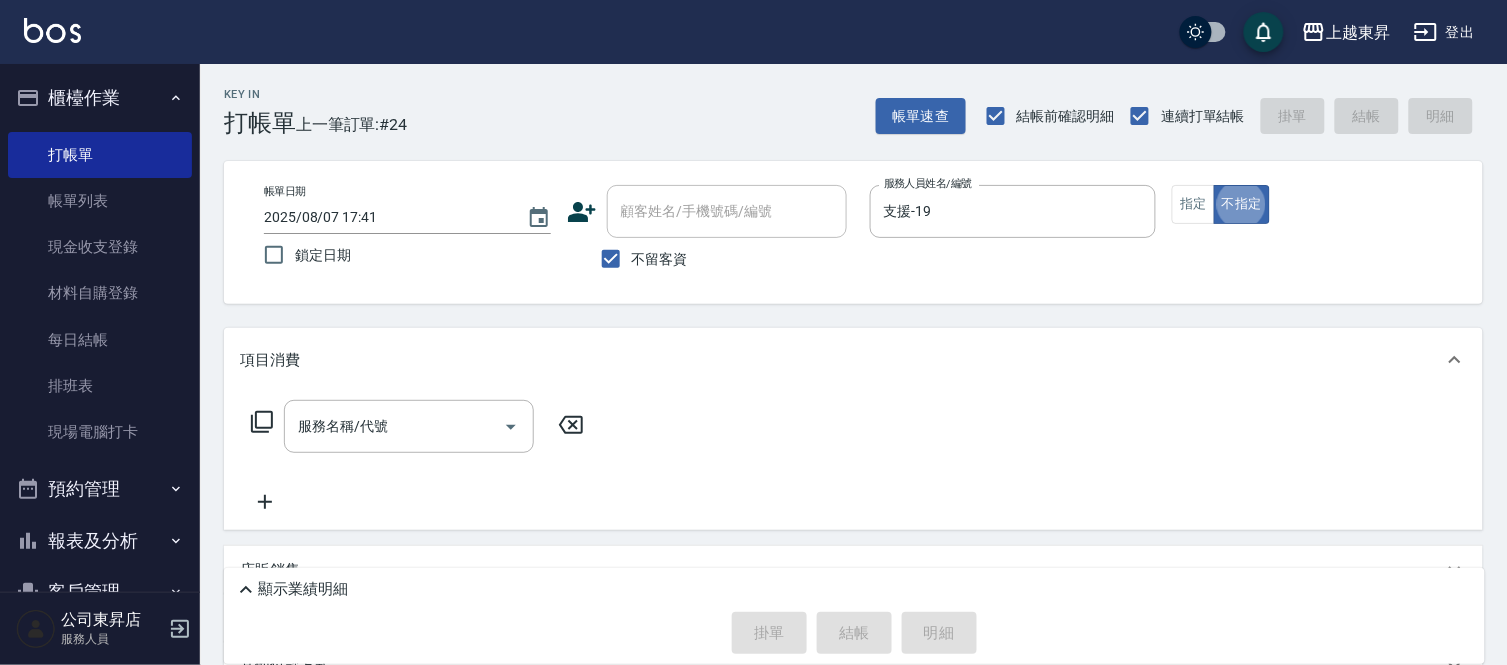 type on "false" 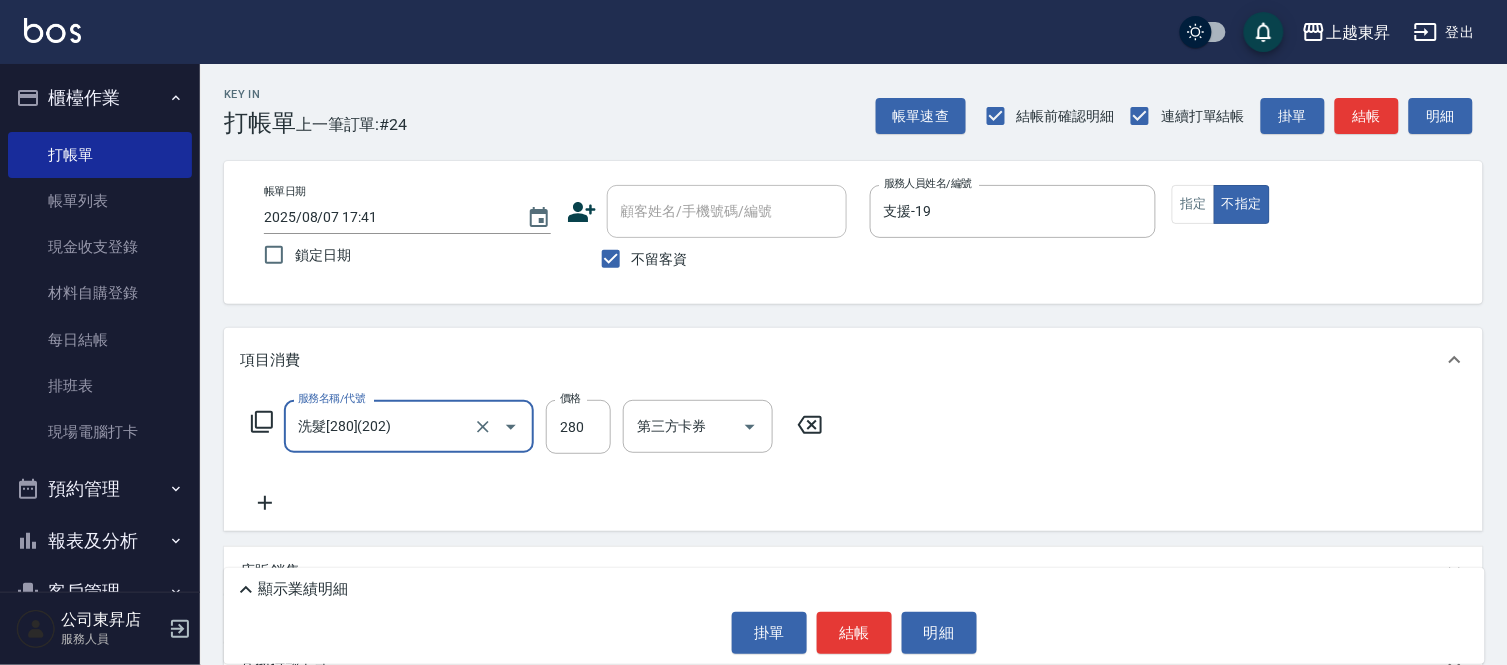 type on "洗髮[280](202)" 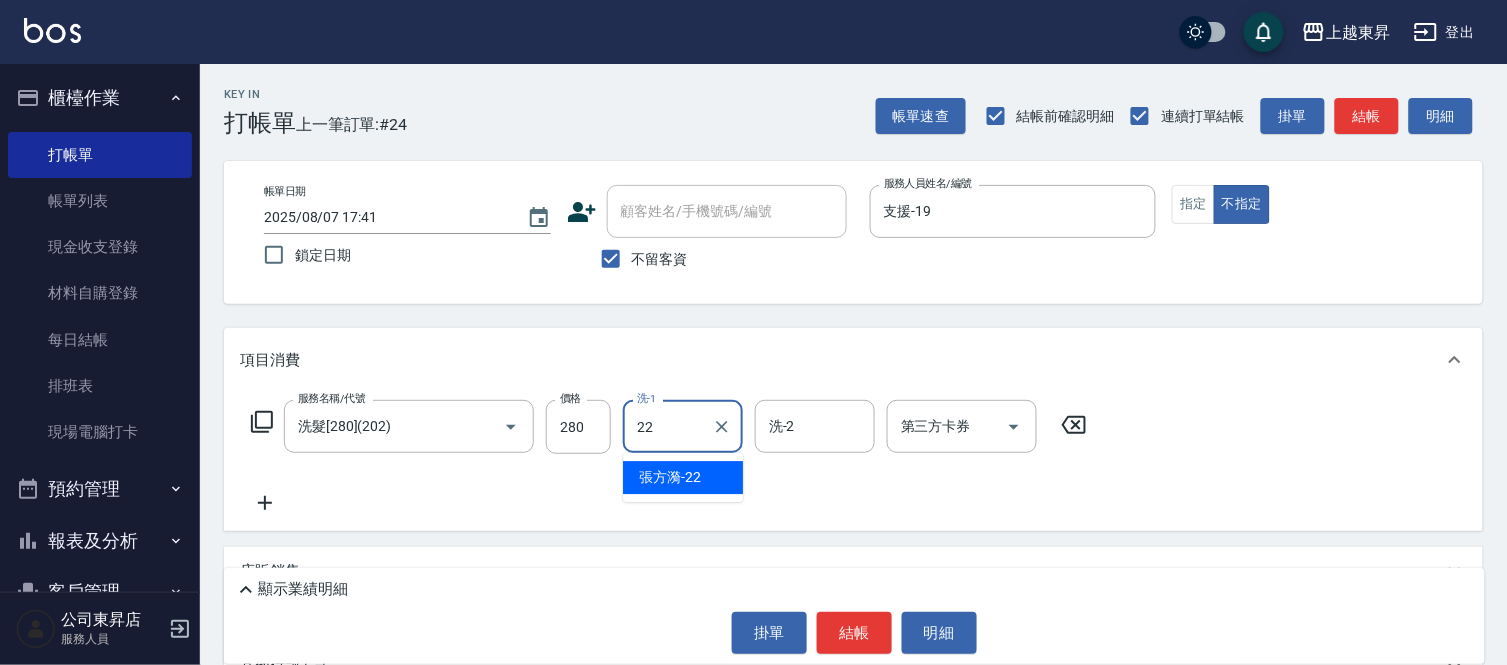 type on "[PERSON]-[NUMBER]" 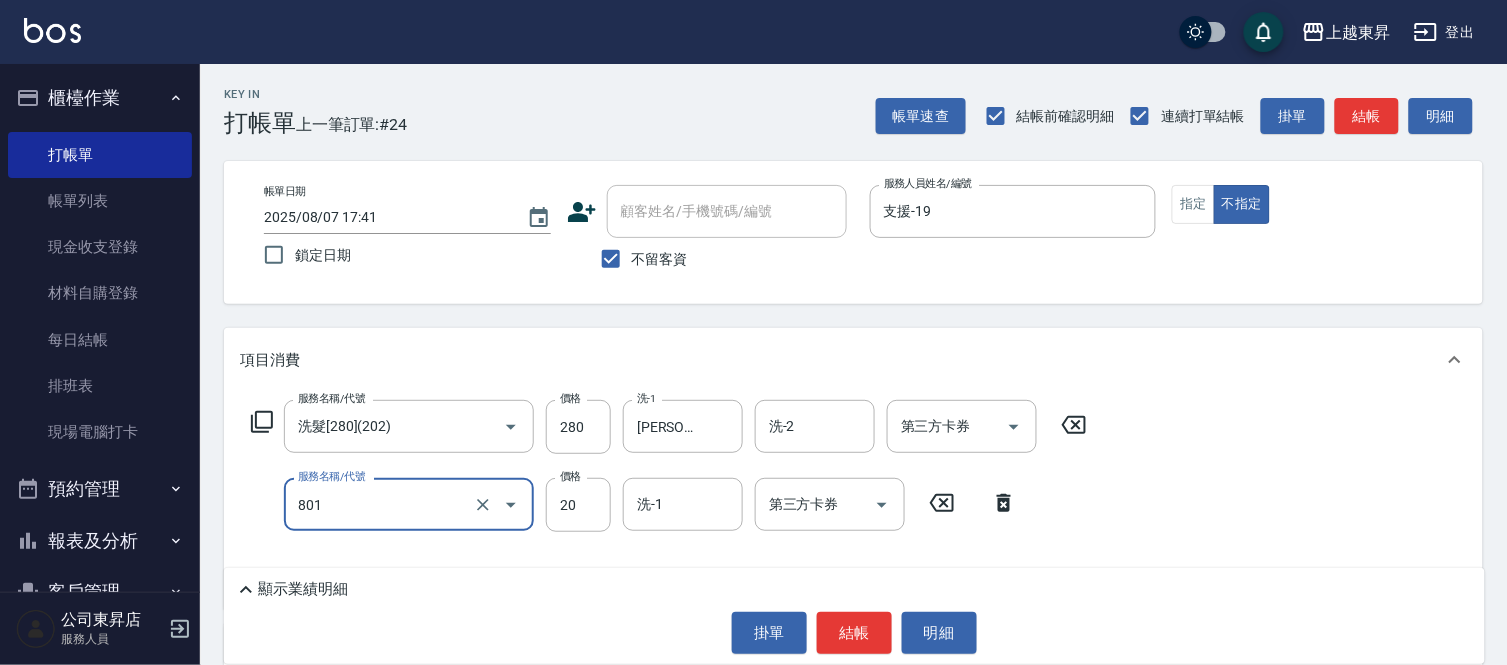 type on "潤絲(801)" 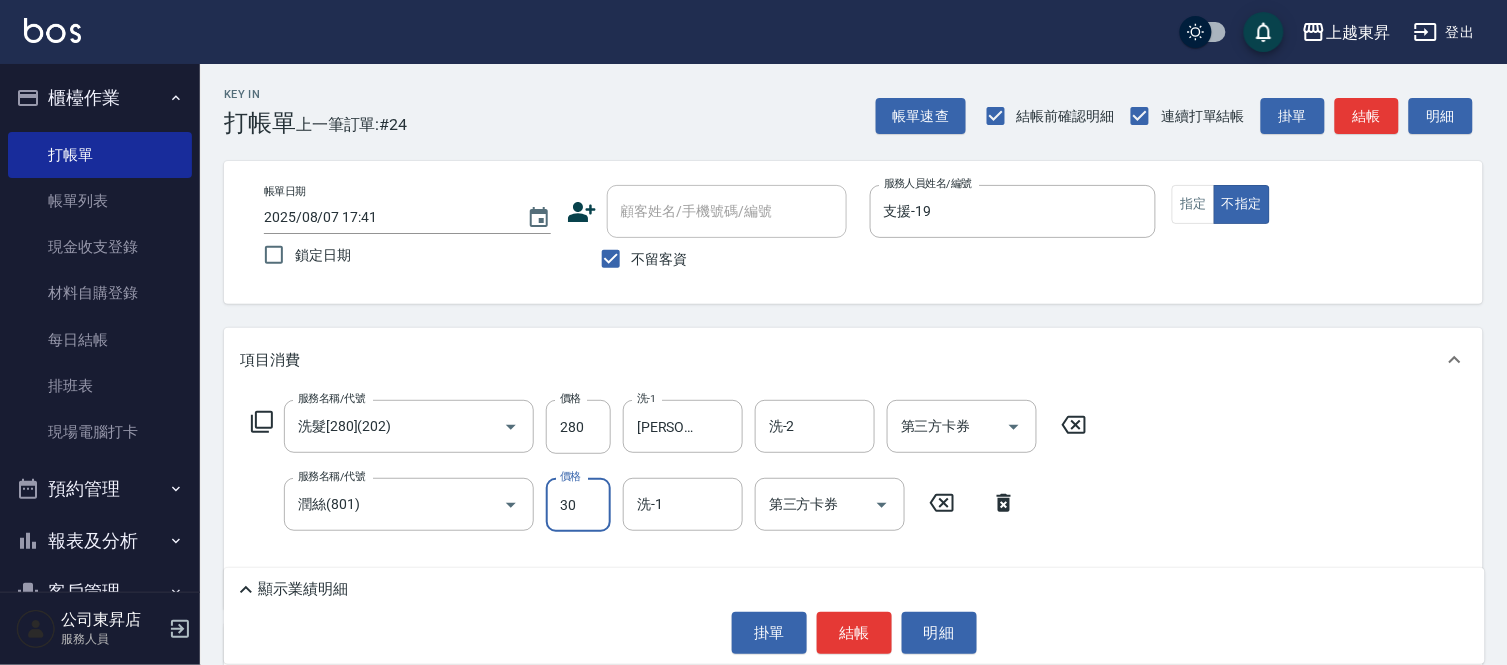 type on "30" 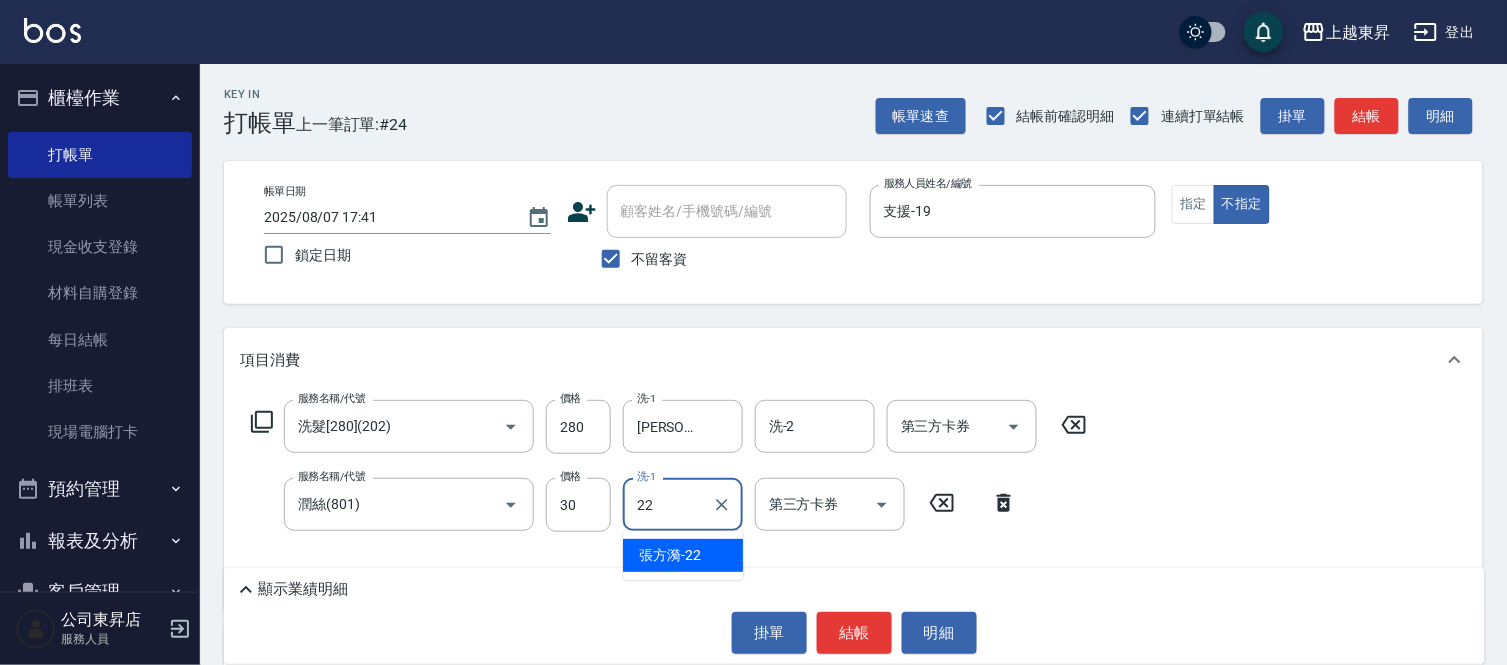 type on "[PERSON]-[NUMBER]" 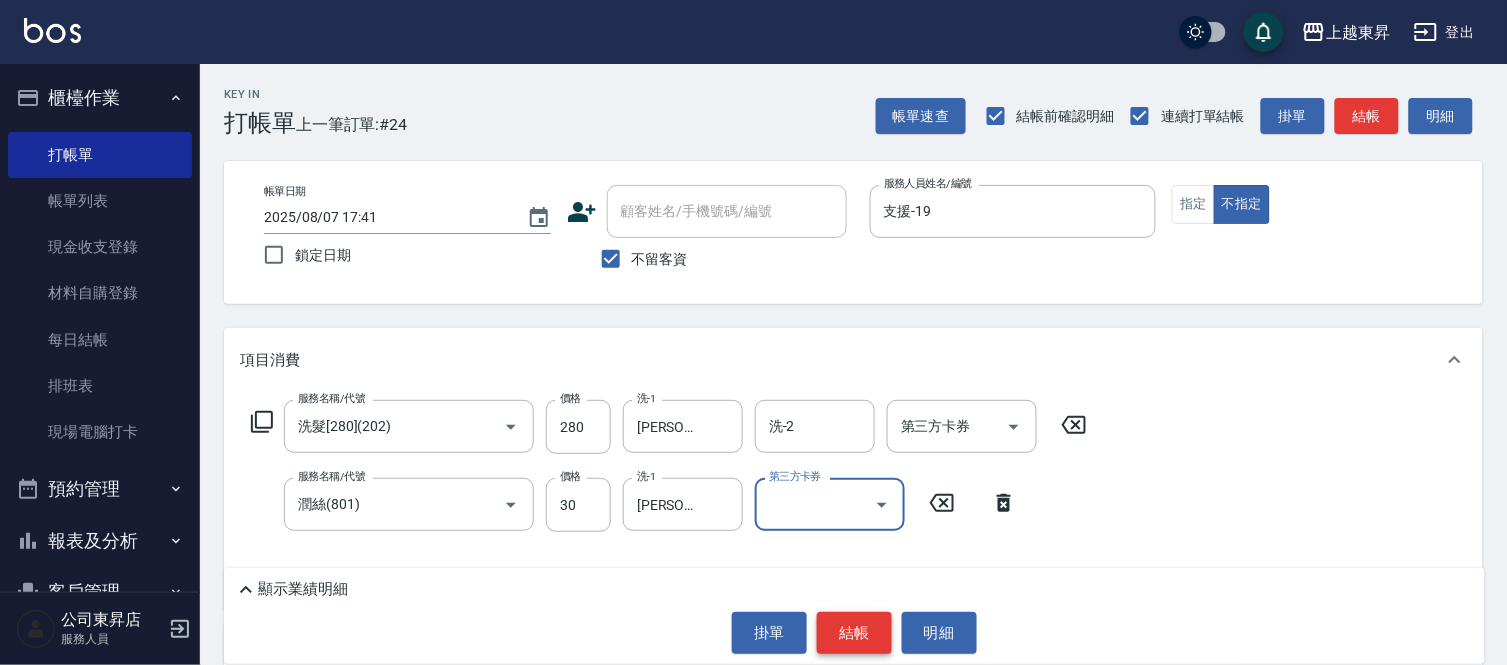click on "結帳" at bounding box center [854, 633] 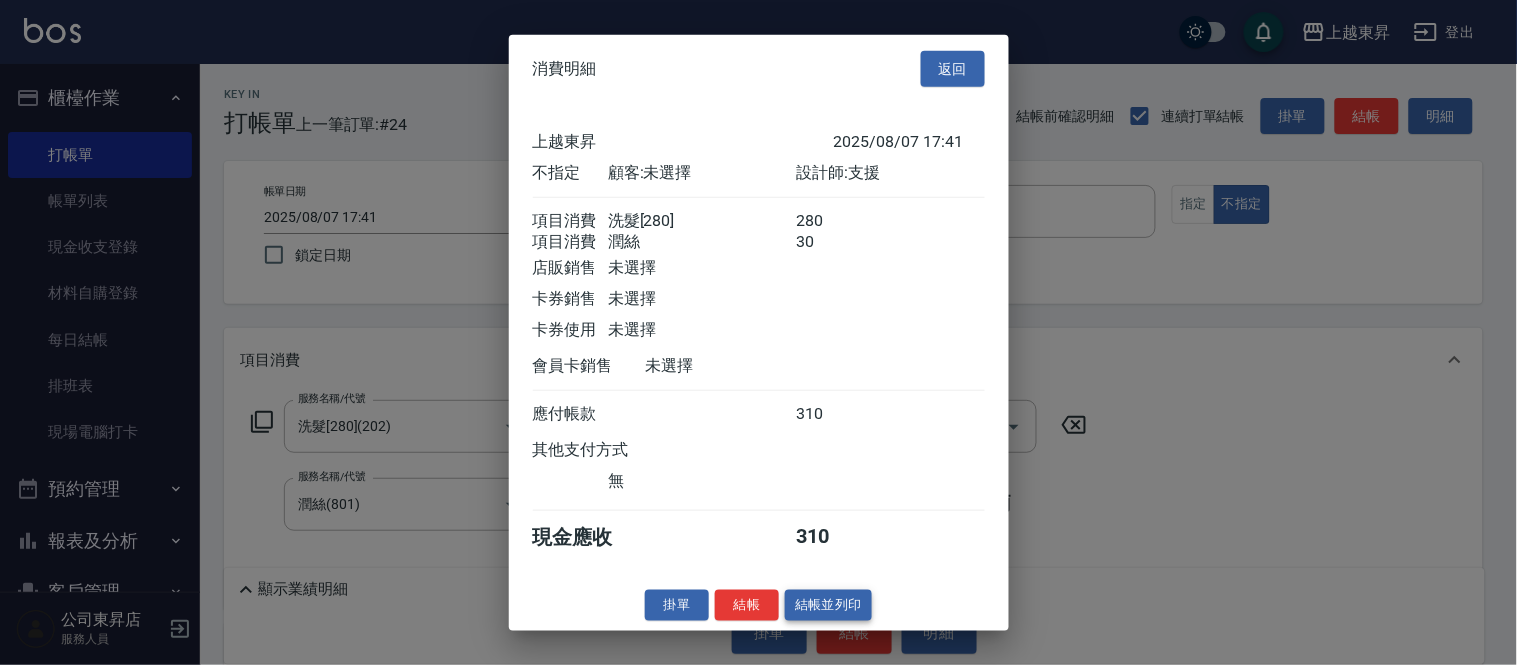 click on "結帳並列印" at bounding box center (828, 605) 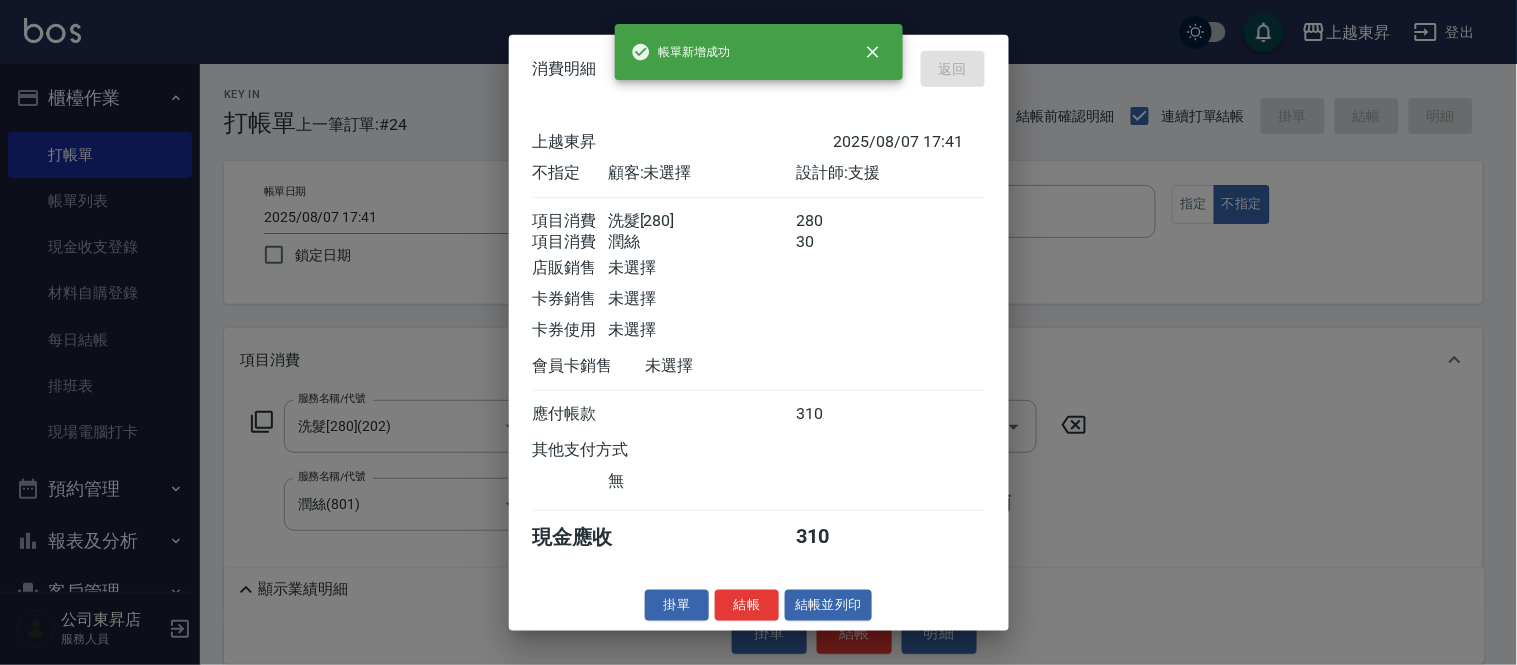 type on "[DATE] [TIME]" 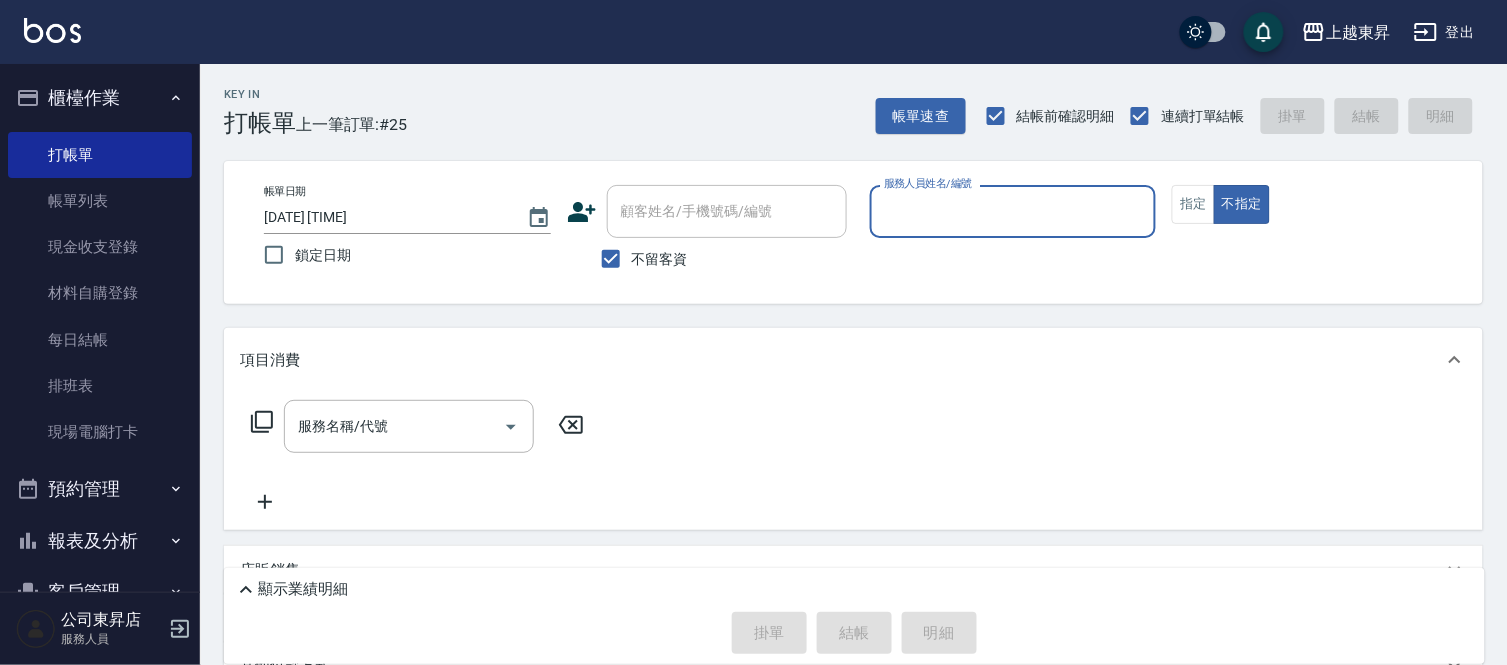 click on "服務人員姓名/編號" at bounding box center [1013, 211] 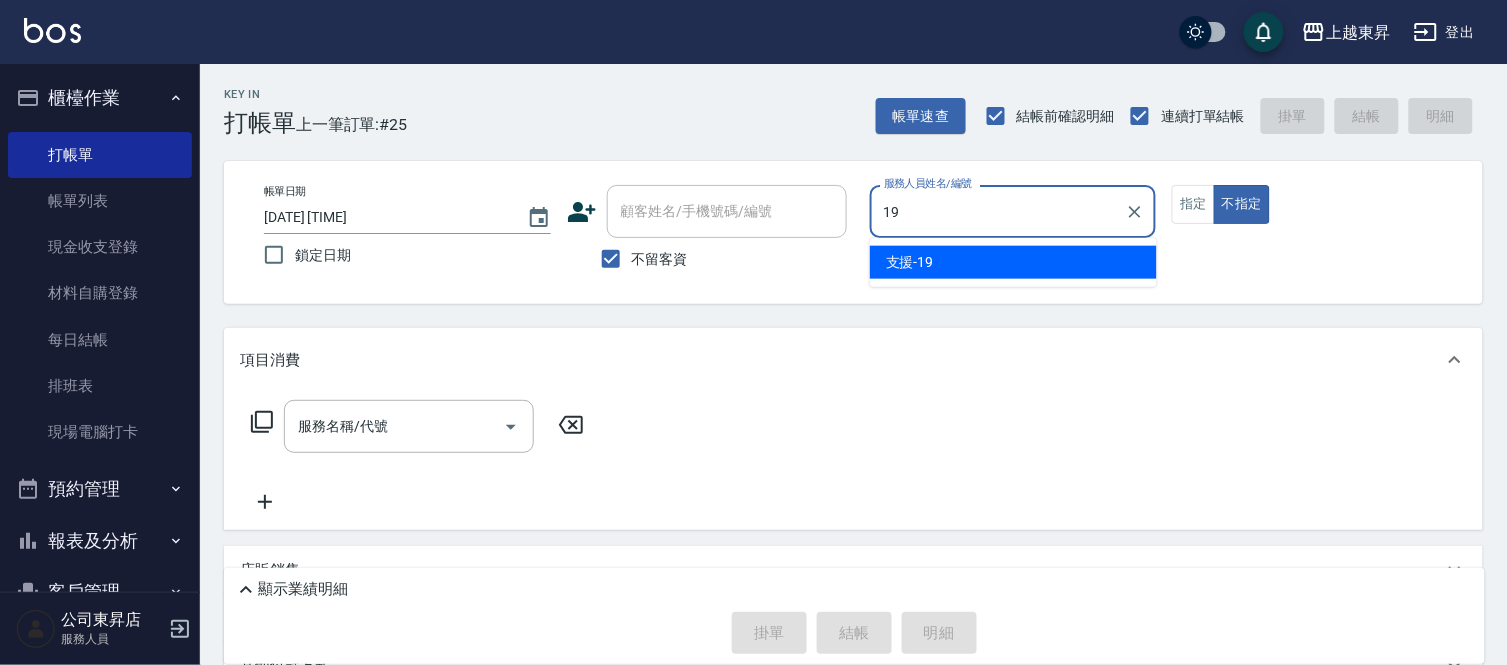 type on "支援-19" 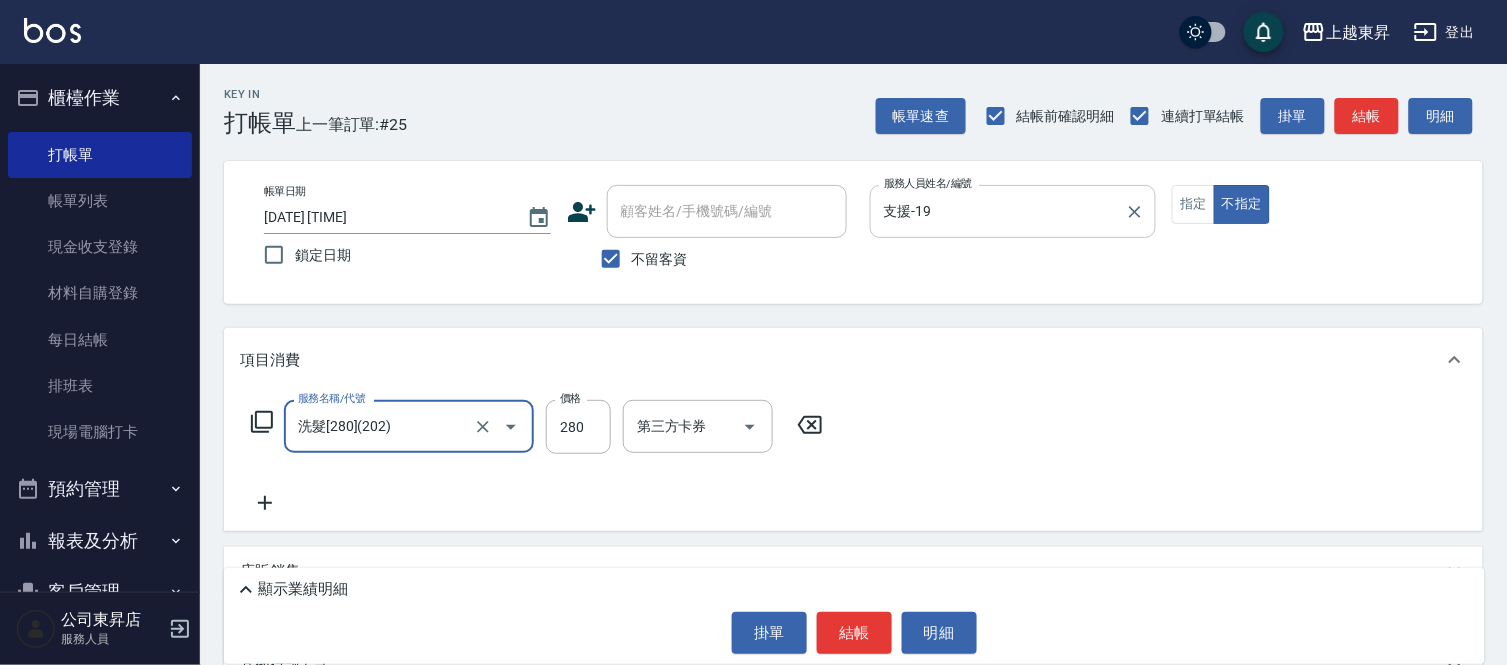 type on "洗髮[280](202)" 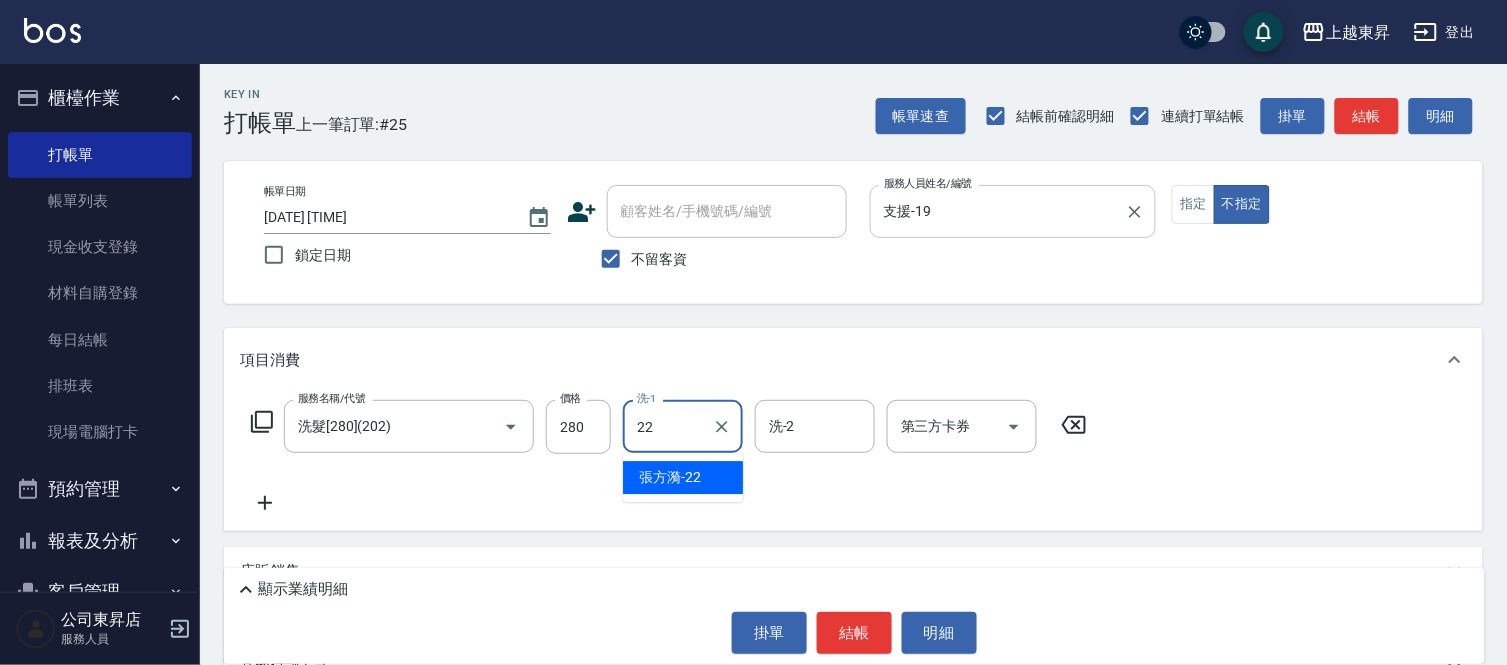 type on "[PERSON]-[NUMBER]" 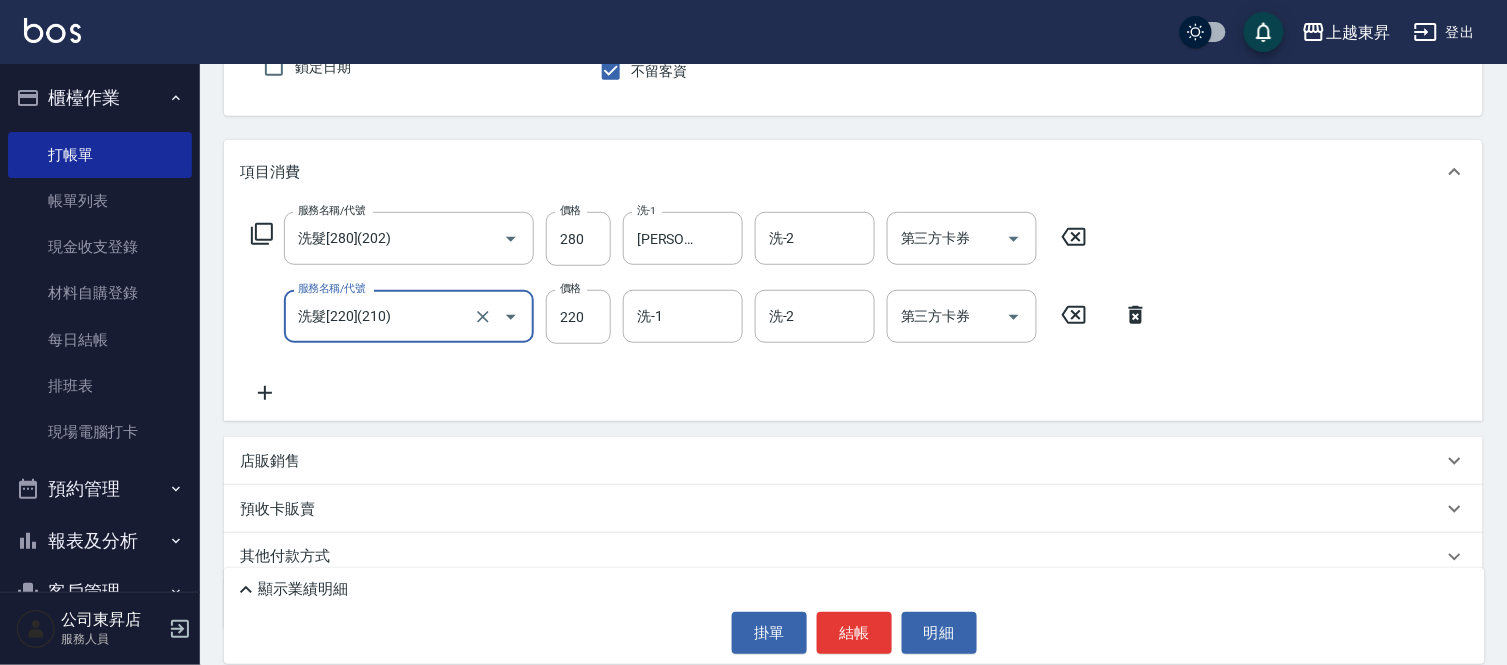 scroll, scrollTop: 261, scrollLeft: 0, axis: vertical 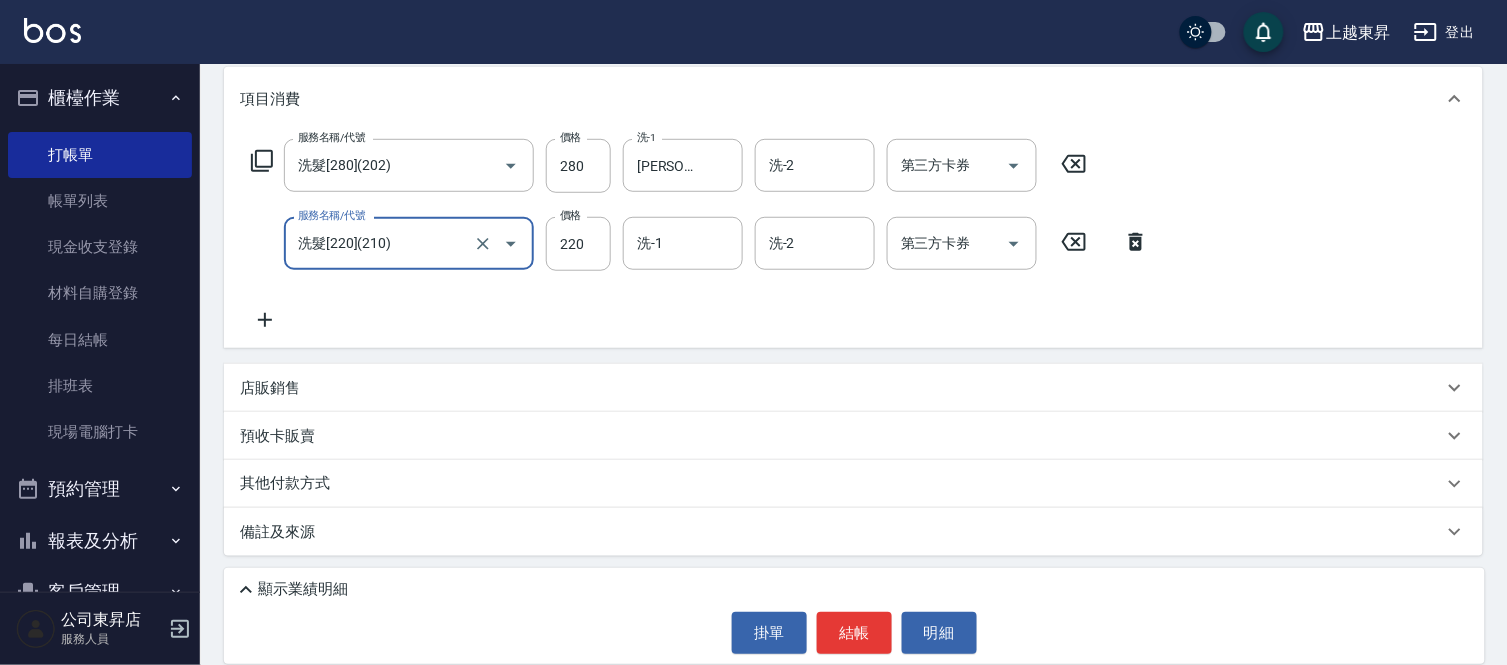 type on "洗髮[220](210)" 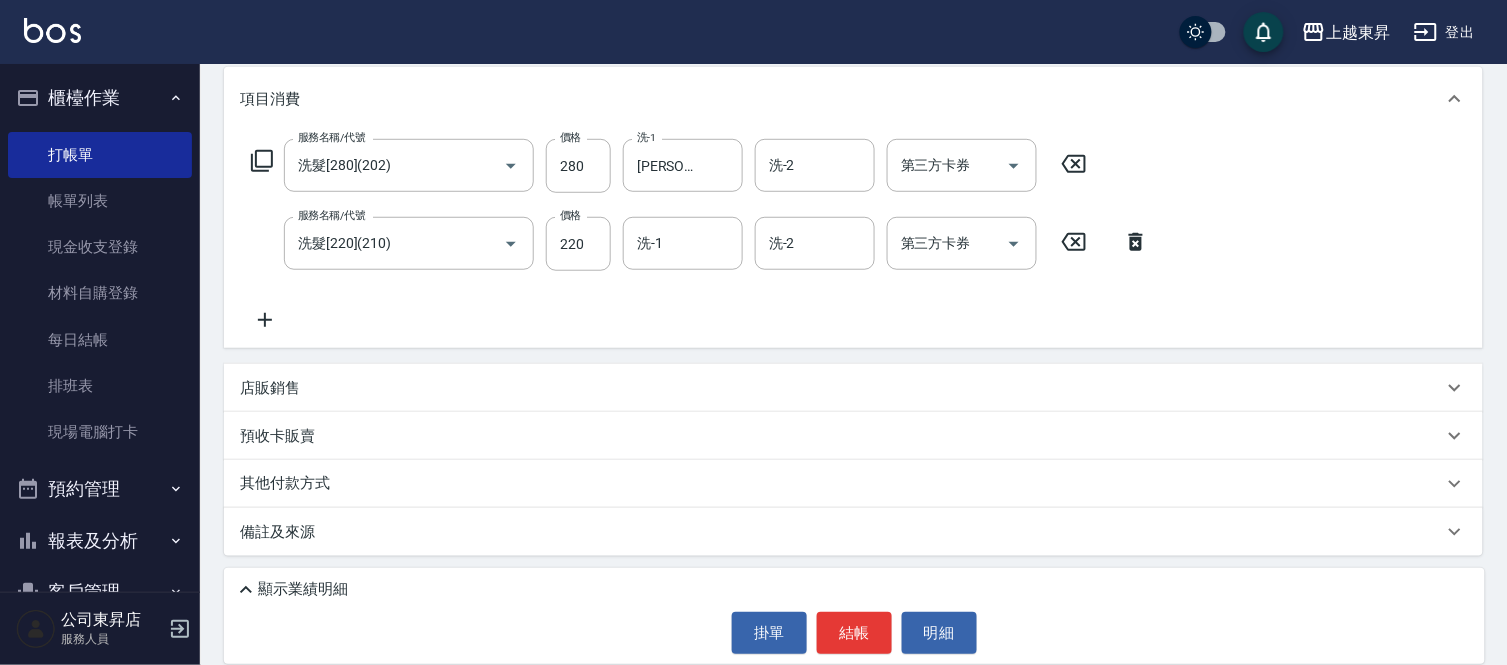 click 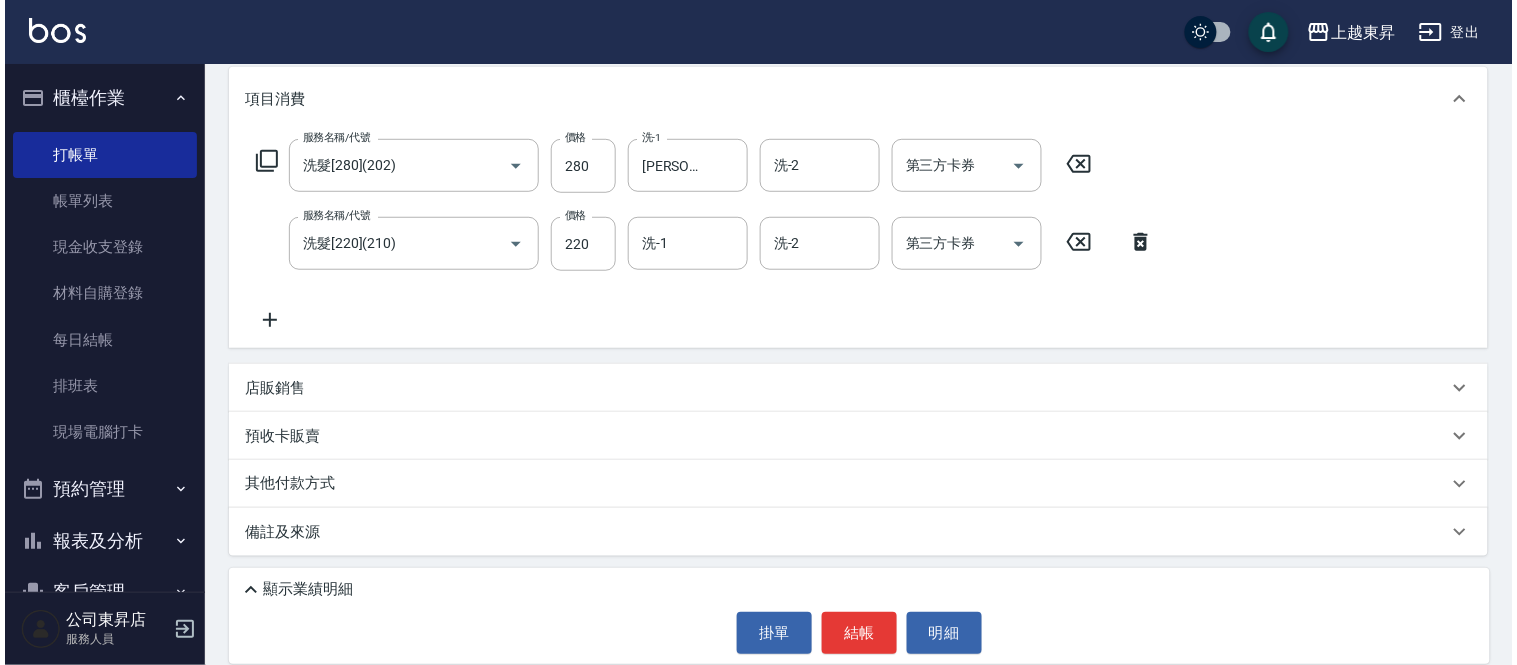 scroll, scrollTop: 183, scrollLeft: 0, axis: vertical 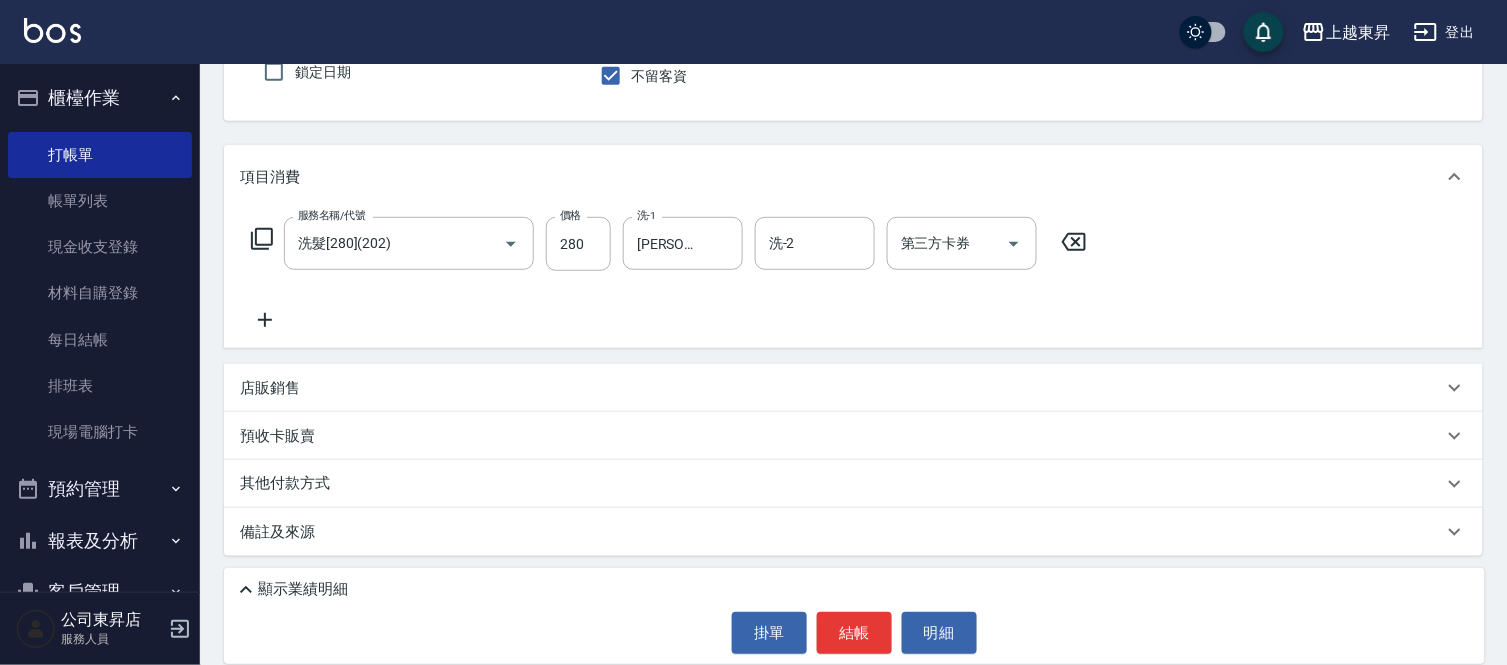 click 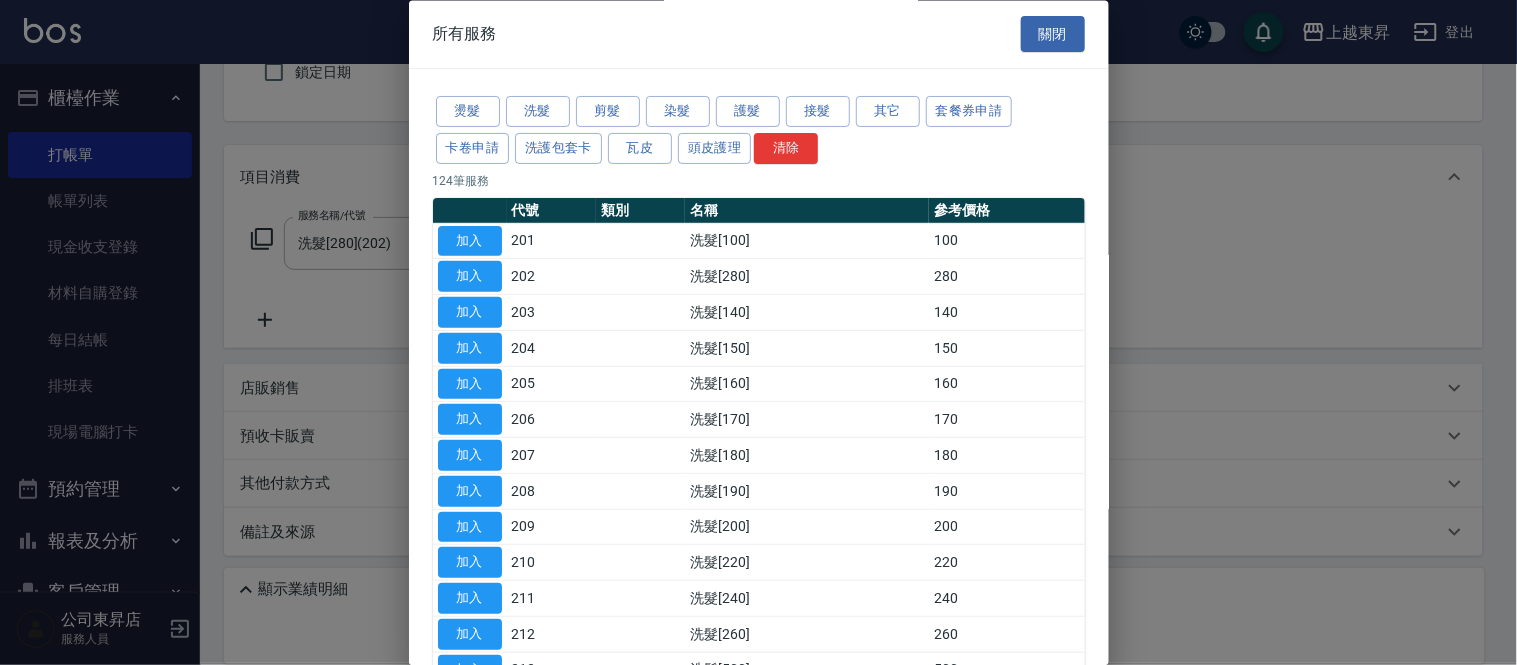 click at bounding box center (758, 332) 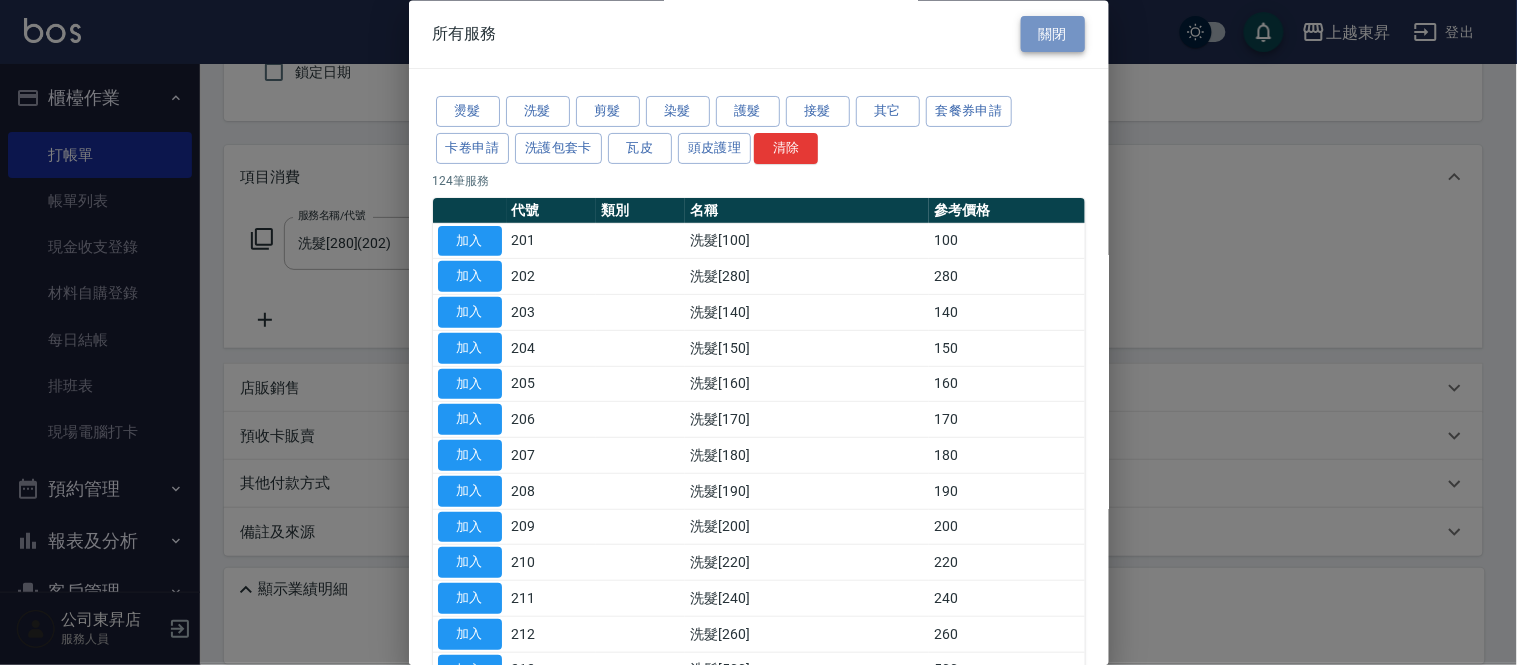 click on "關閉" at bounding box center (1053, 34) 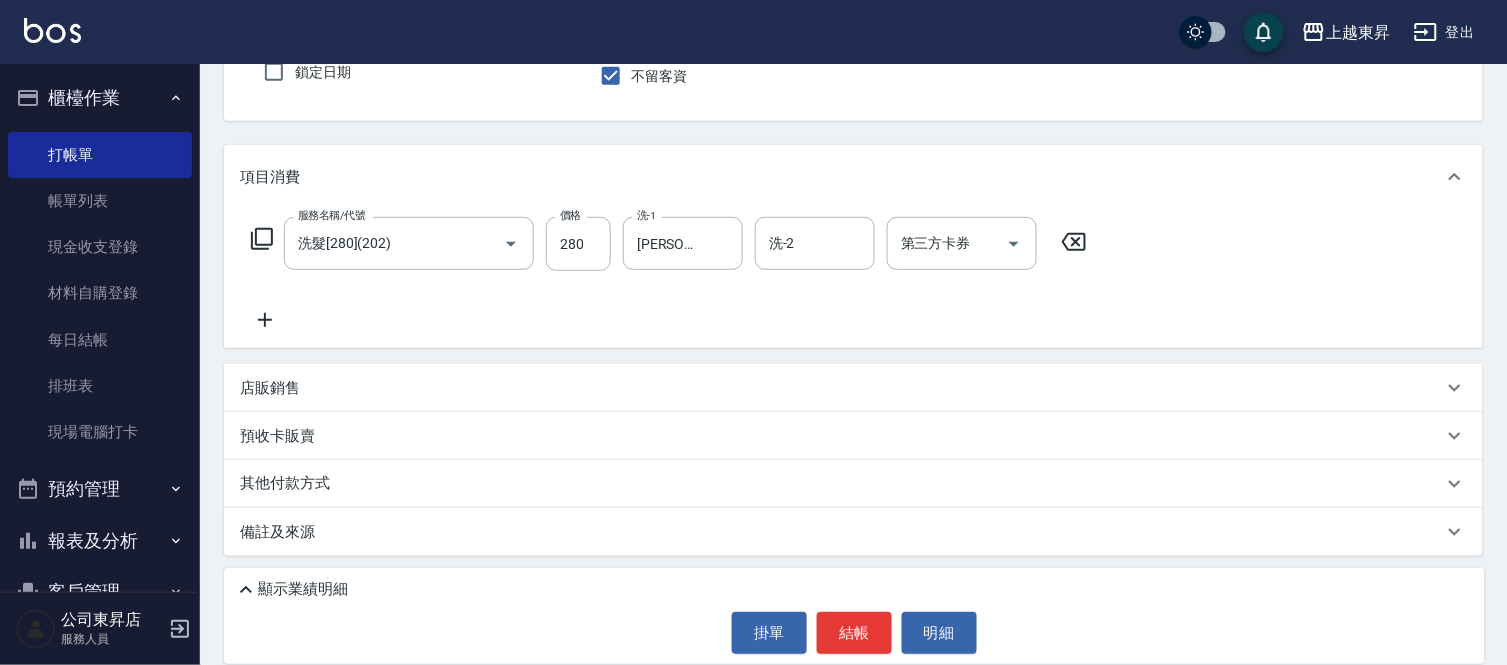 click 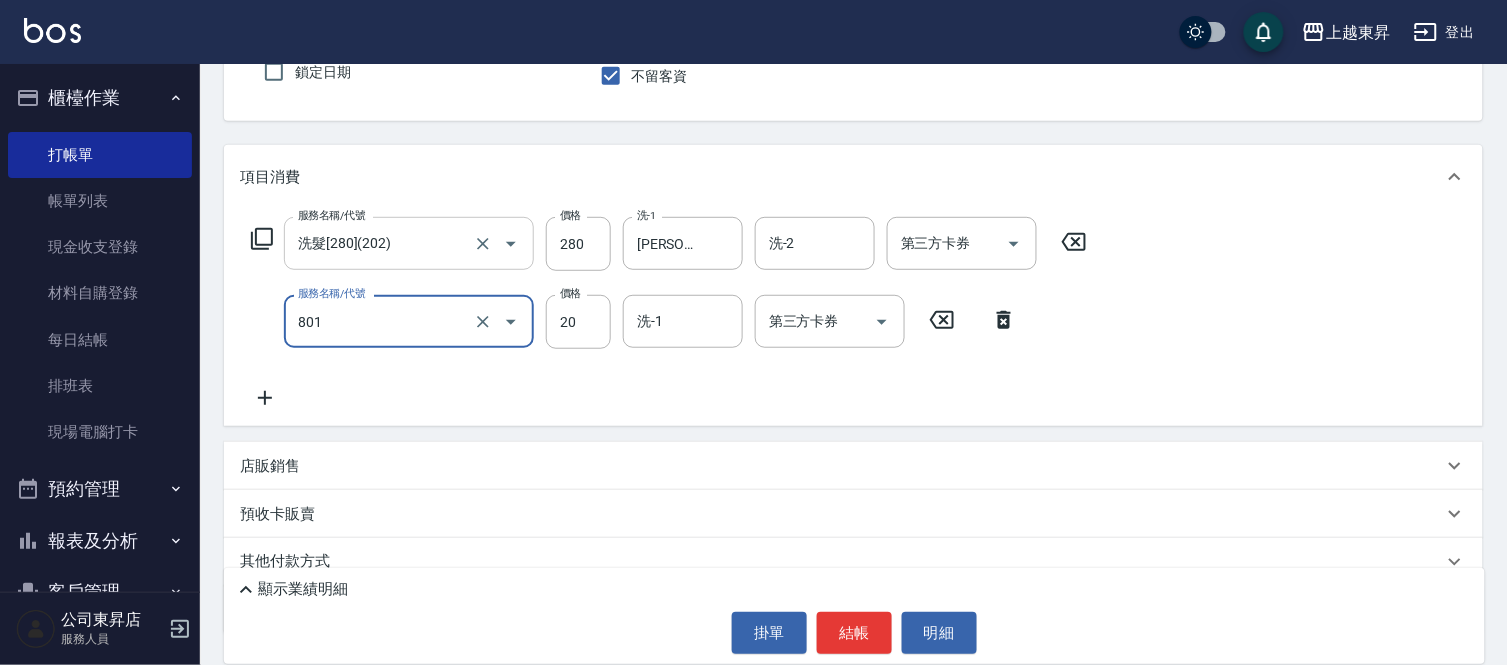 type on "潤絲(801)" 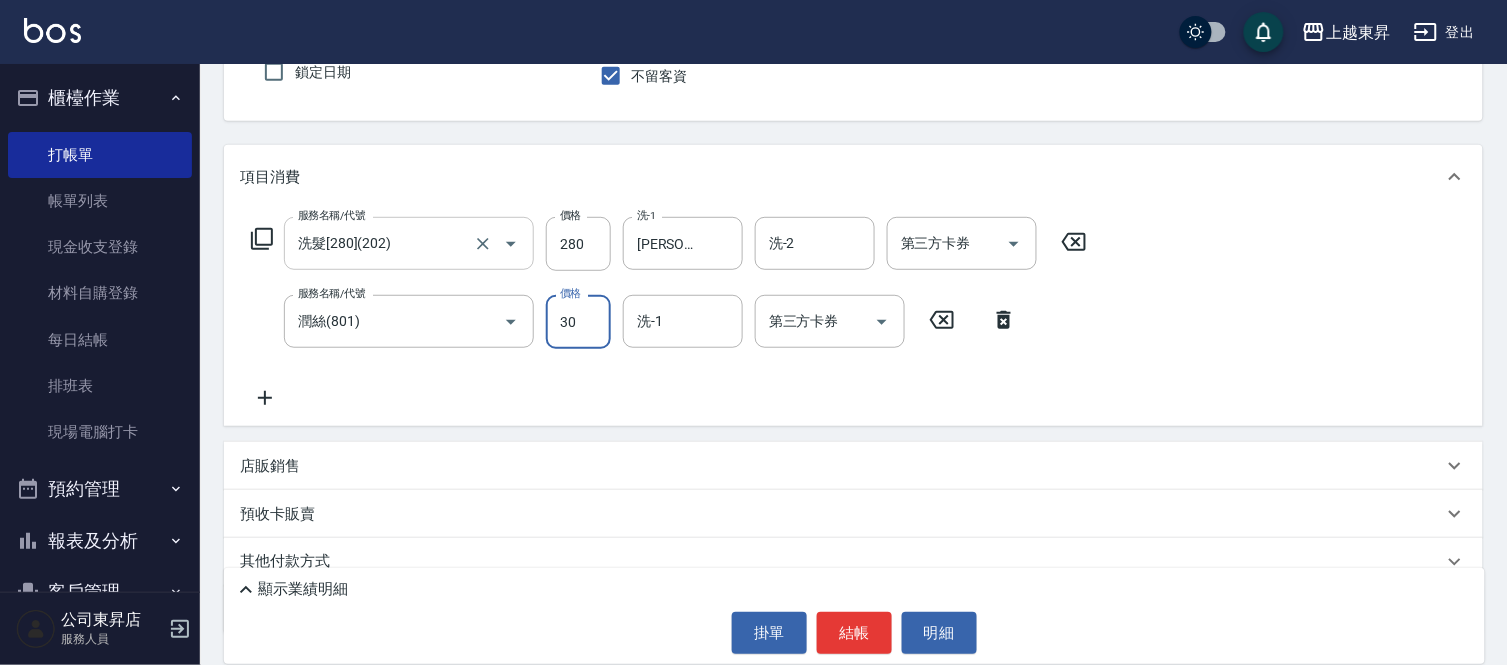type on "30" 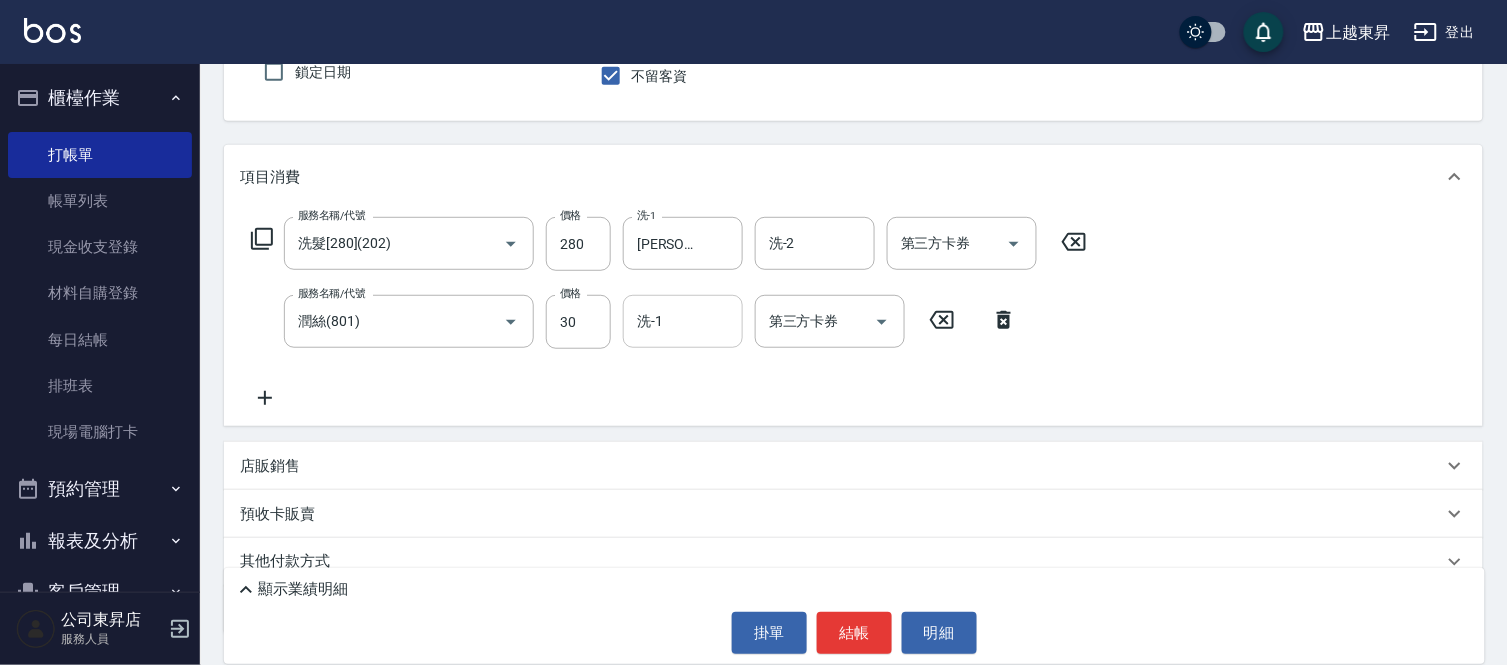 drag, startPoint x: 612, startPoint y: 326, endPoint x: 623, endPoint y: 325, distance: 11.045361 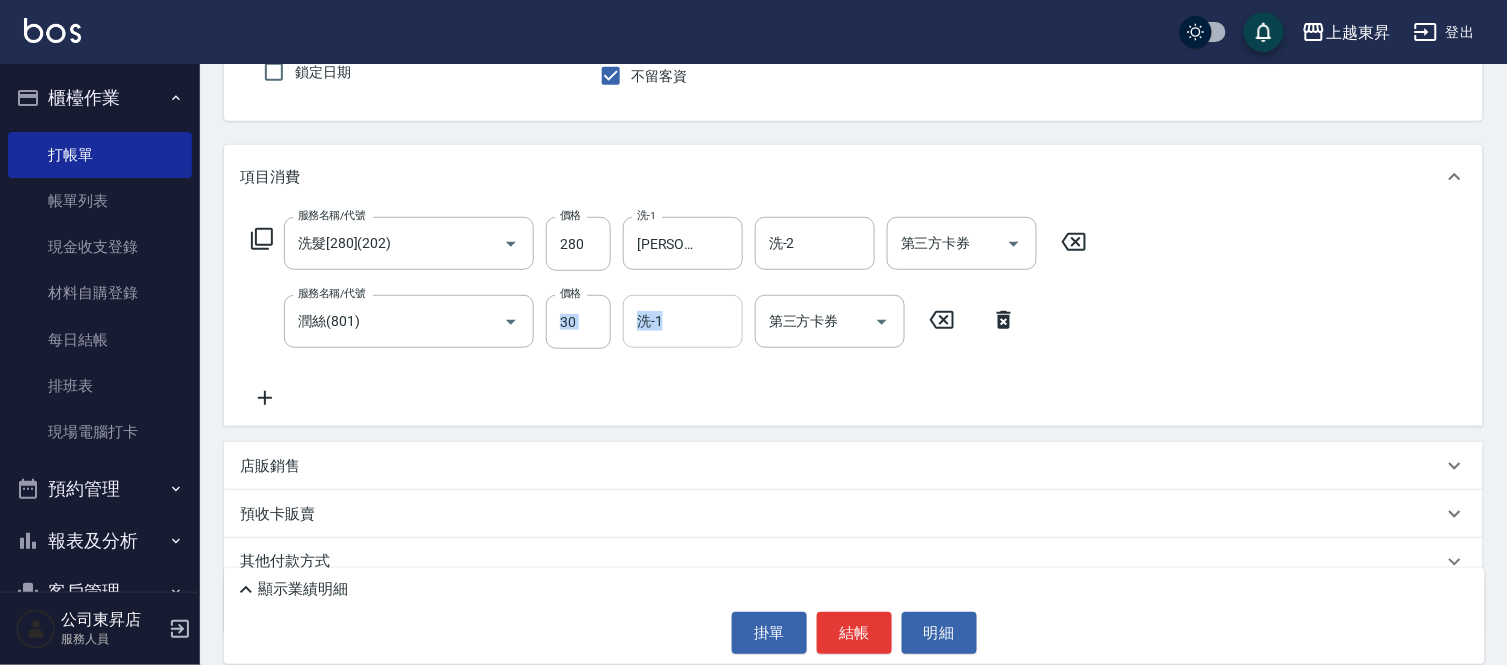click on "洗-1" at bounding box center (683, 321) 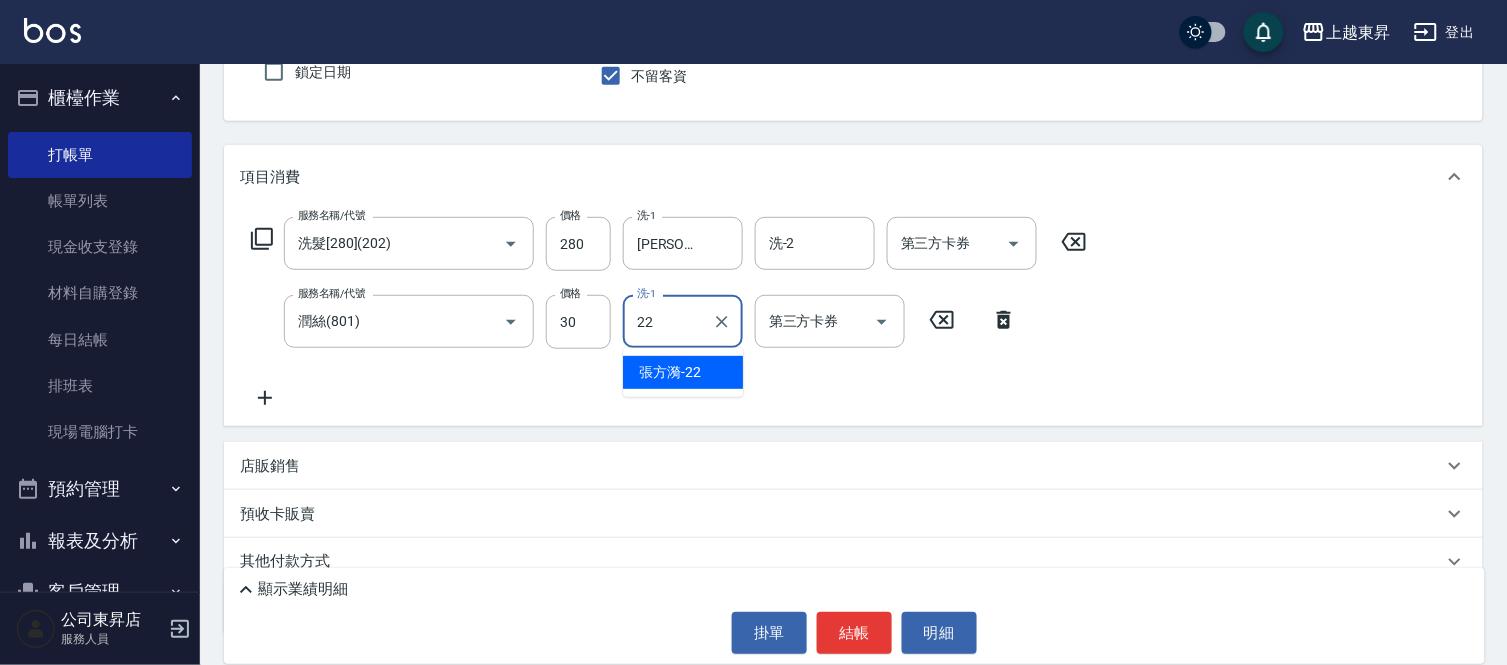 type on "[PERSON]-[NUMBER]" 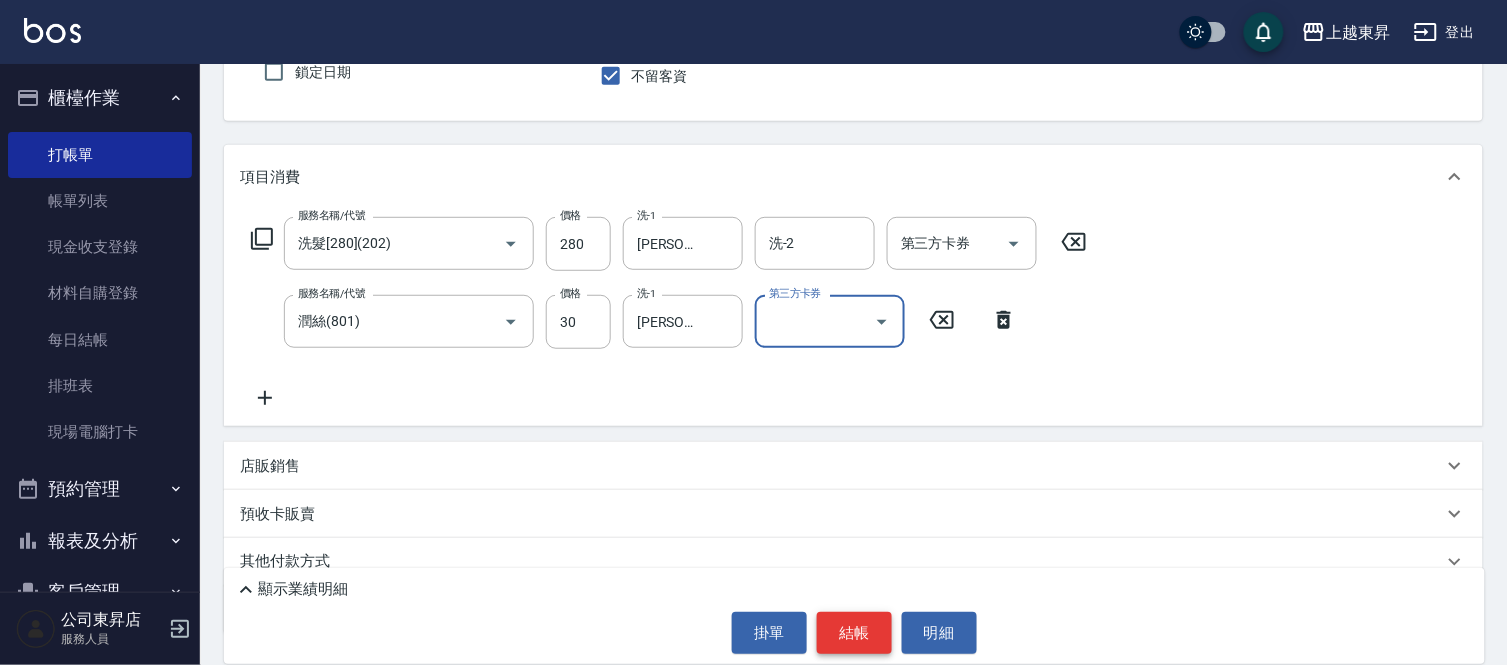 drag, startPoint x: 844, startPoint y: 624, endPoint x: 873, endPoint y: 628, distance: 29.274563 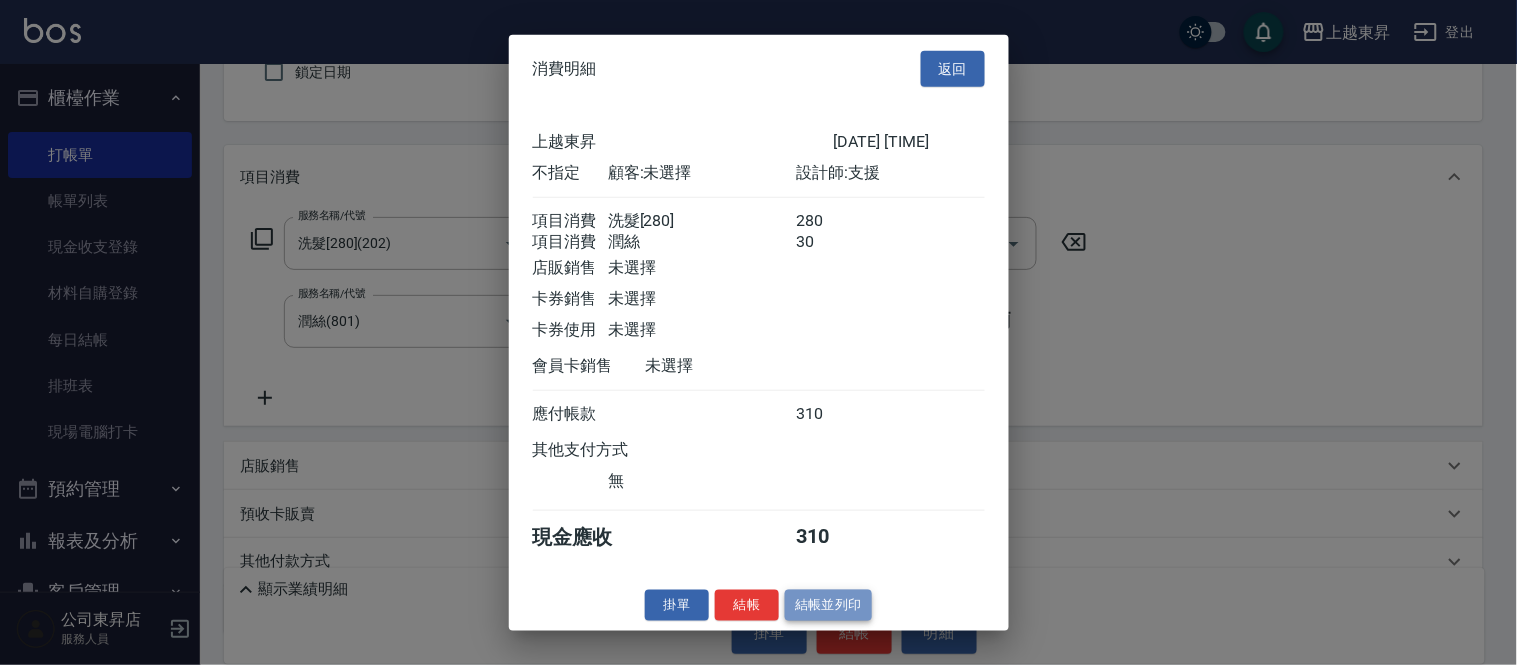 click on "結帳並列印" at bounding box center [828, 605] 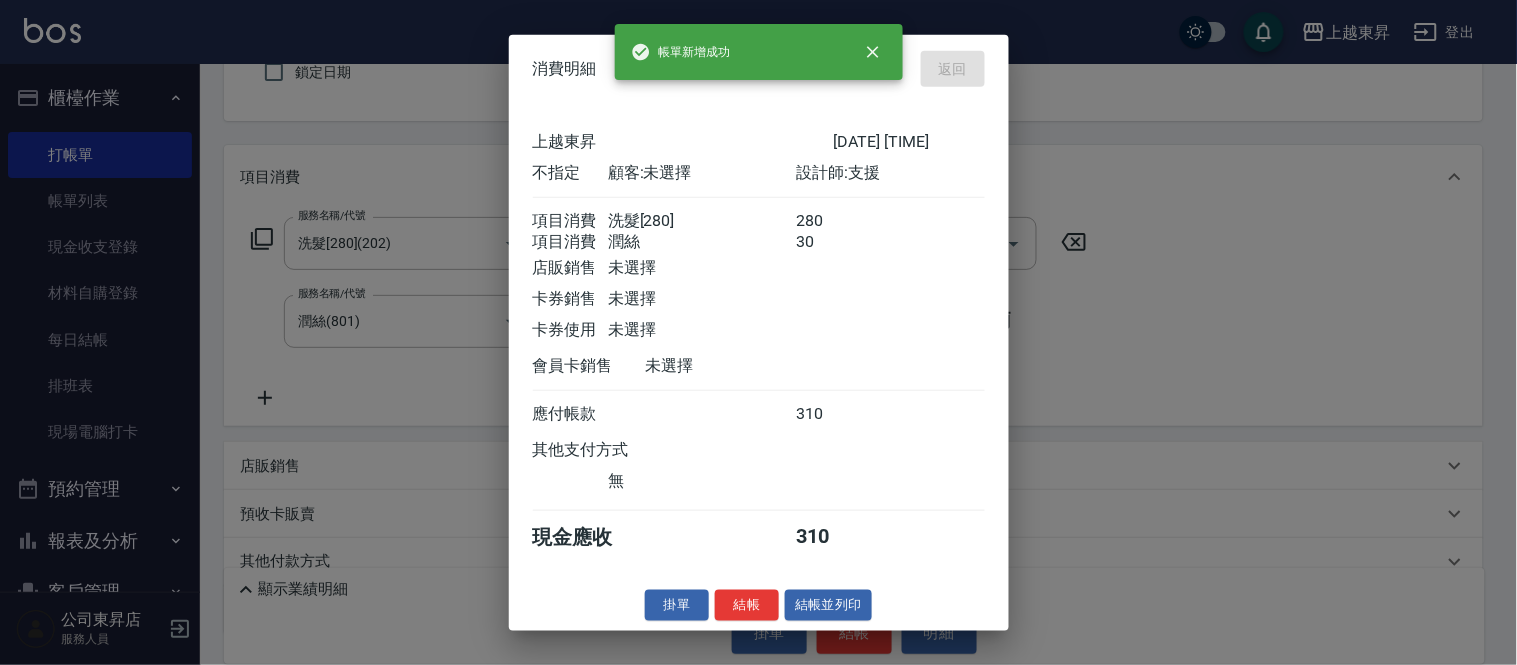 type on "[DATE] [TIME]" 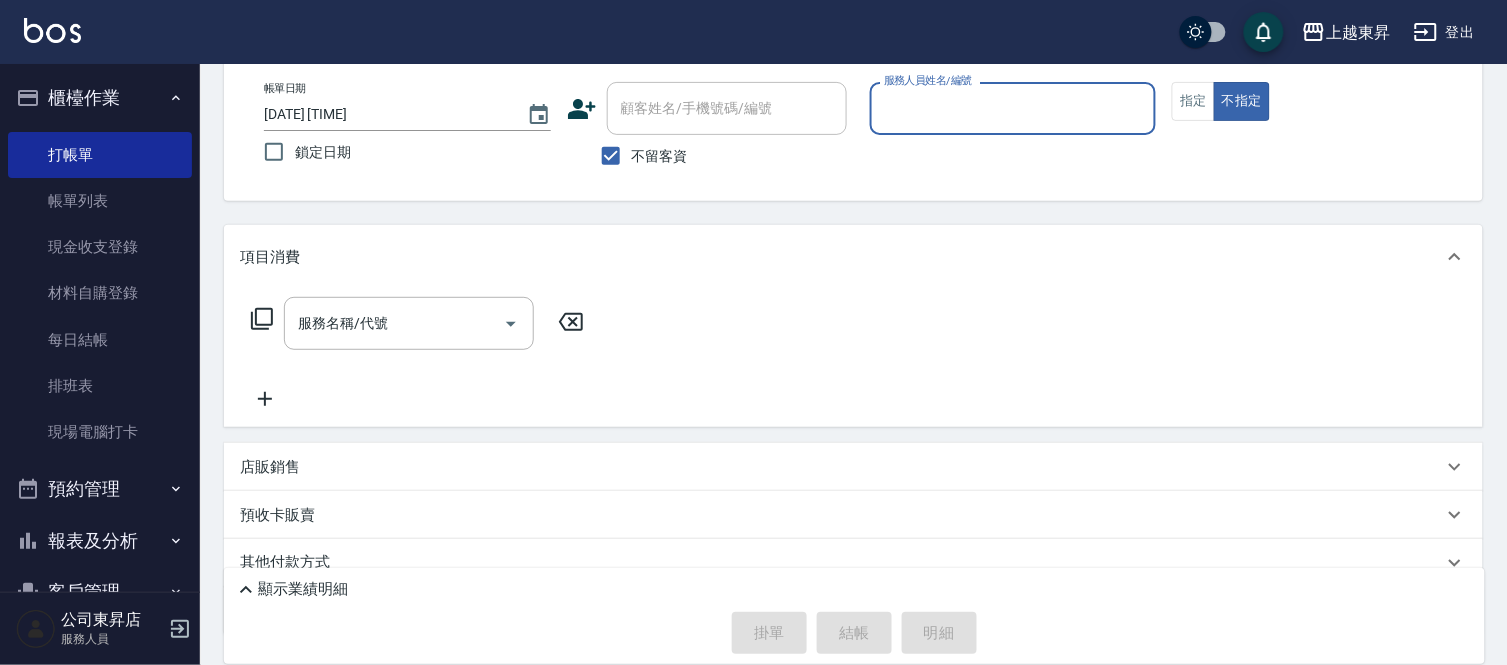 scroll, scrollTop: 0, scrollLeft: 0, axis: both 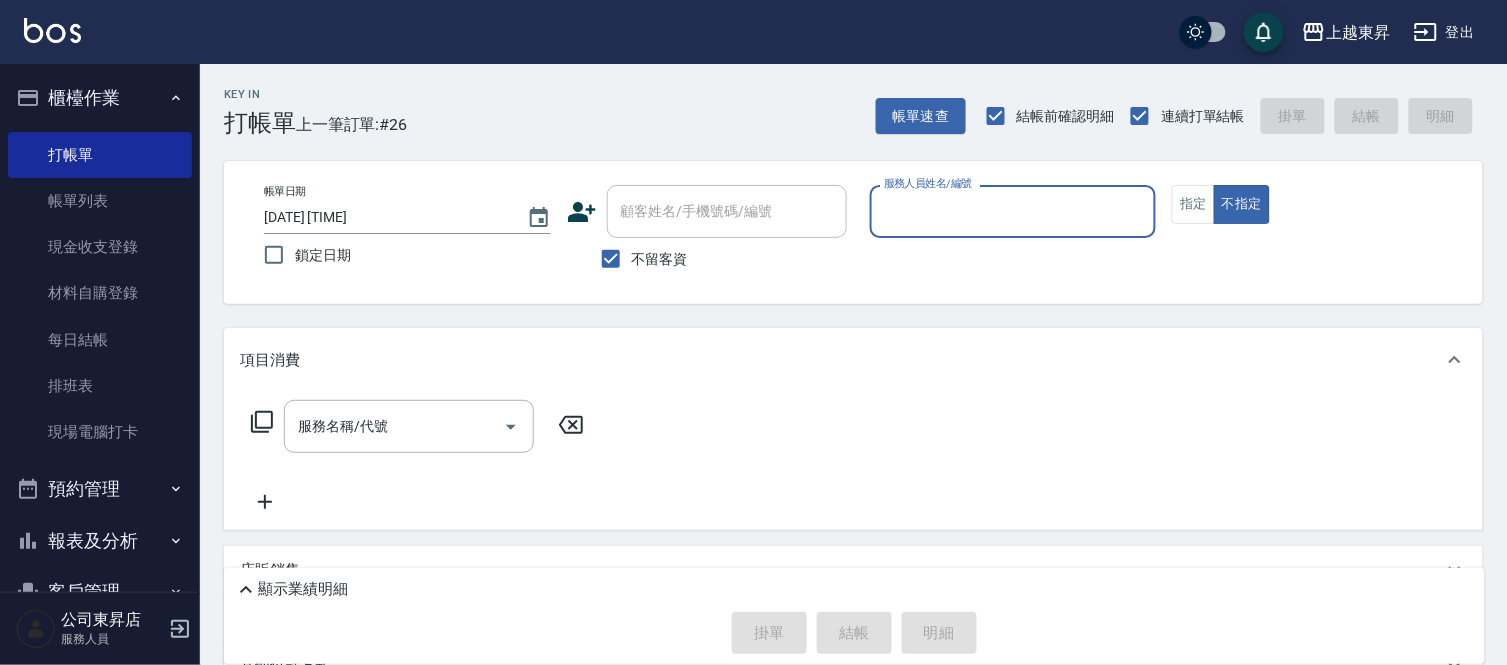 click on "服務人員姓名/編號" at bounding box center (1013, 211) 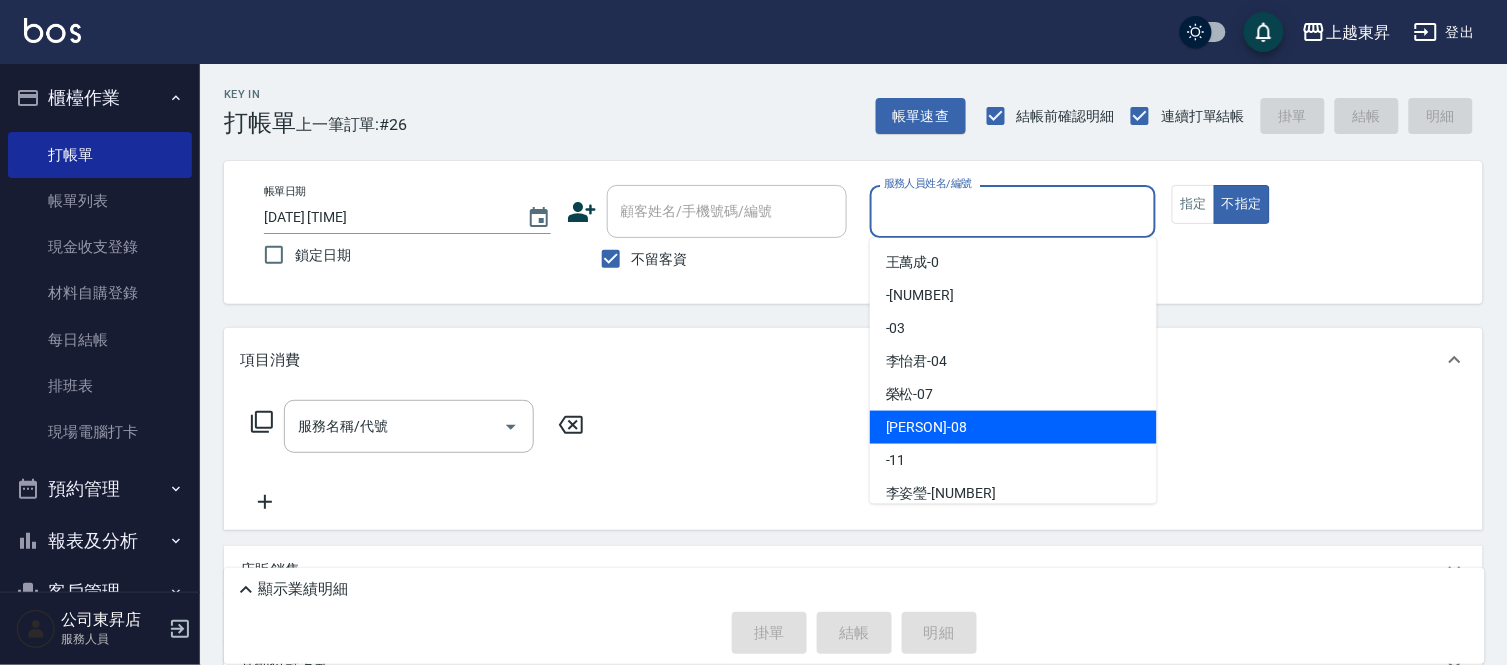 click on "江世玉 -08" at bounding box center [926, 427] 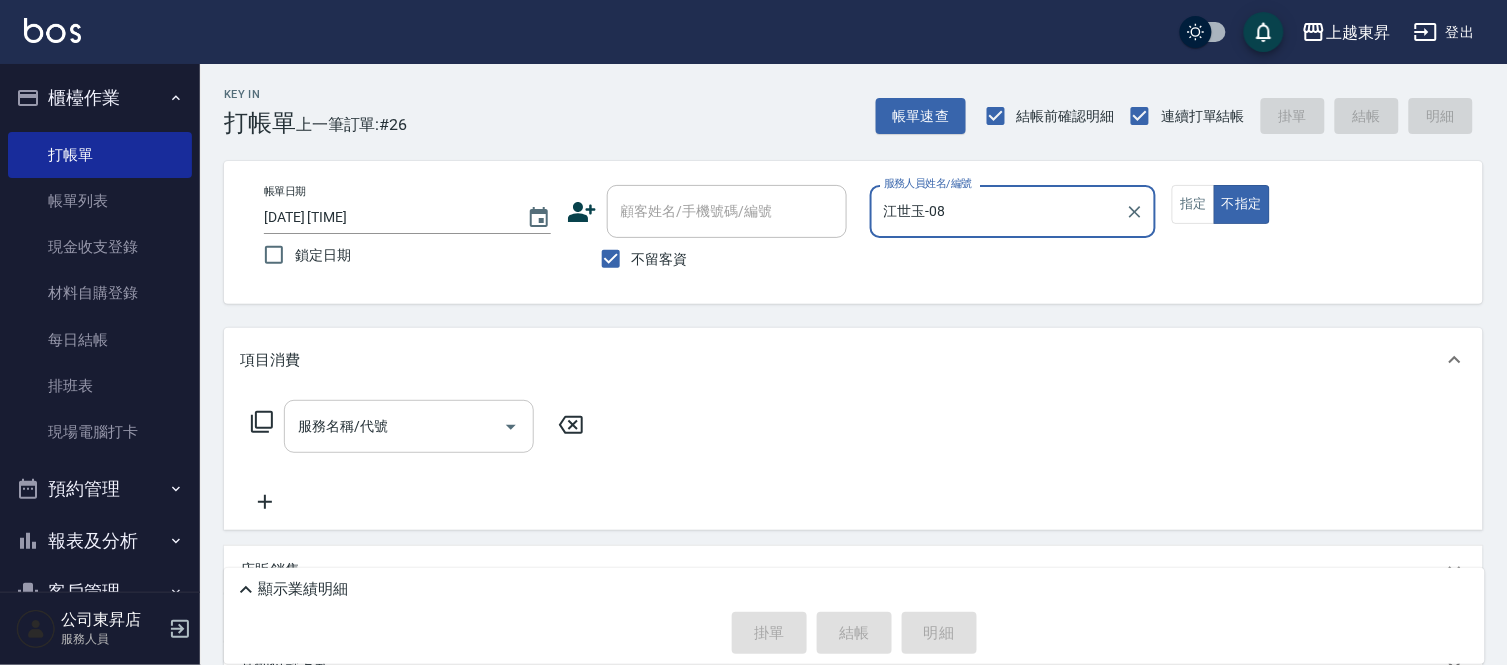 click on "服務名稱/代號" at bounding box center (394, 426) 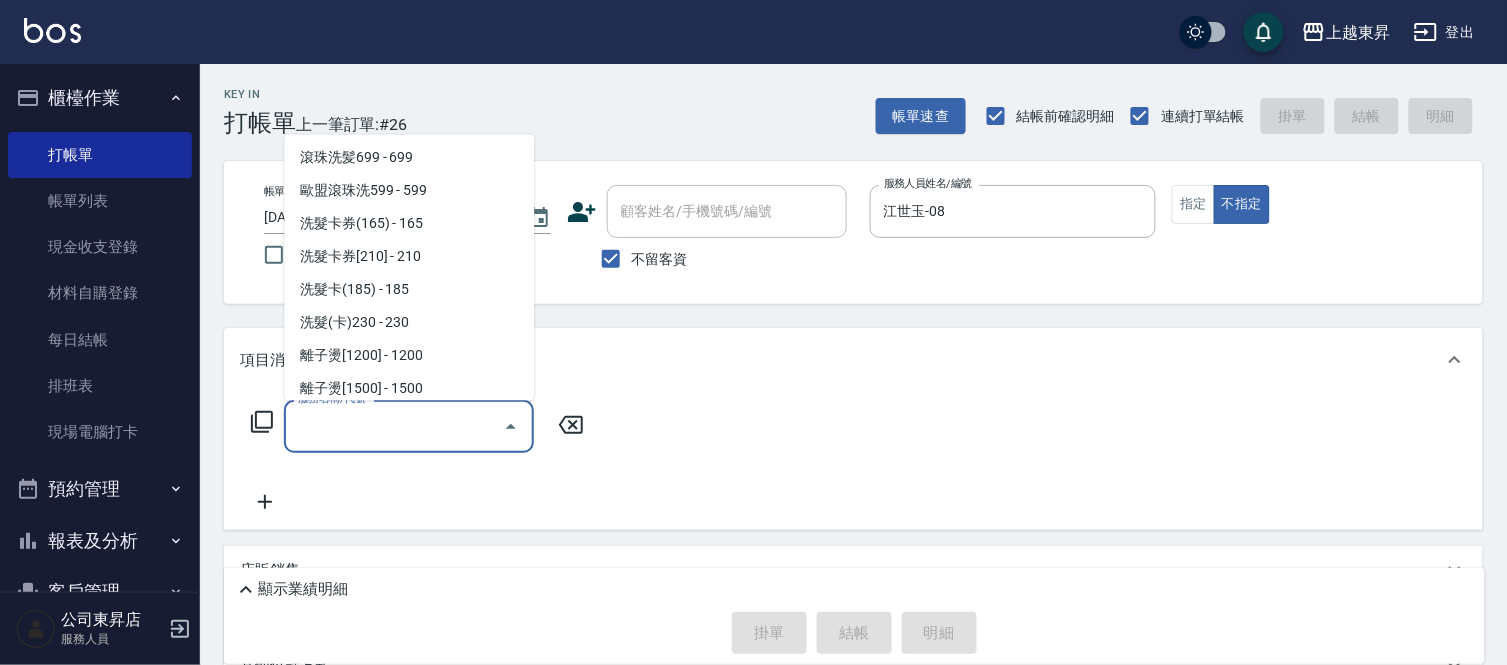 scroll, scrollTop: 444, scrollLeft: 0, axis: vertical 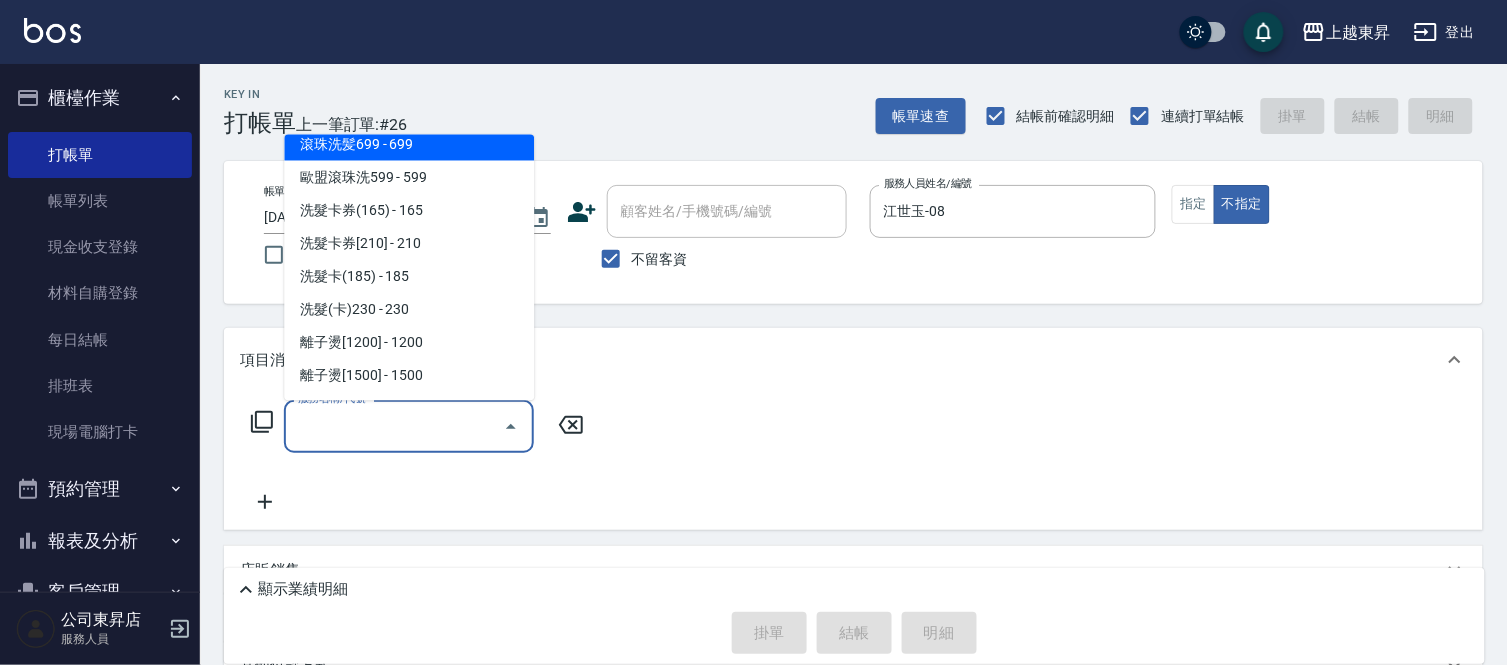 click on "滾珠洗髪699 - 699" at bounding box center [409, 144] 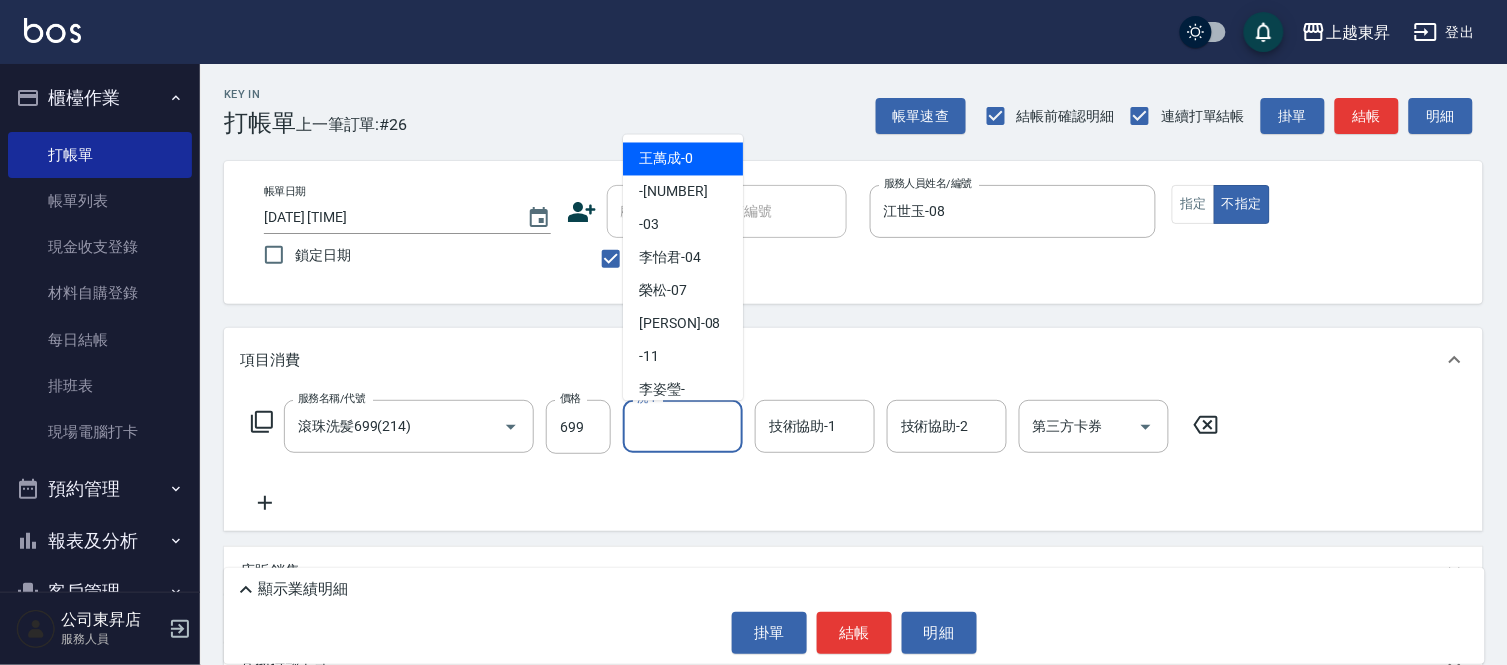 click on "洗-1" at bounding box center (683, 426) 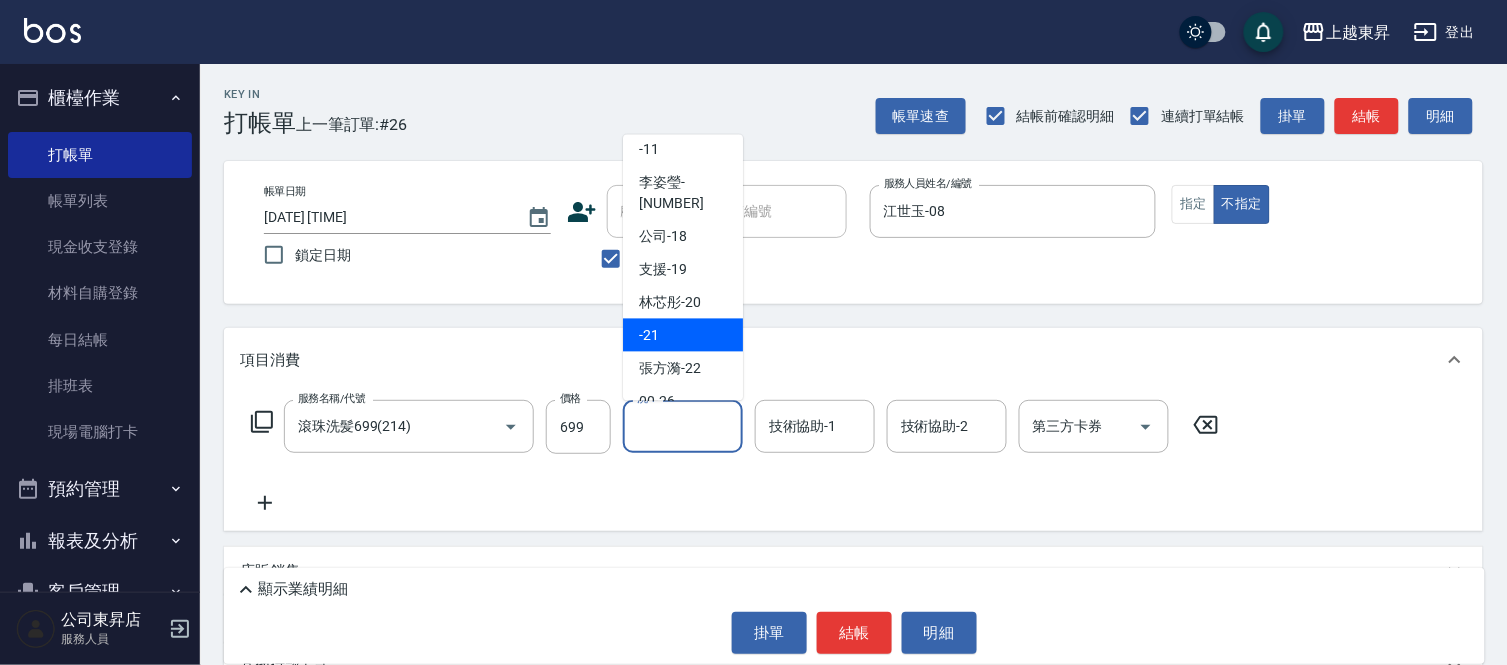 scroll, scrollTop: 222, scrollLeft: 0, axis: vertical 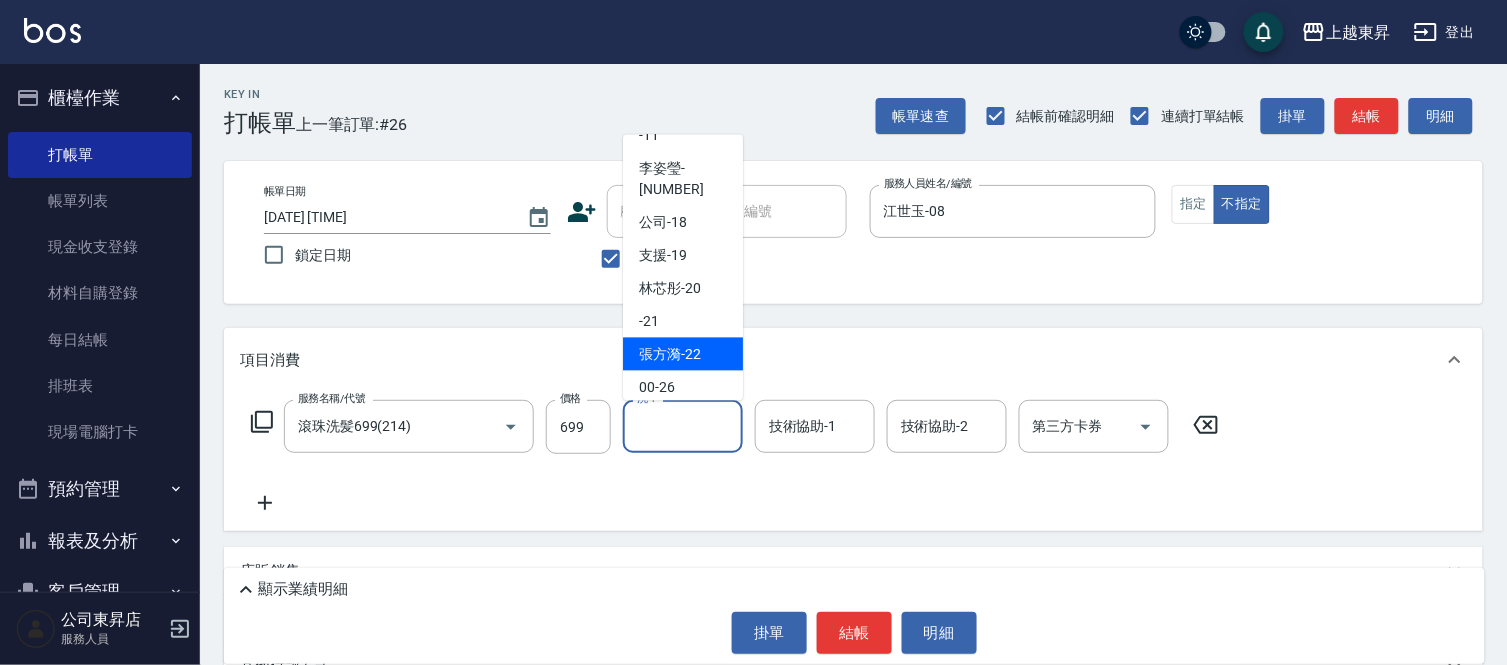 click on "[PERSON] -[NUMBER]" at bounding box center (670, 354) 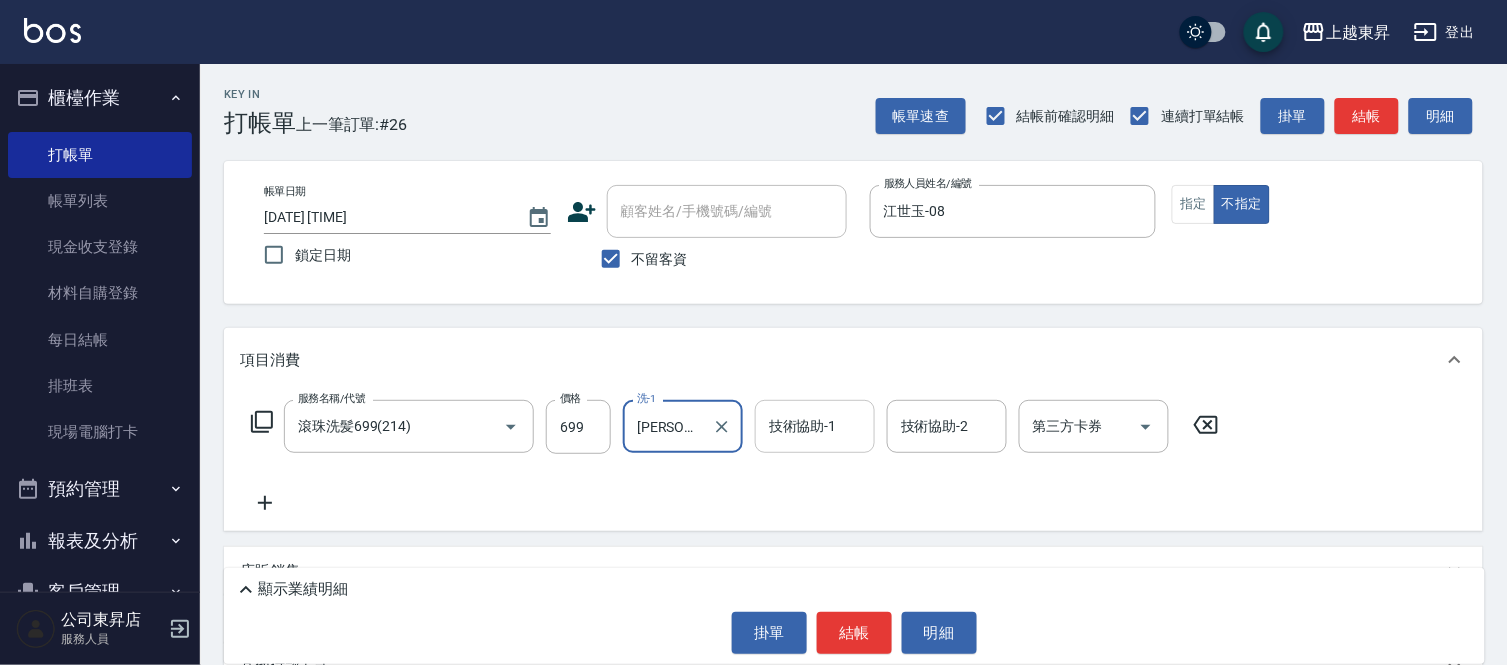 click on "技術協助-1 技術協助-1" at bounding box center (815, 426) 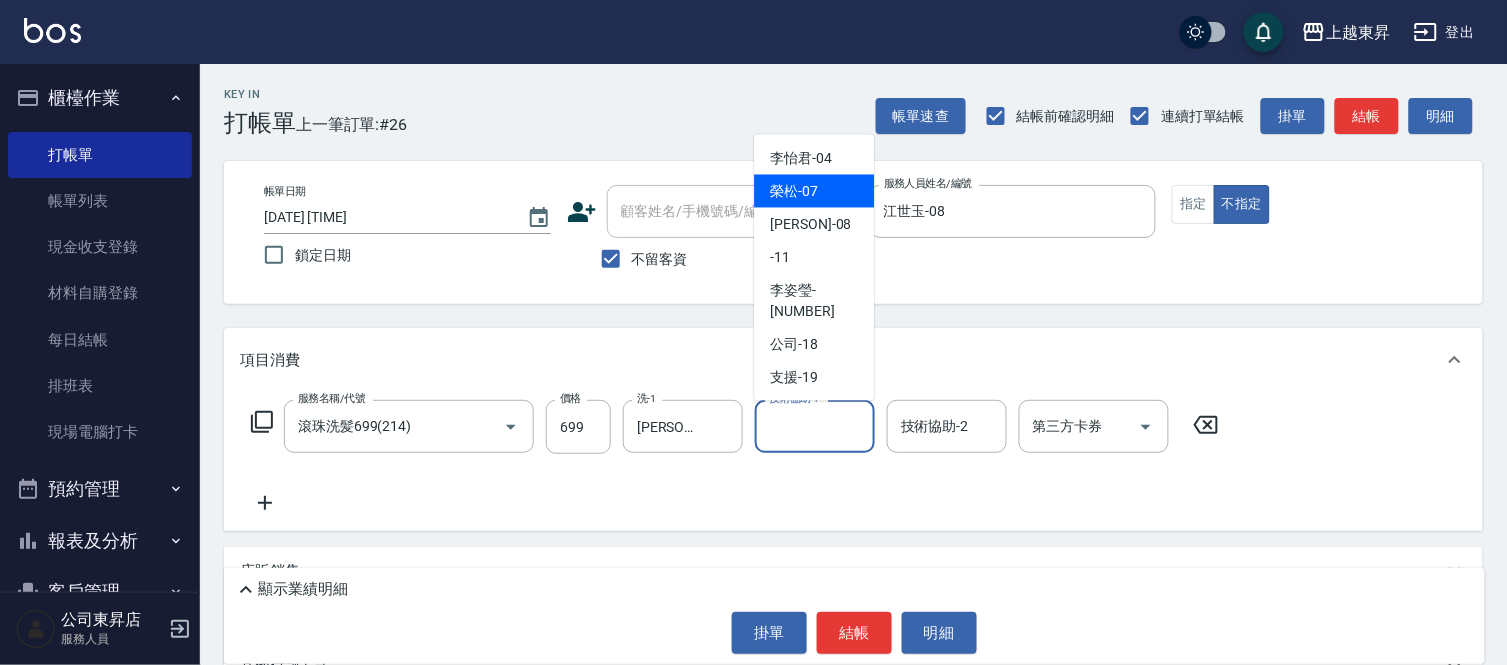 scroll, scrollTop: 222, scrollLeft: 0, axis: vertical 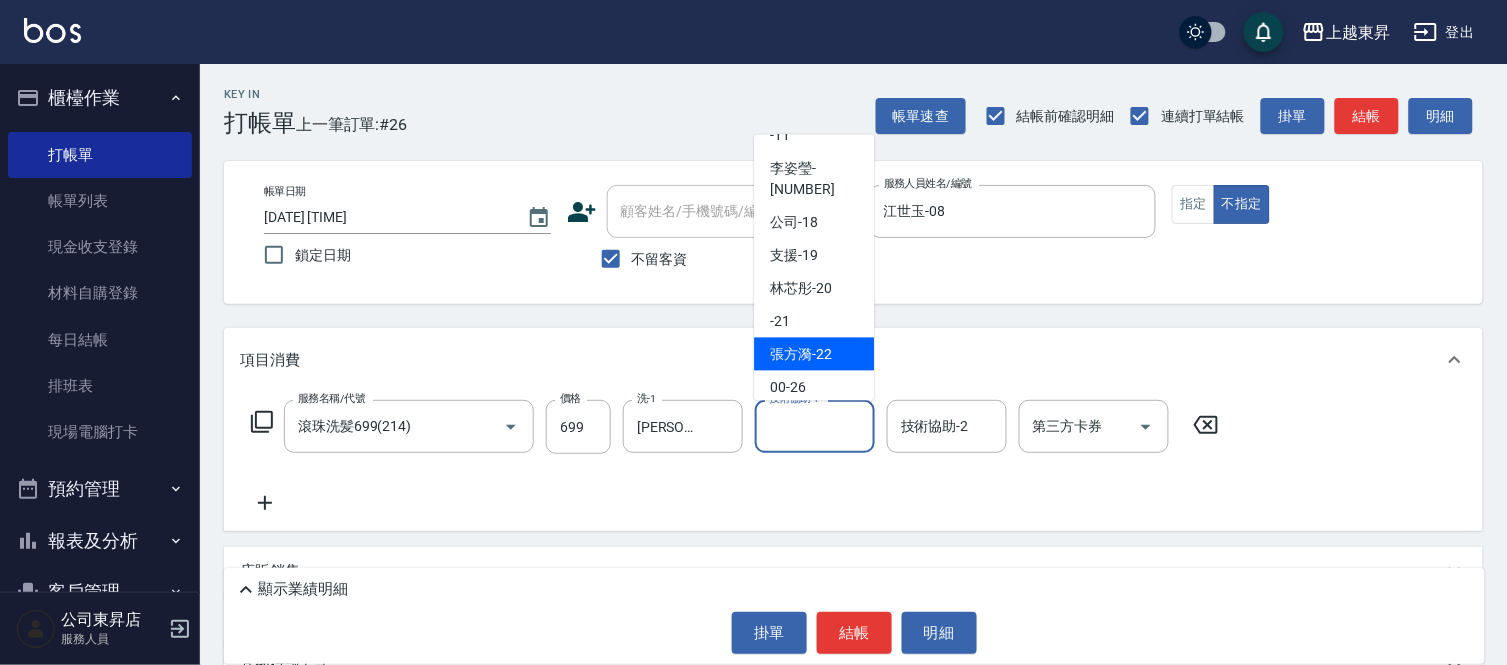 click on "[PERSON] -[NUMBER]" at bounding box center (801, 354) 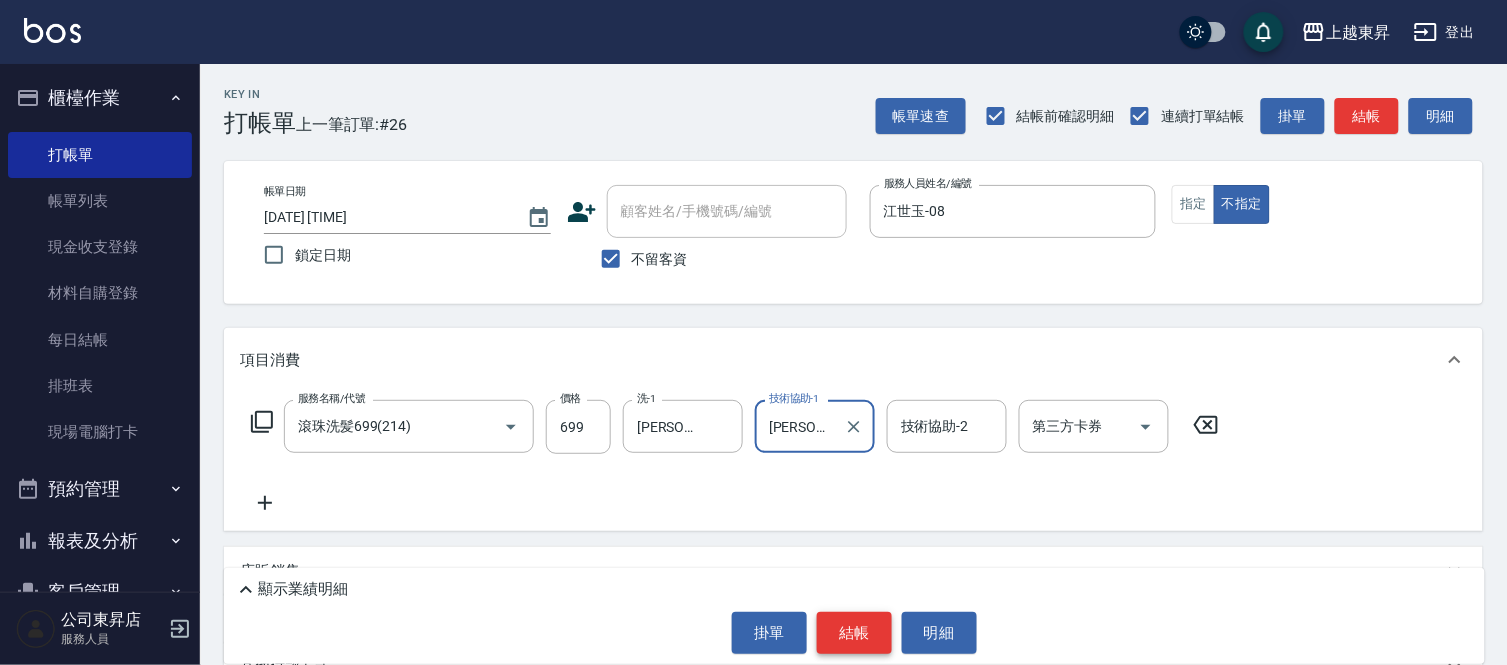 drag, startPoint x: 874, startPoint y: 626, endPoint x: 867, endPoint y: 617, distance: 11.401754 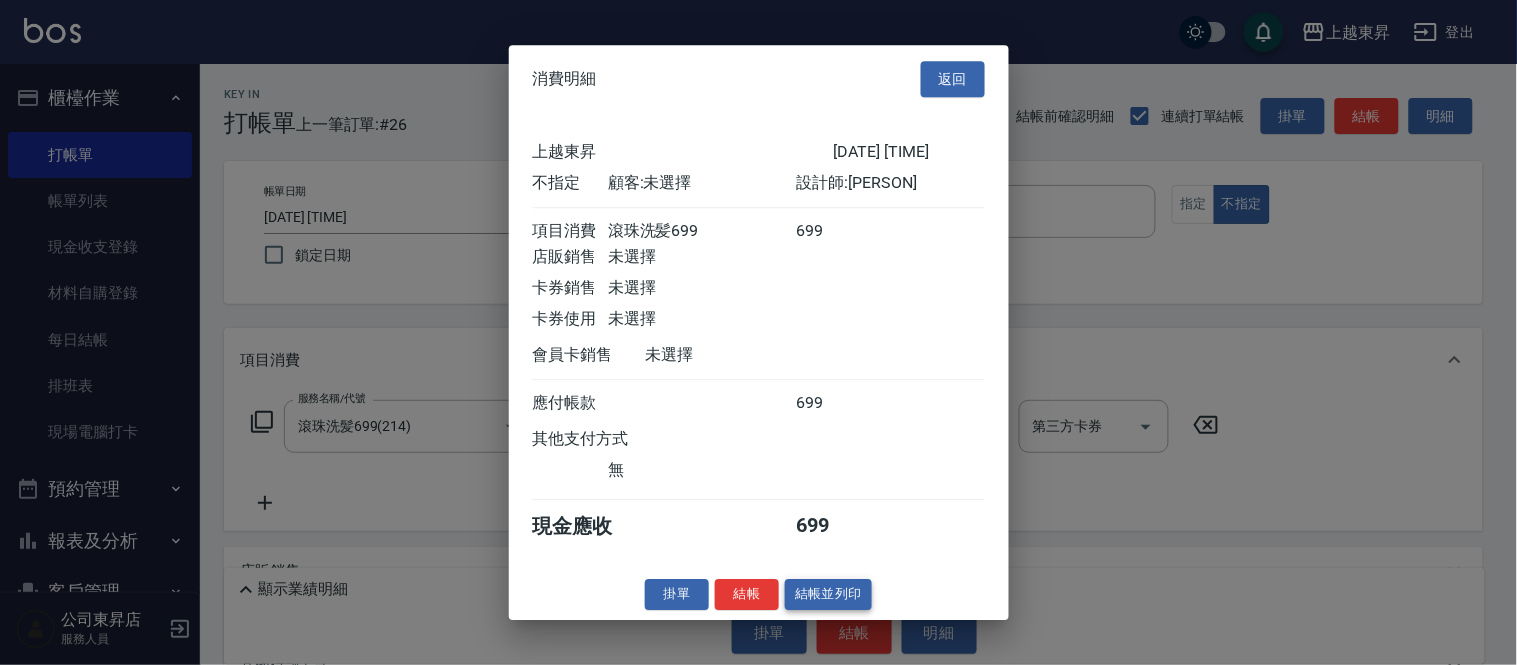 click on "結帳並列印" at bounding box center (828, 594) 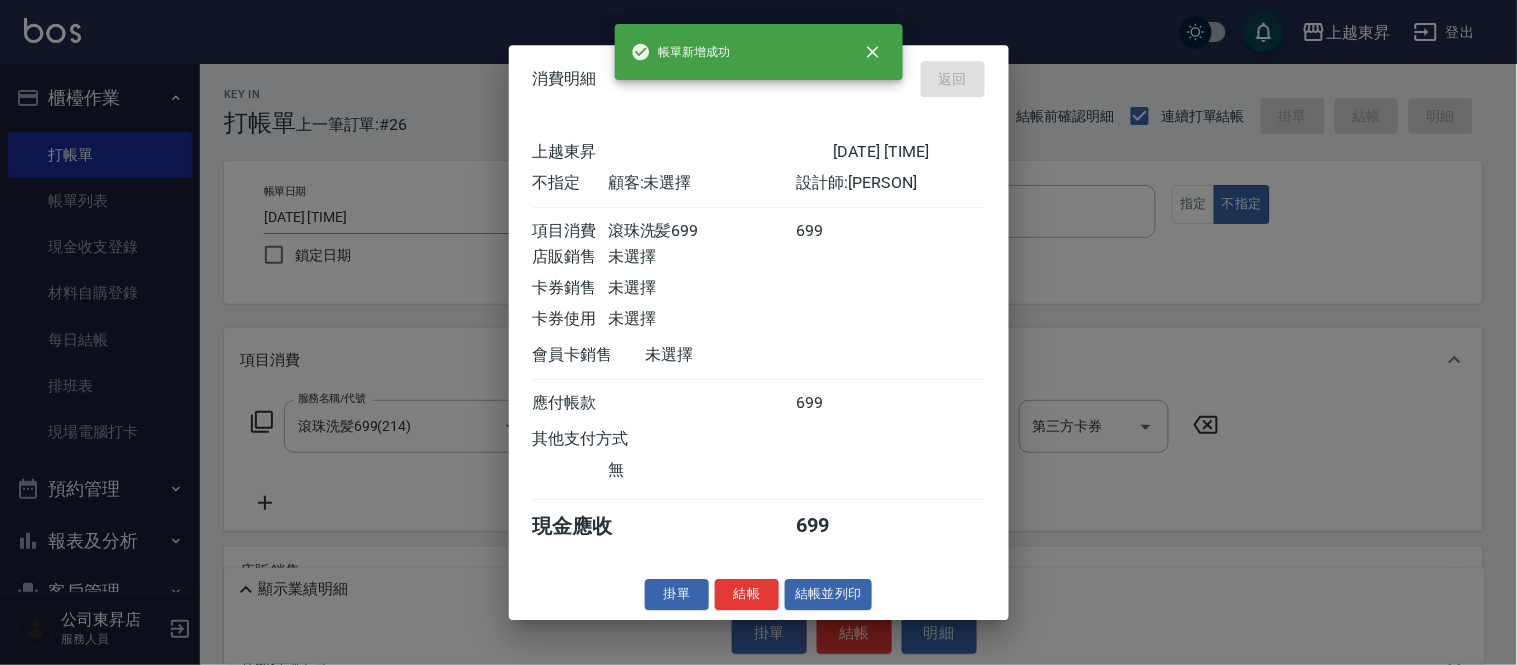 type on "[DATE] [TIME]" 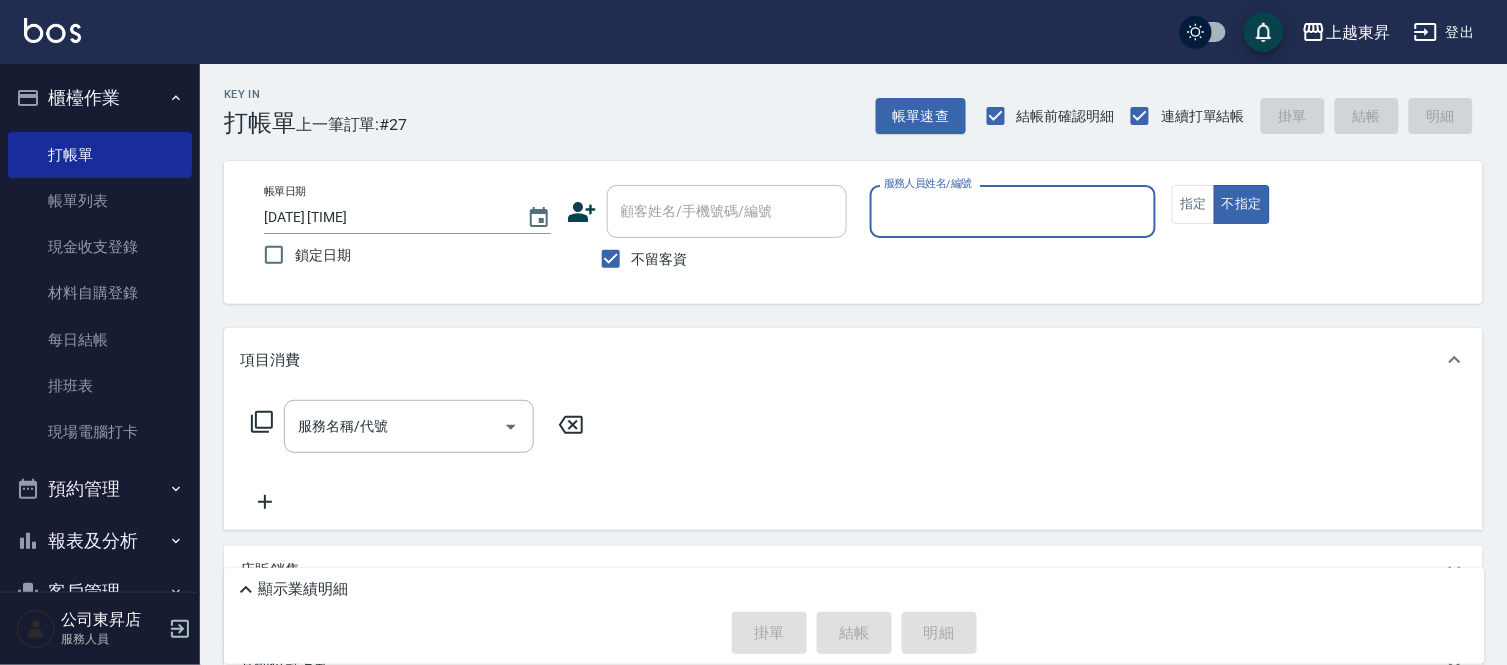 click on "服務人員姓名/編號" at bounding box center (1013, 211) 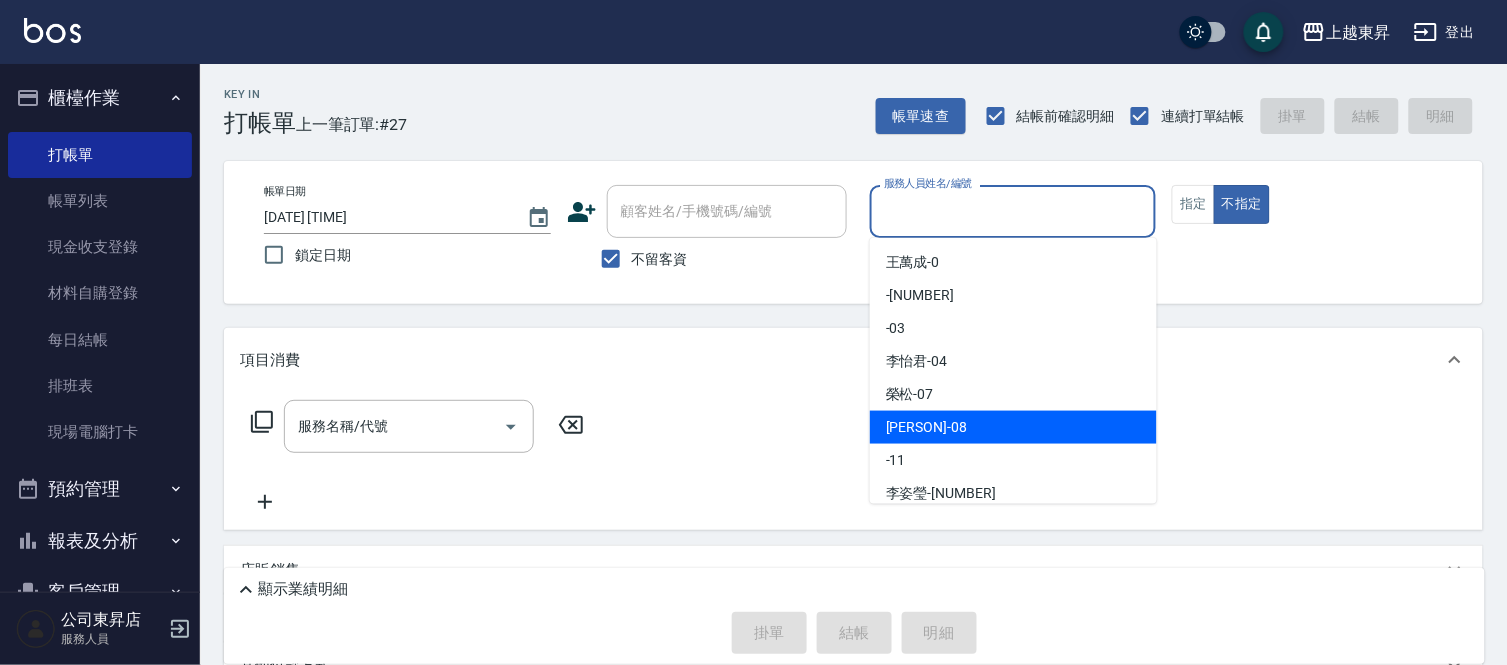 click on "江世玉 -08" at bounding box center [1013, 427] 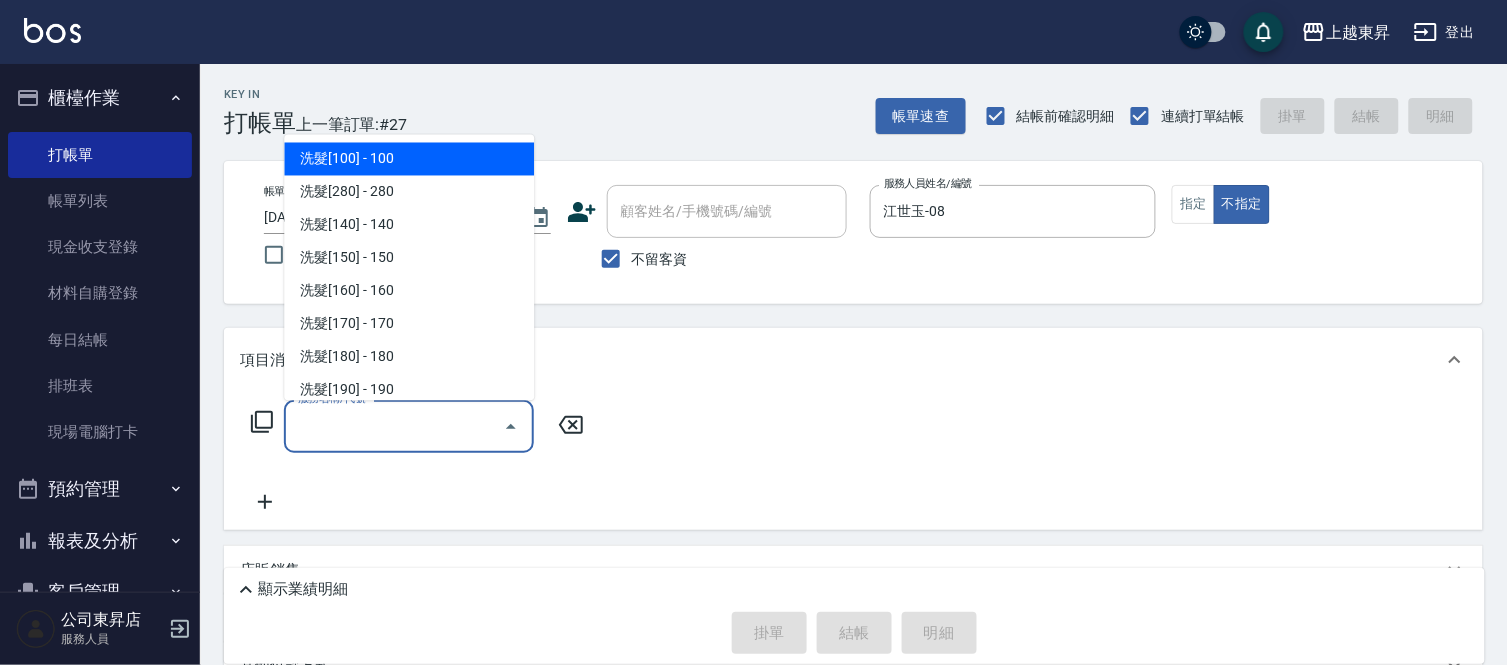 drag, startPoint x: 340, startPoint y: 427, endPoint x: 344, endPoint y: 406, distance: 21.377558 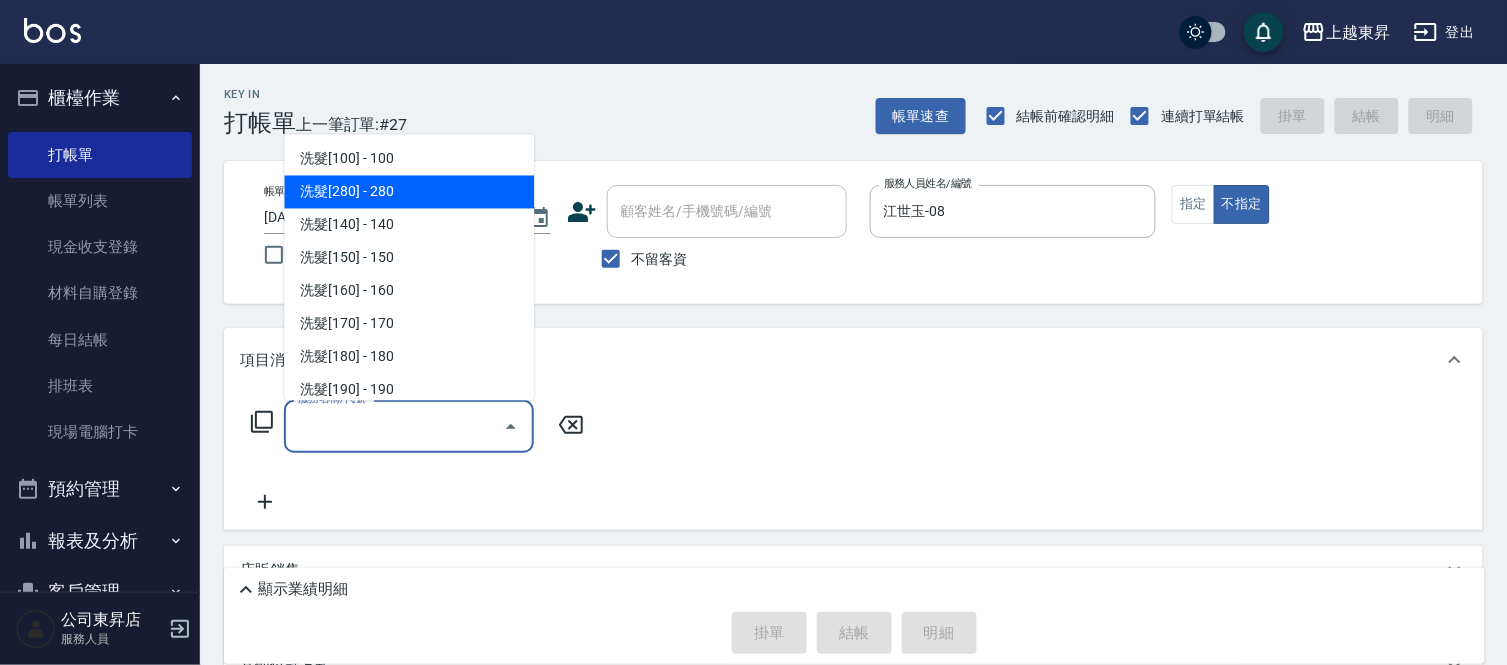 click on "洗髮[280] - 280" at bounding box center [409, 192] 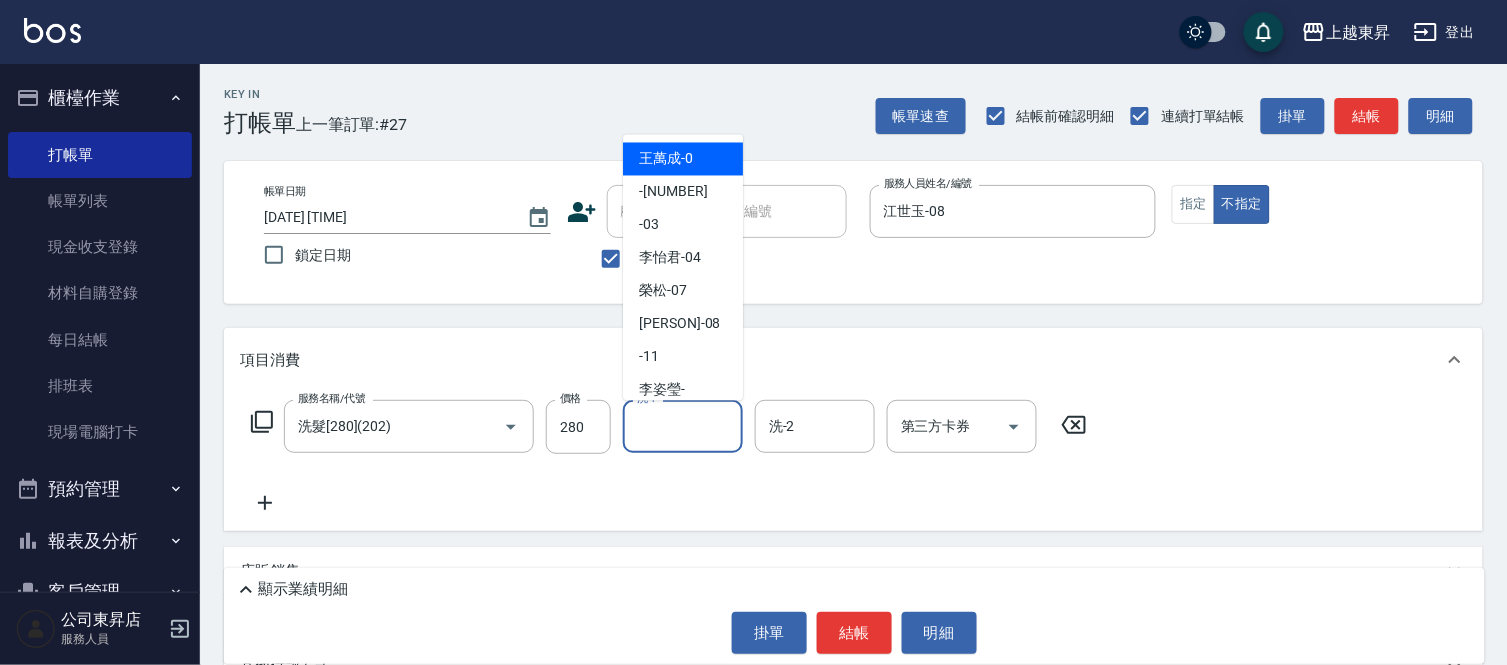 click on "洗-1" at bounding box center (683, 426) 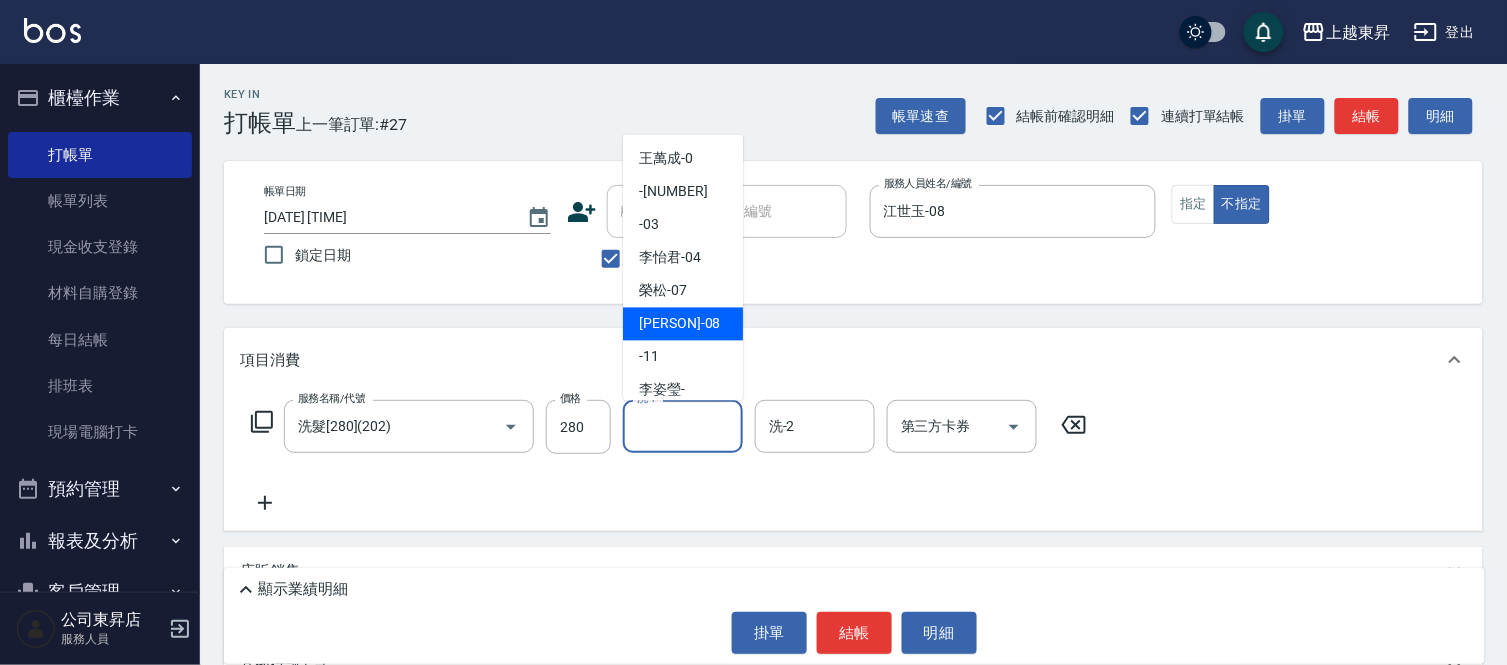 click on "江世玉 -08" at bounding box center (679, 324) 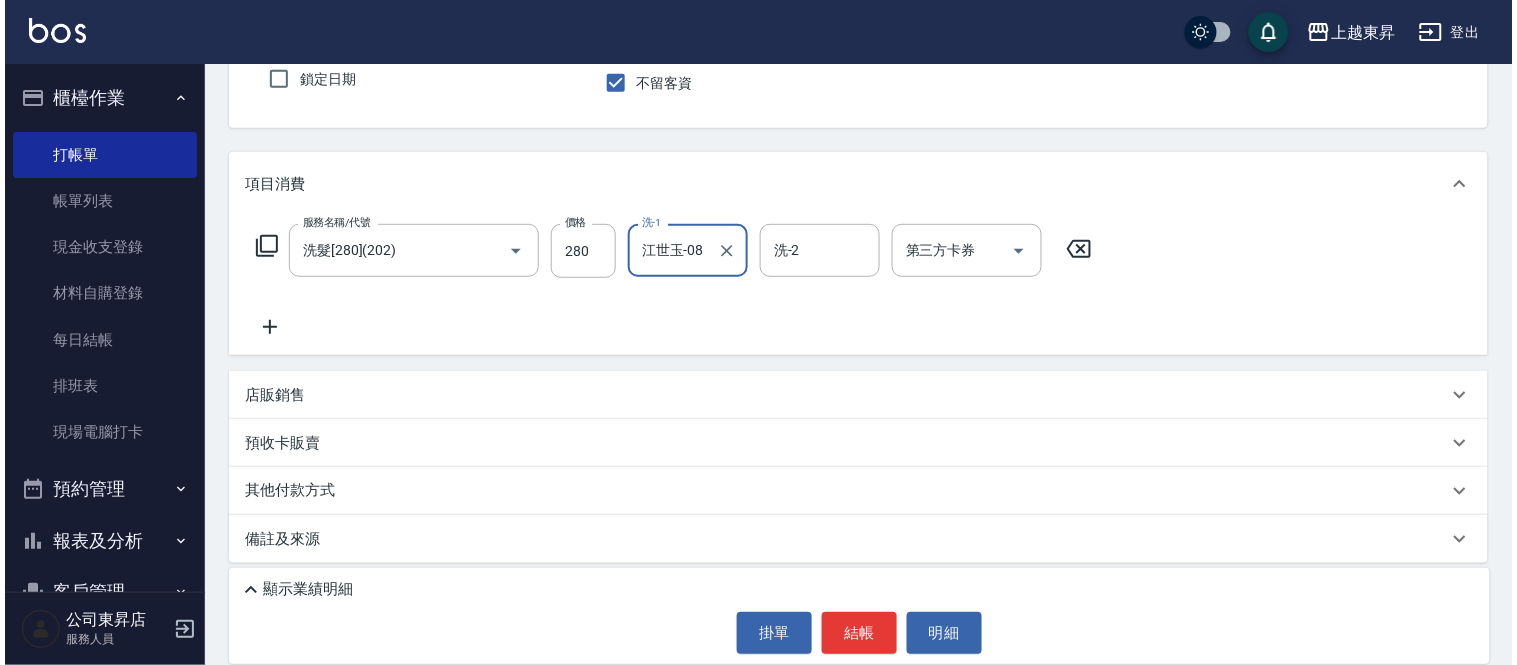 scroll, scrollTop: 183, scrollLeft: 0, axis: vertical 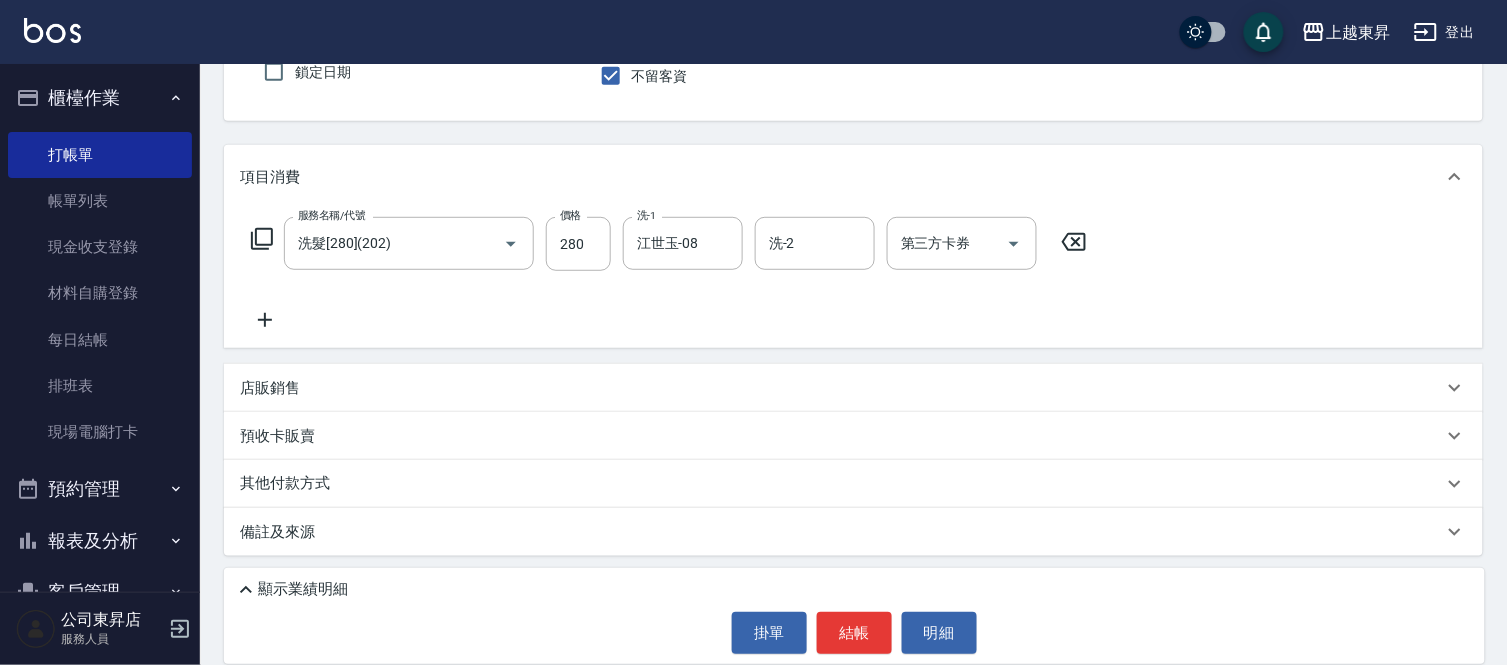 click 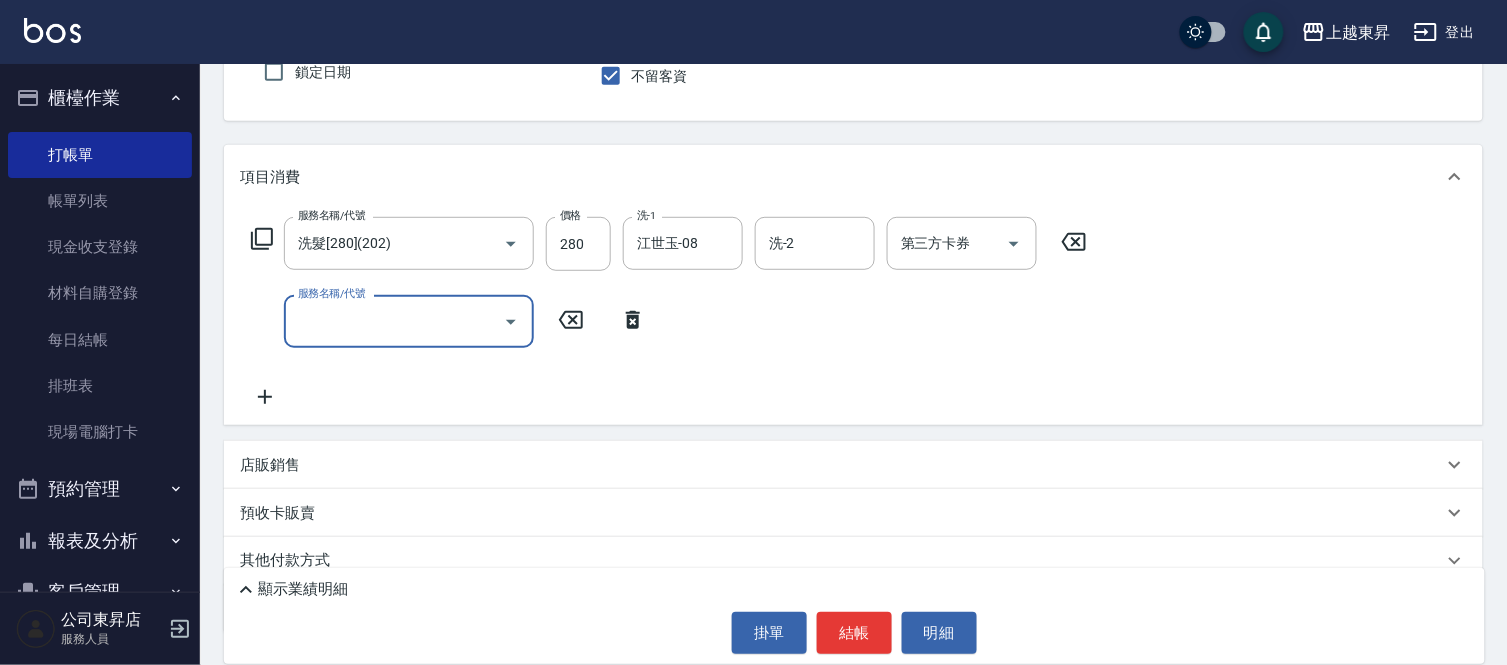 click on "服務名稱/代號" at bounding box center (394, 321) 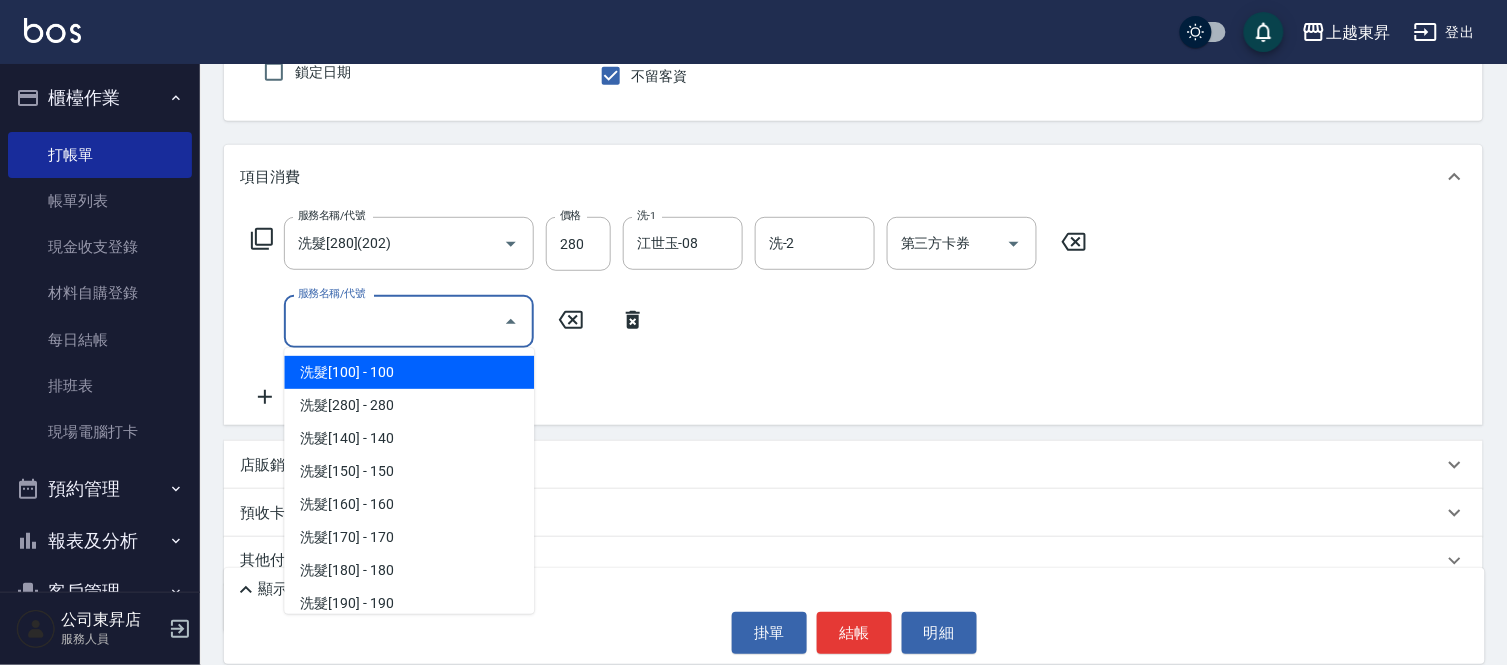 type on "ㄢ" 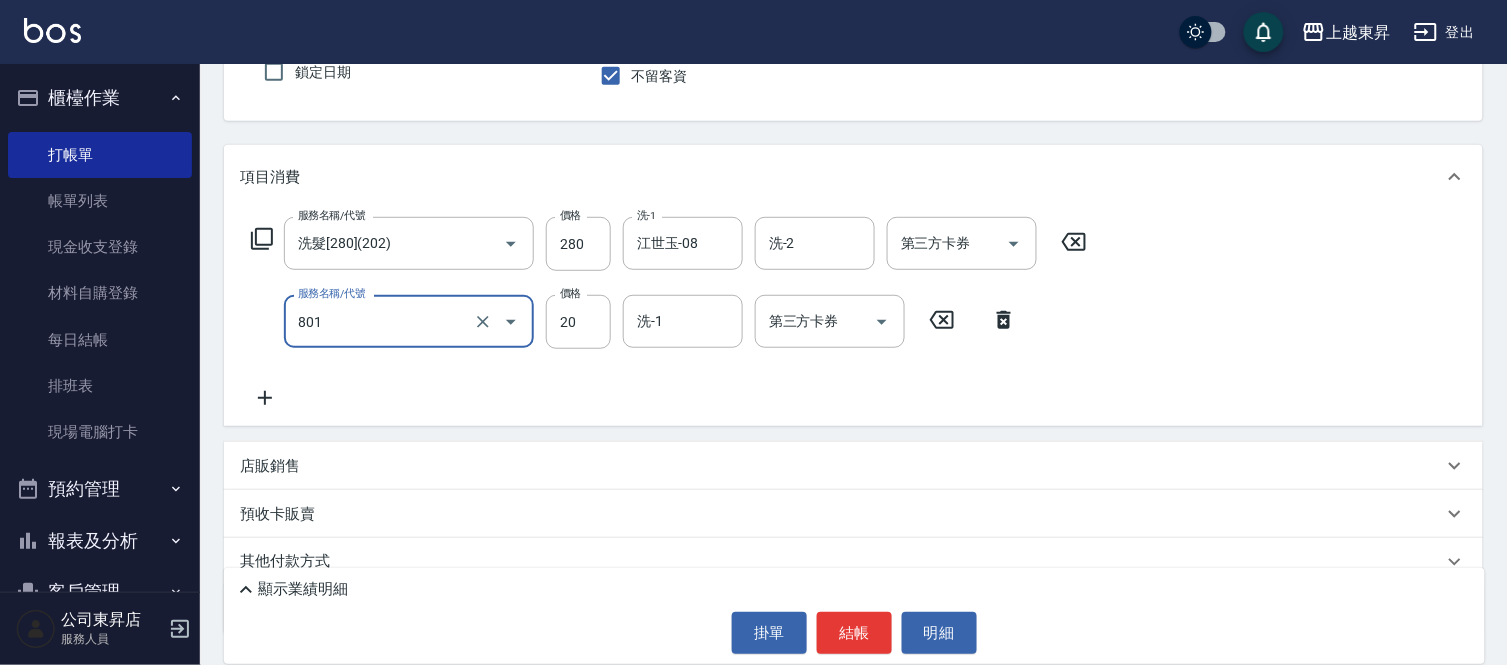 type on "潤絲(801)" 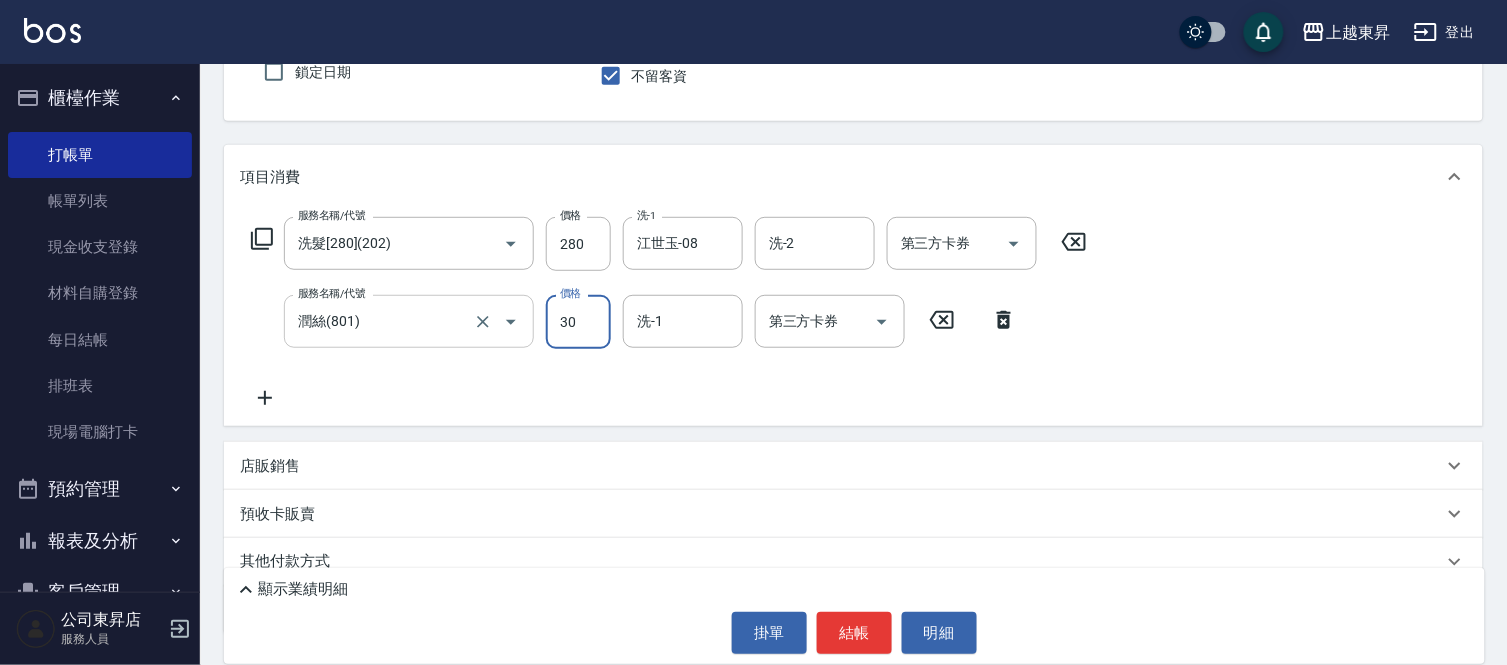 type on "30" 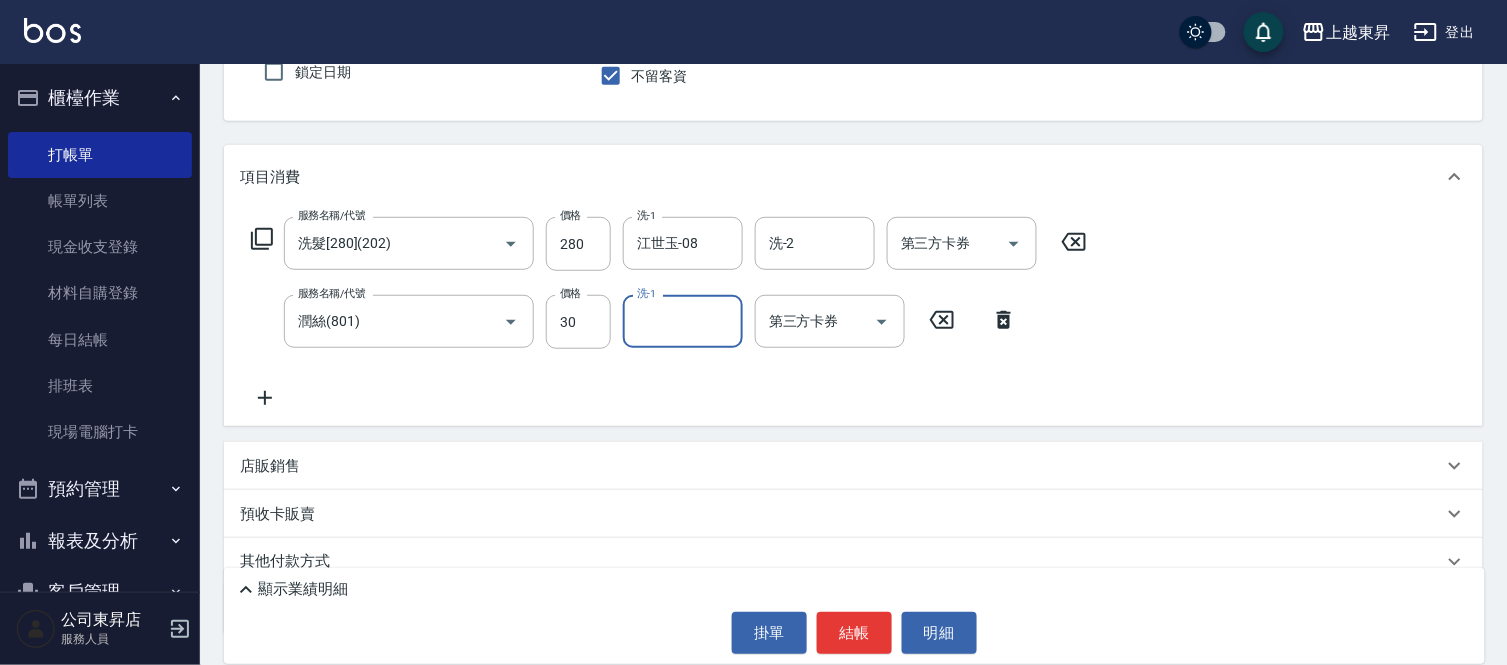 drag, startPoint x: 663, startPoint y: 325, endPoint x: 666, endPoint y: 311, distance: 14.3178215 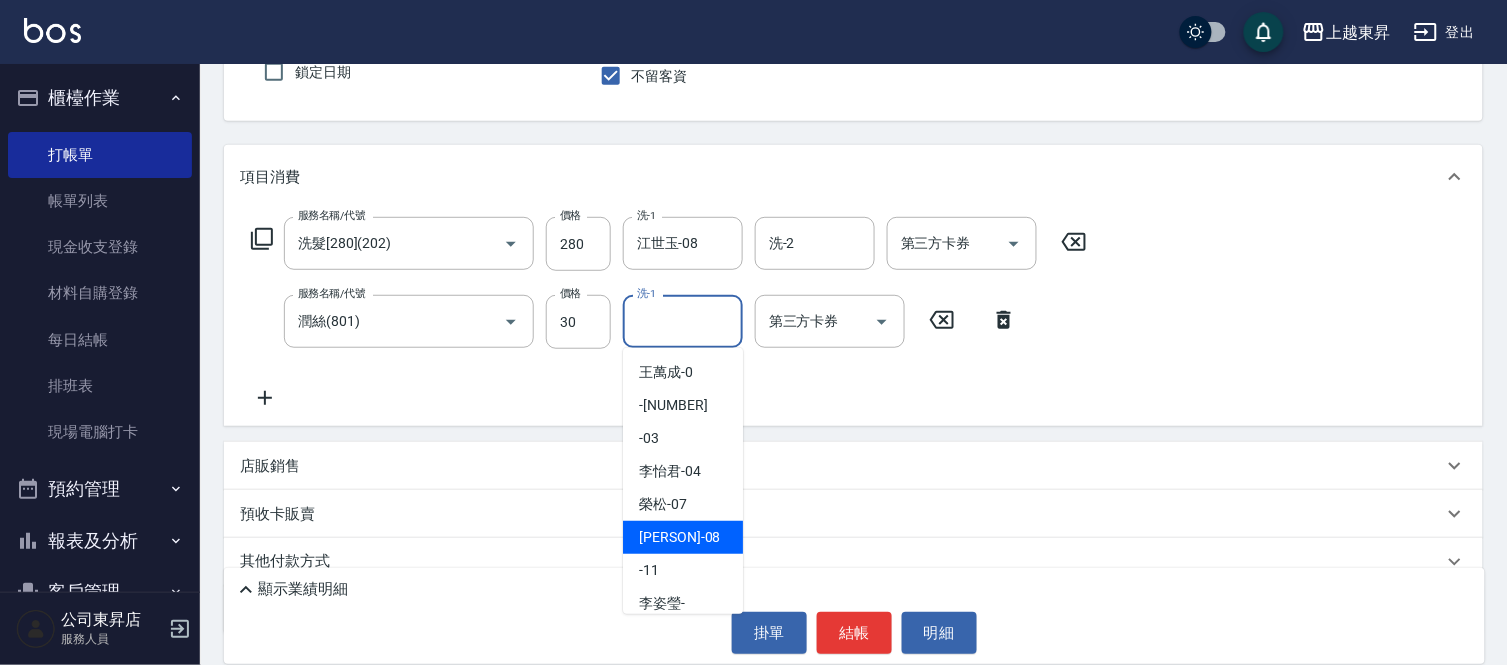 click on "江世玉 -08" at bounding box center [679, 537] 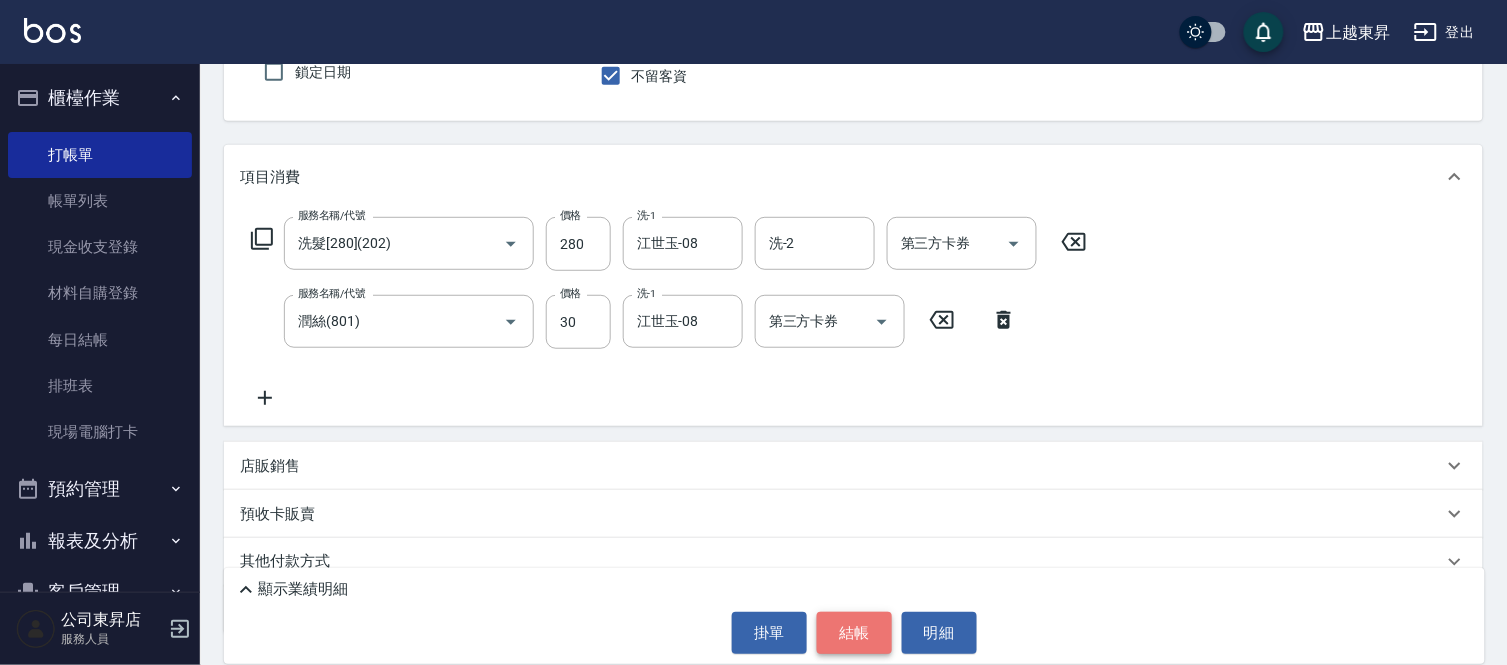 click on "結帳" at bounding box center [854, 633] 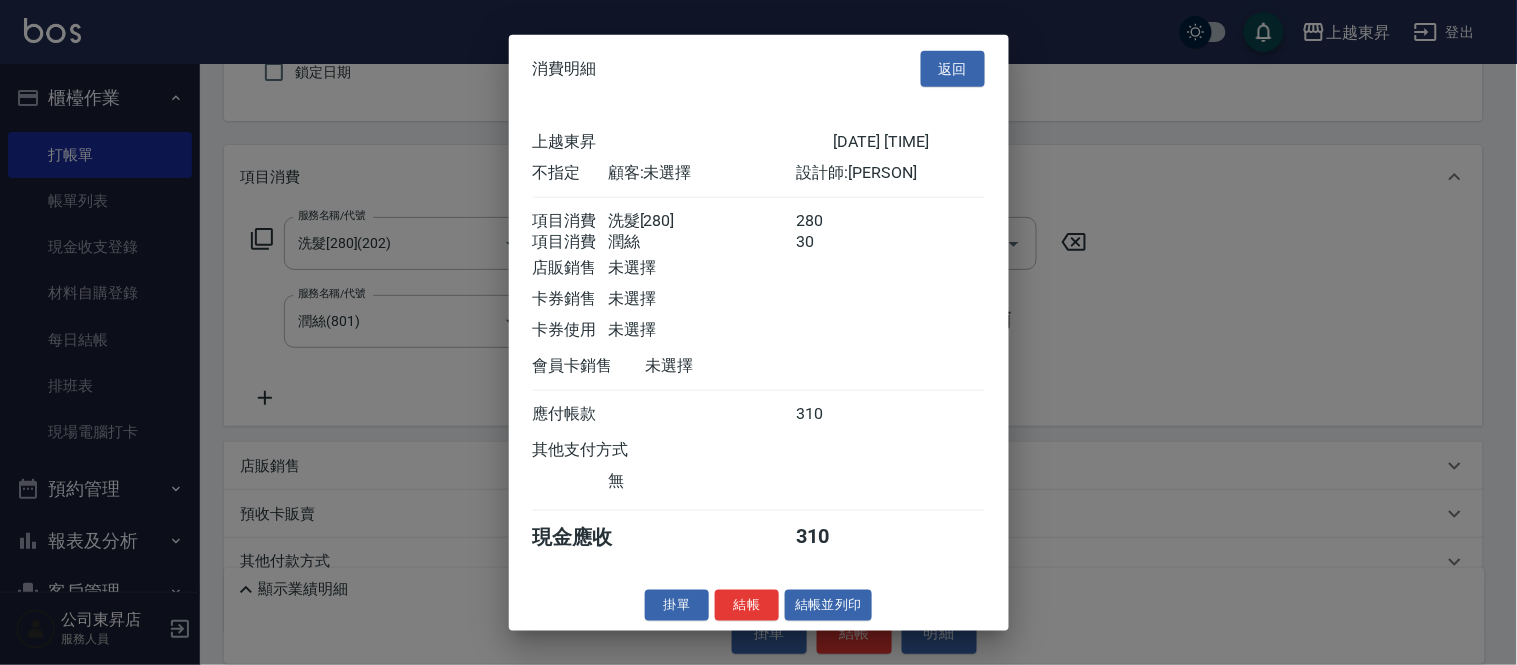 click on "結帳並列印" at bounding box center [828, 605] 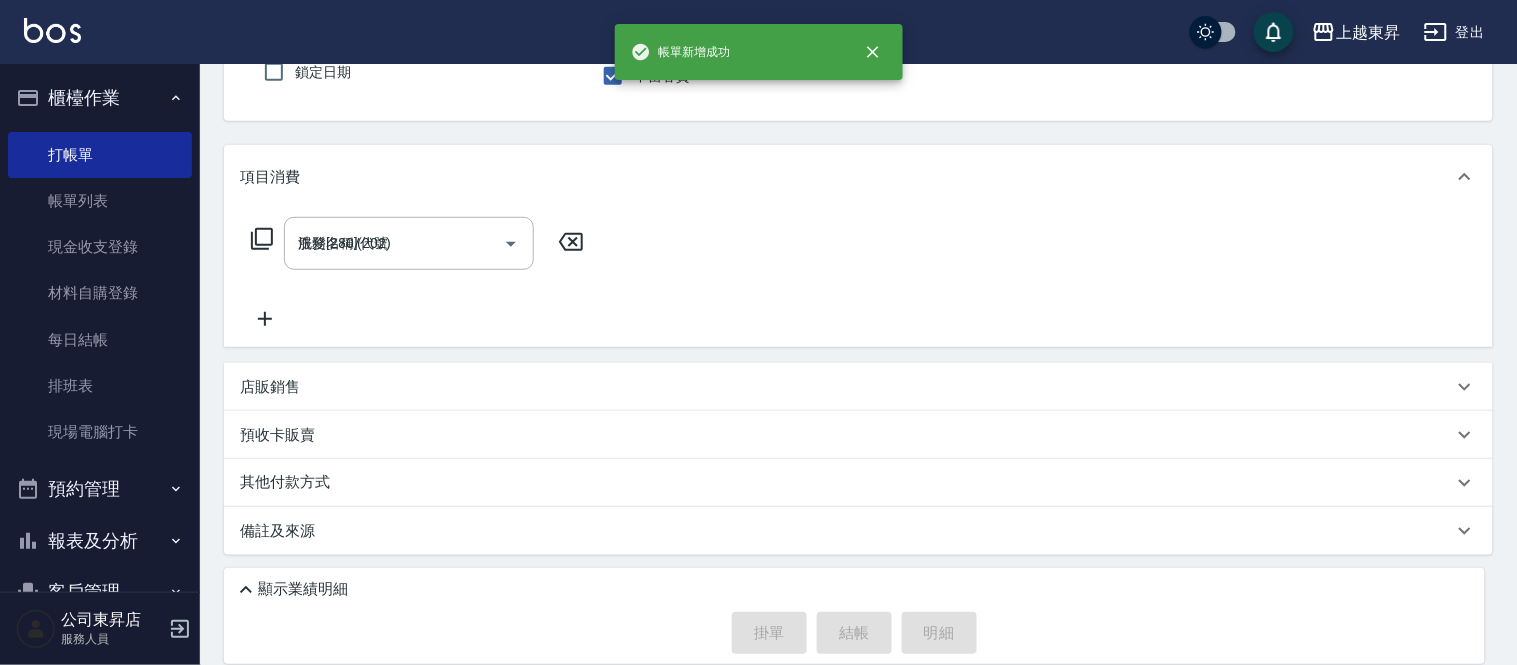 type on "[DATE] [TIME]" 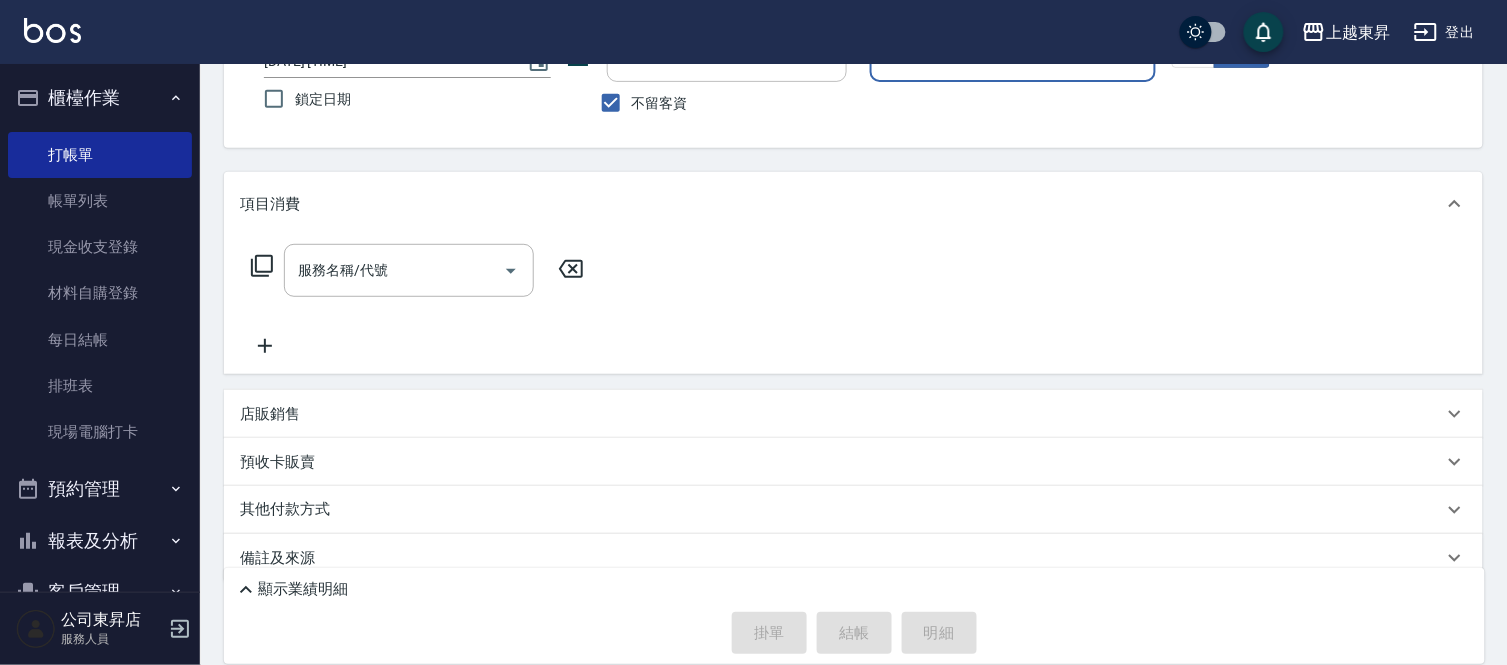 scroll, scrollTop: 0, scrollLeft: 0, axis: both 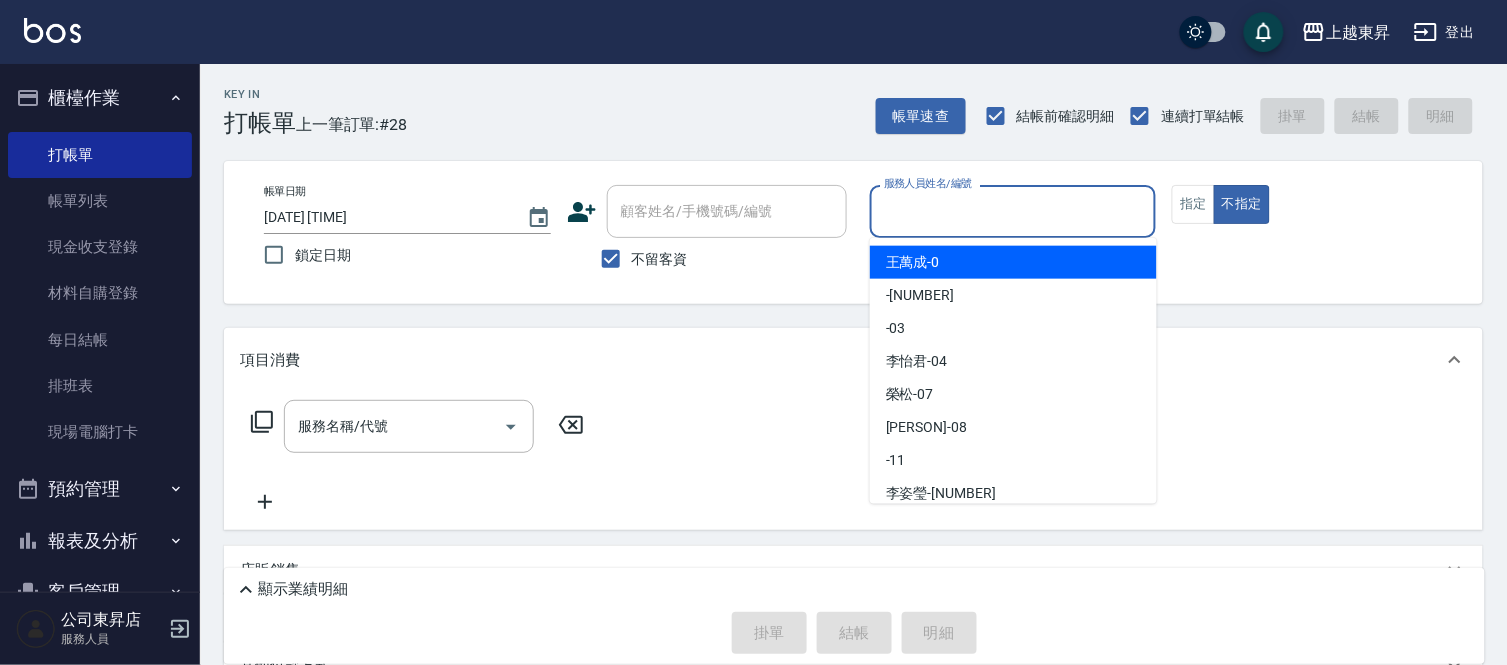 click on "服務人員姓名/編號" at bounding box center (1013, 211) 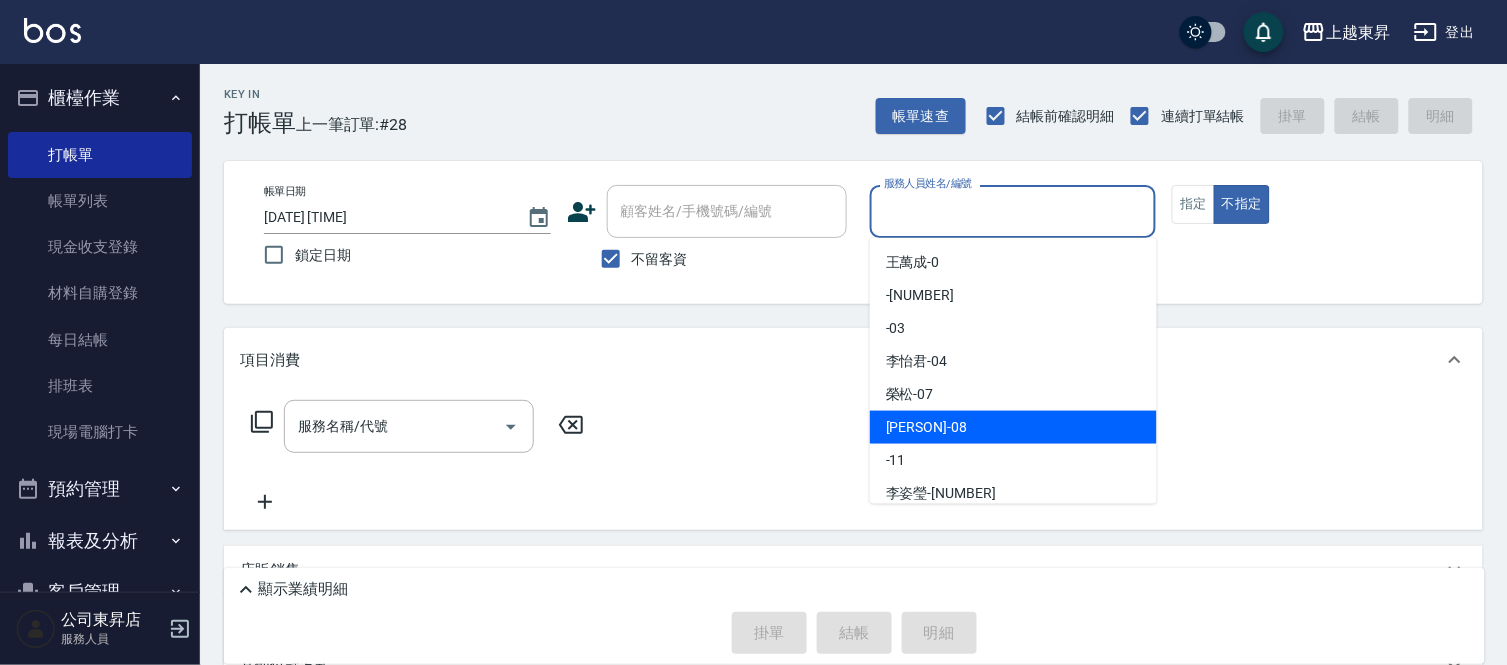 drag, startPoint x: 925, startPoint y: 424, endPoint x: 960, endPoint y: 407, distance: 38.910152 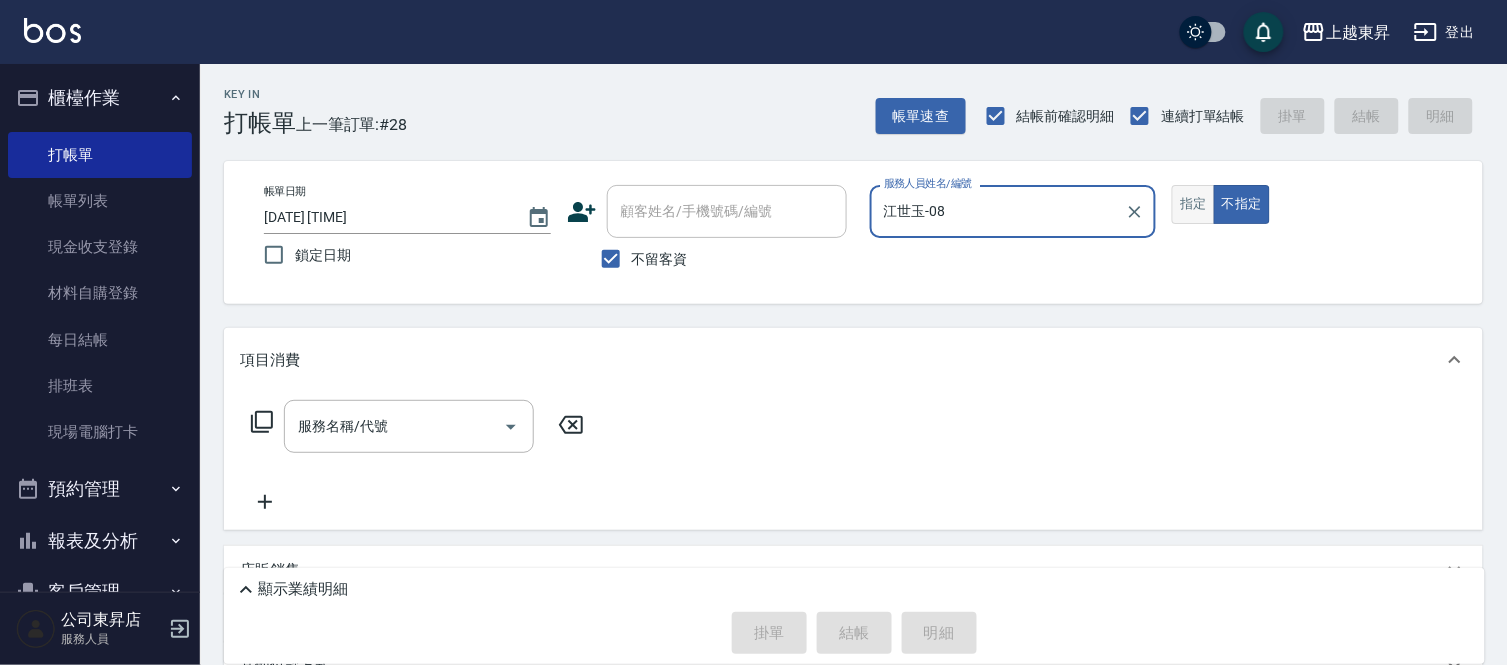 click on "指定" at bounding box center [1193, 204] 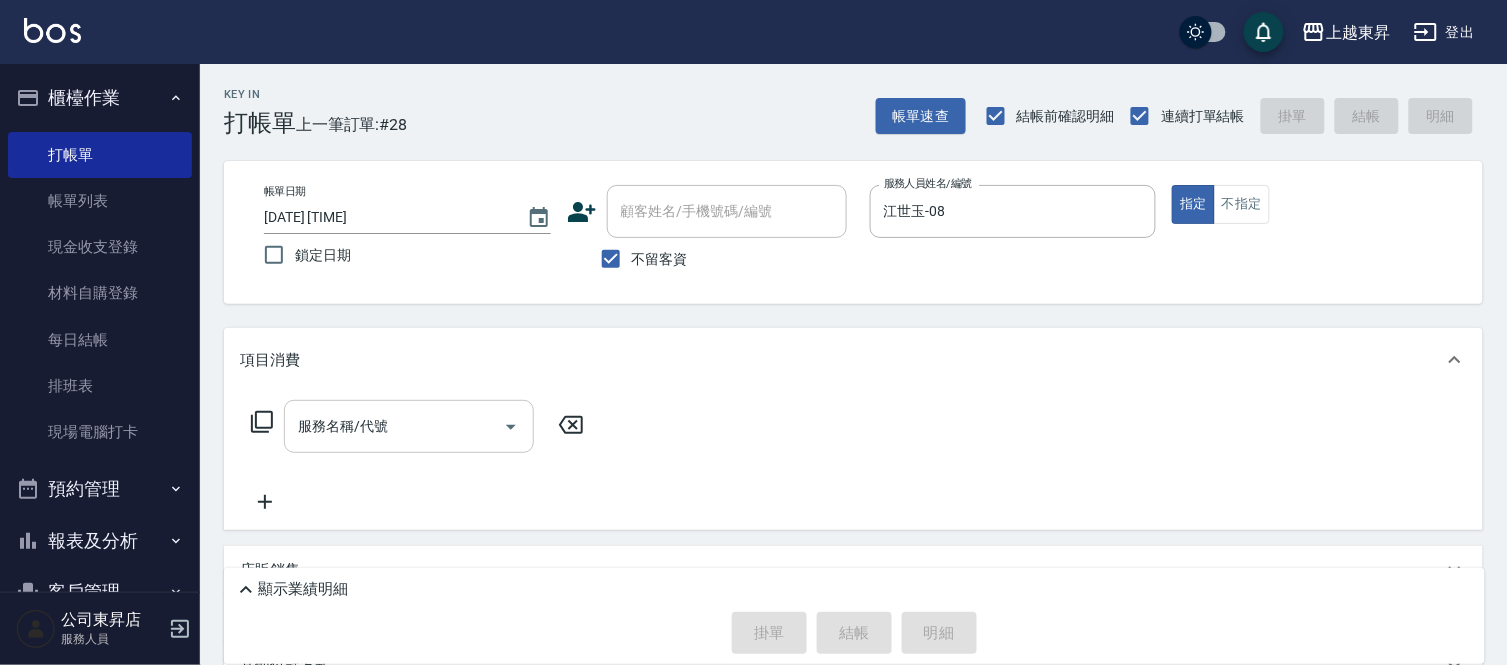 drag, startPoint x: 473, startPoint y: 427, endPoint x: 474, endPoint y: 417, distance: 10.049875 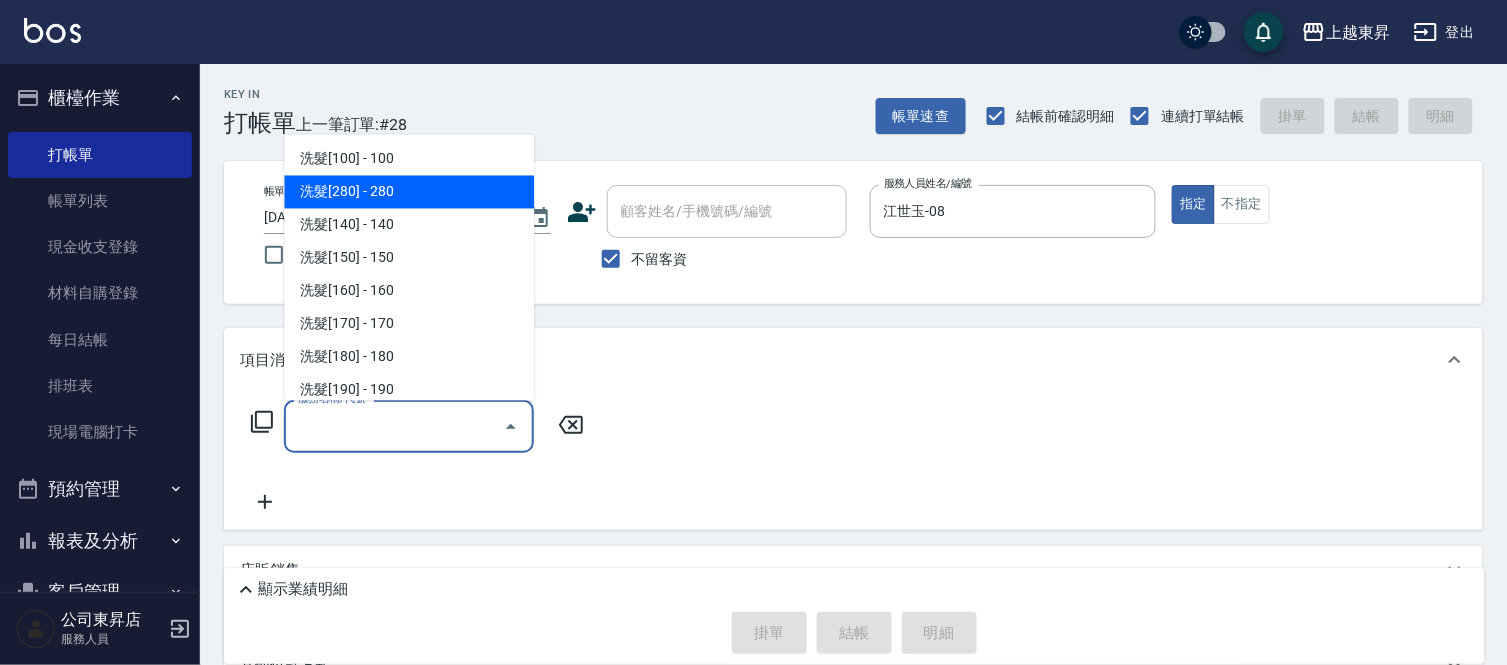 click on "洗髮[280] - 280" at bounding box center [409, 192] 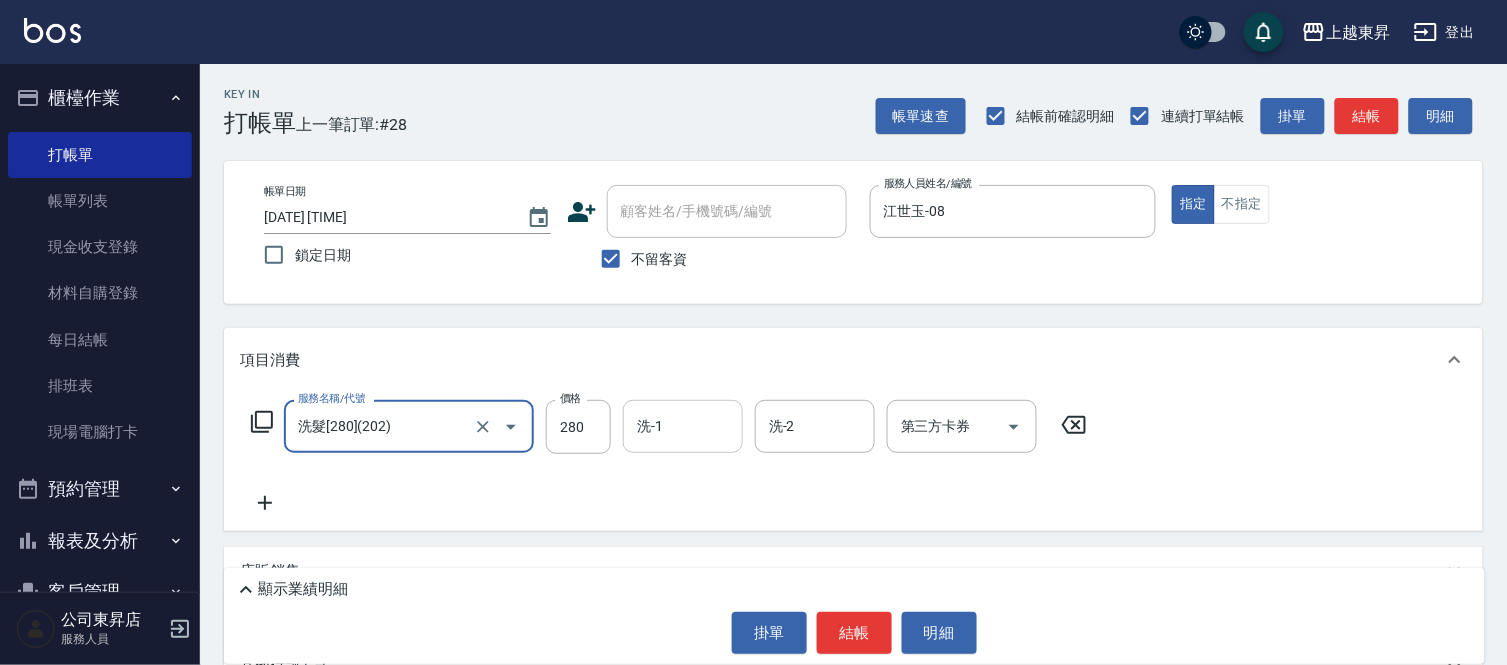 click on "洗-1 洗-1" at bounding box center (683, 426) 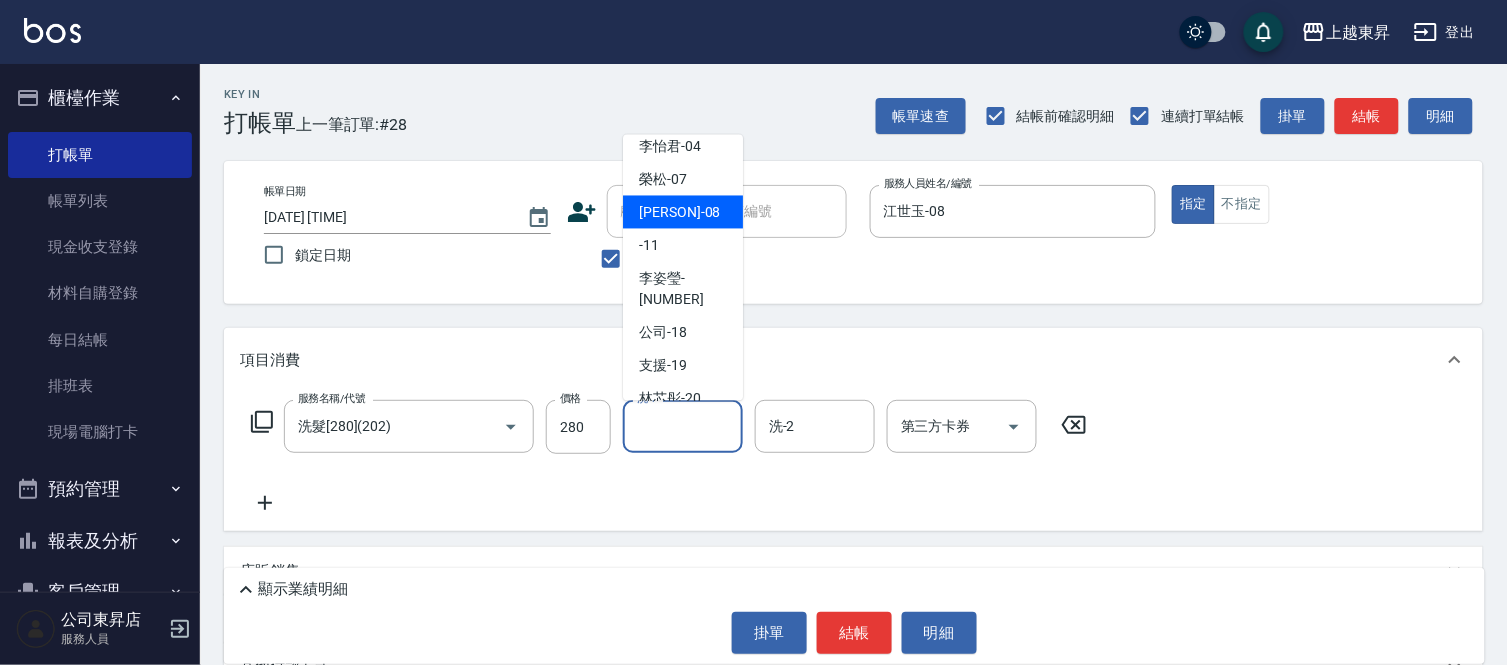 scroll, scrollTop: 310, scrollLeft: 0, axis: vertical 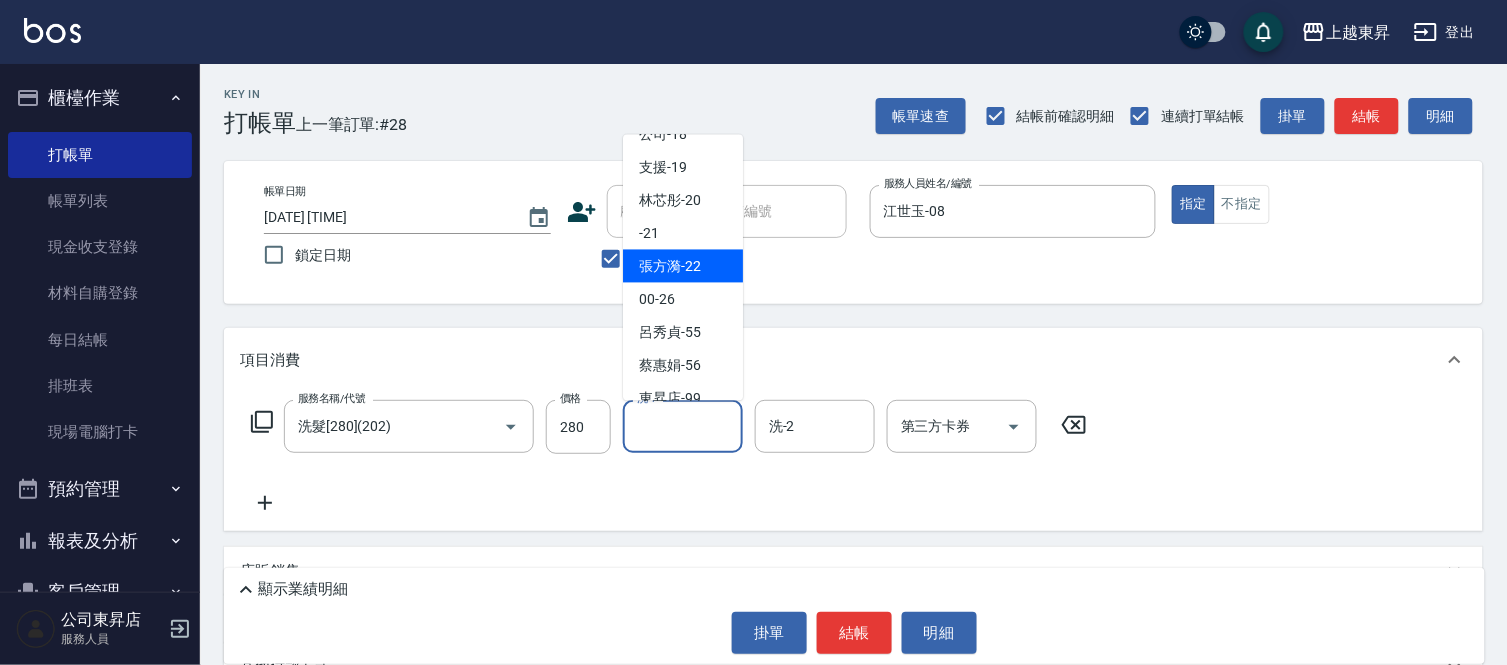 click on "[PERSON] -[NUMBER]" at bounding box center (670, 266) 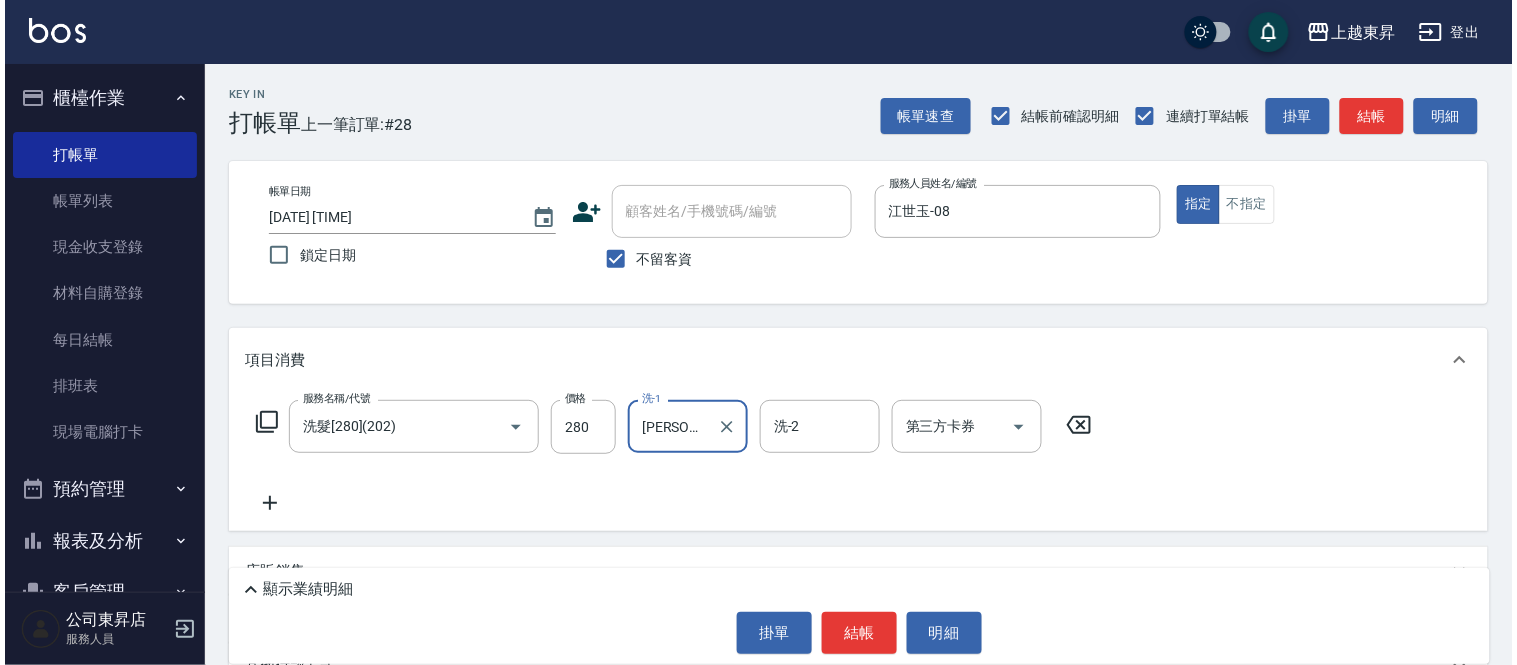 scroll, scrollTop: 183, scrollLeft: 0, axis: vertical 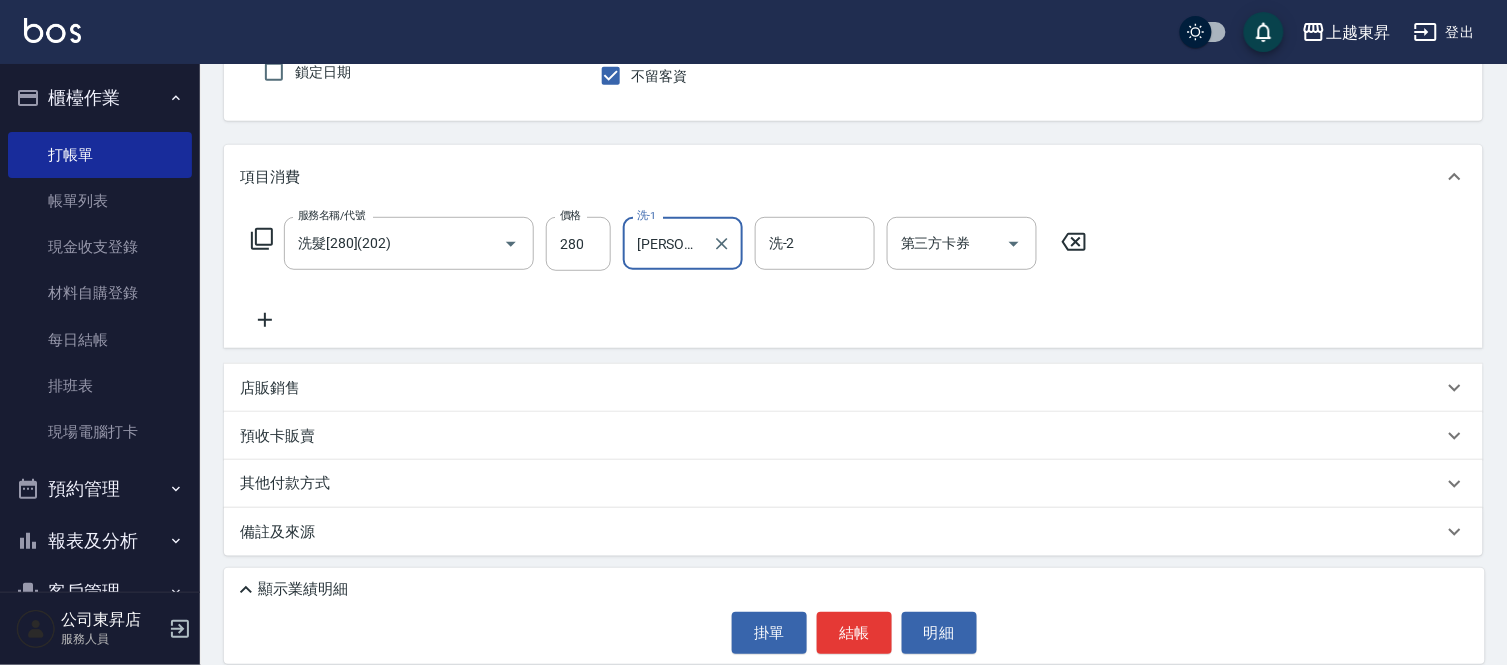 click 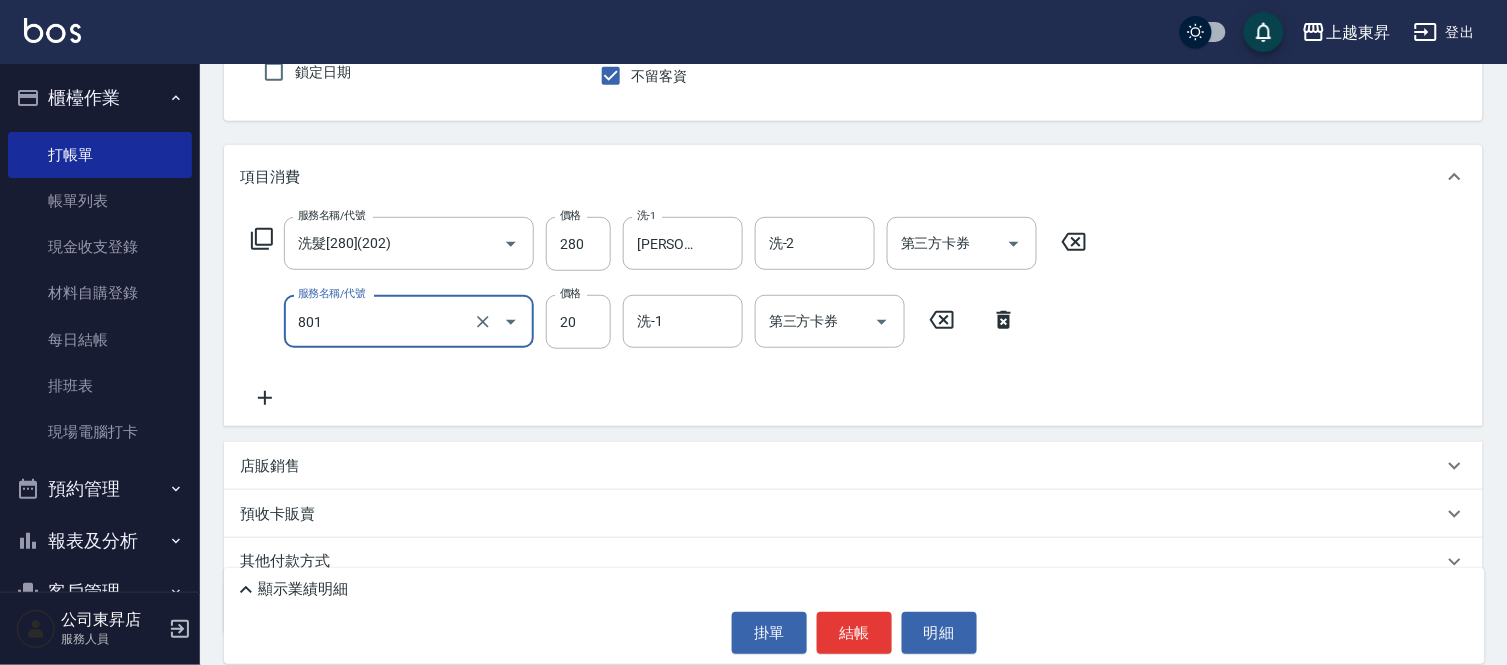 type on "潤絲(801)" 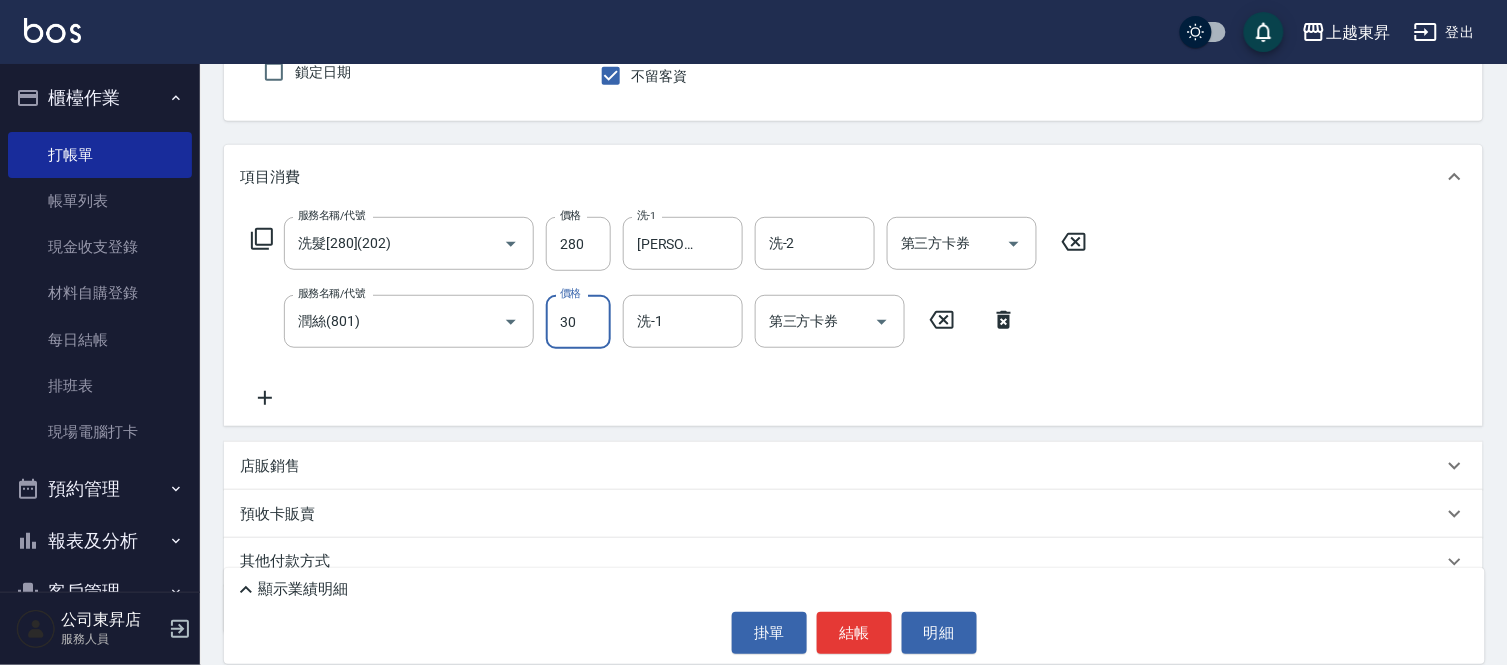 type on "30" 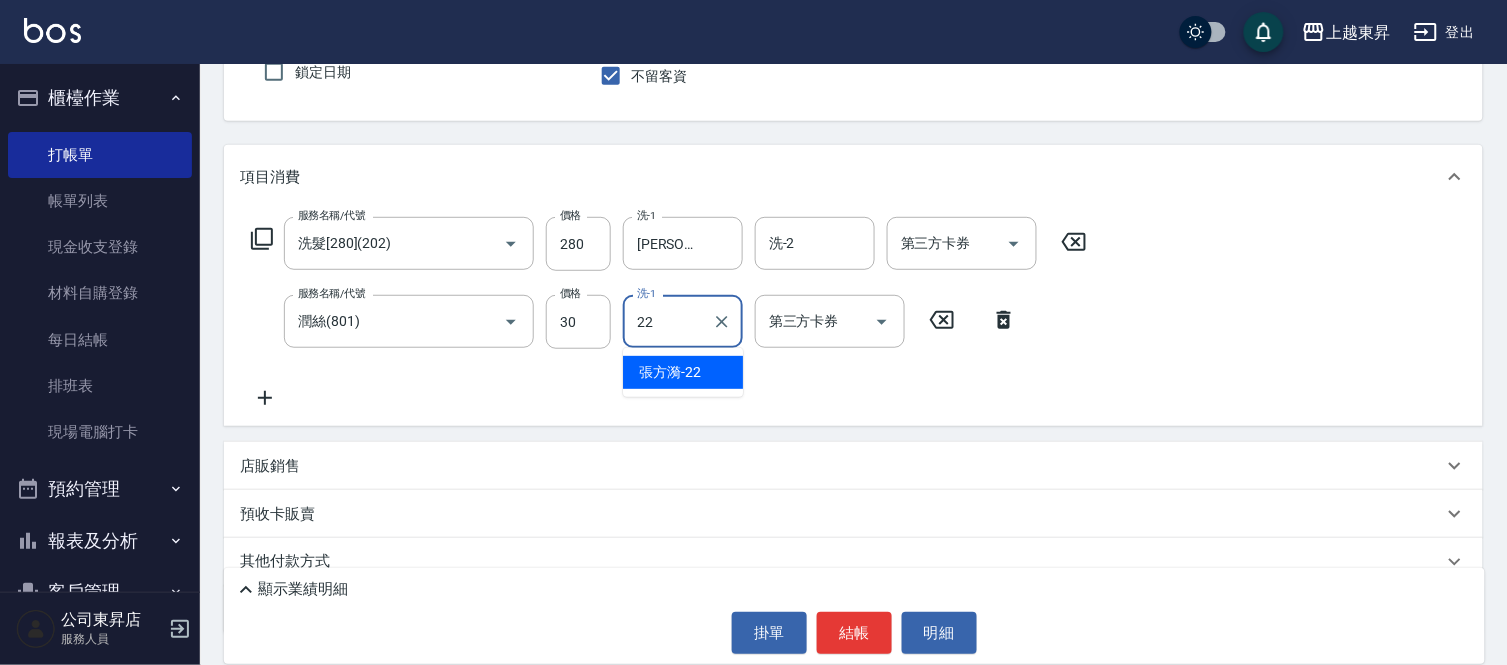 type on "[PERSON]-[NUMBER]" 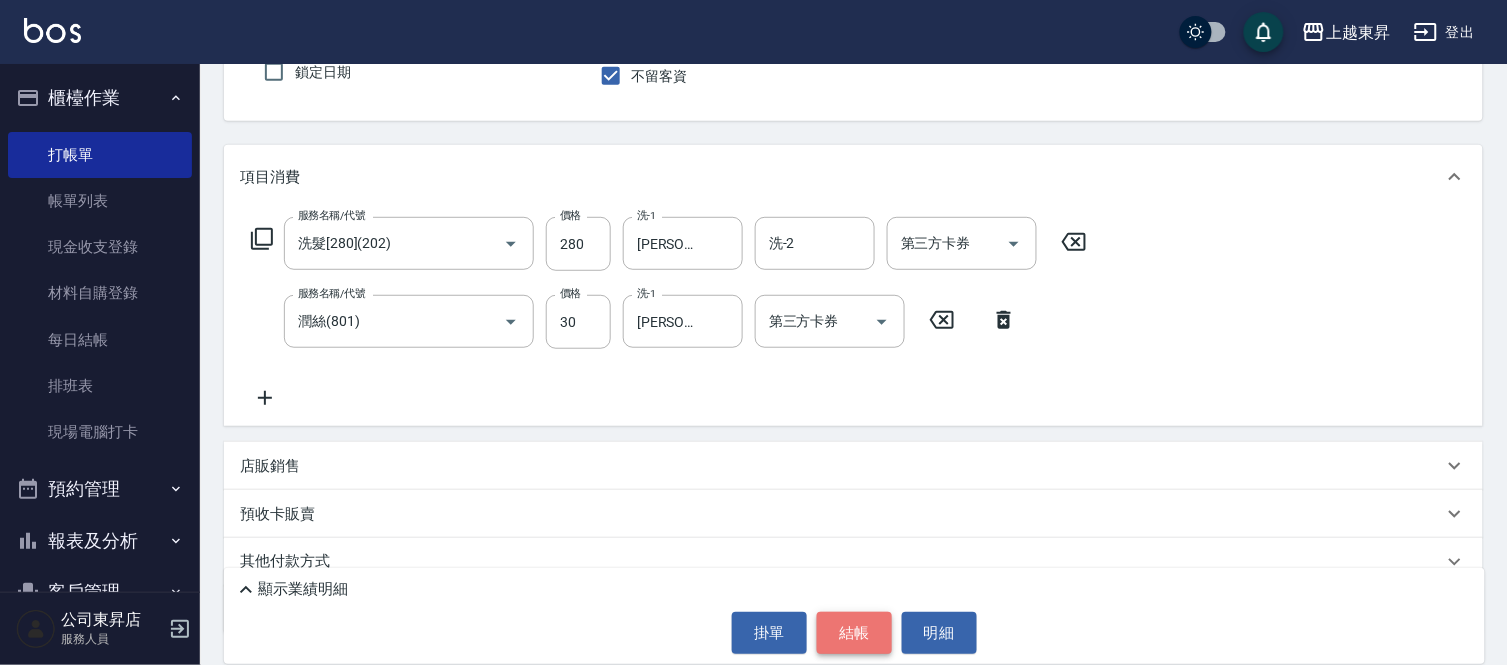 click on "結帳" at bounding box center [854, 633] 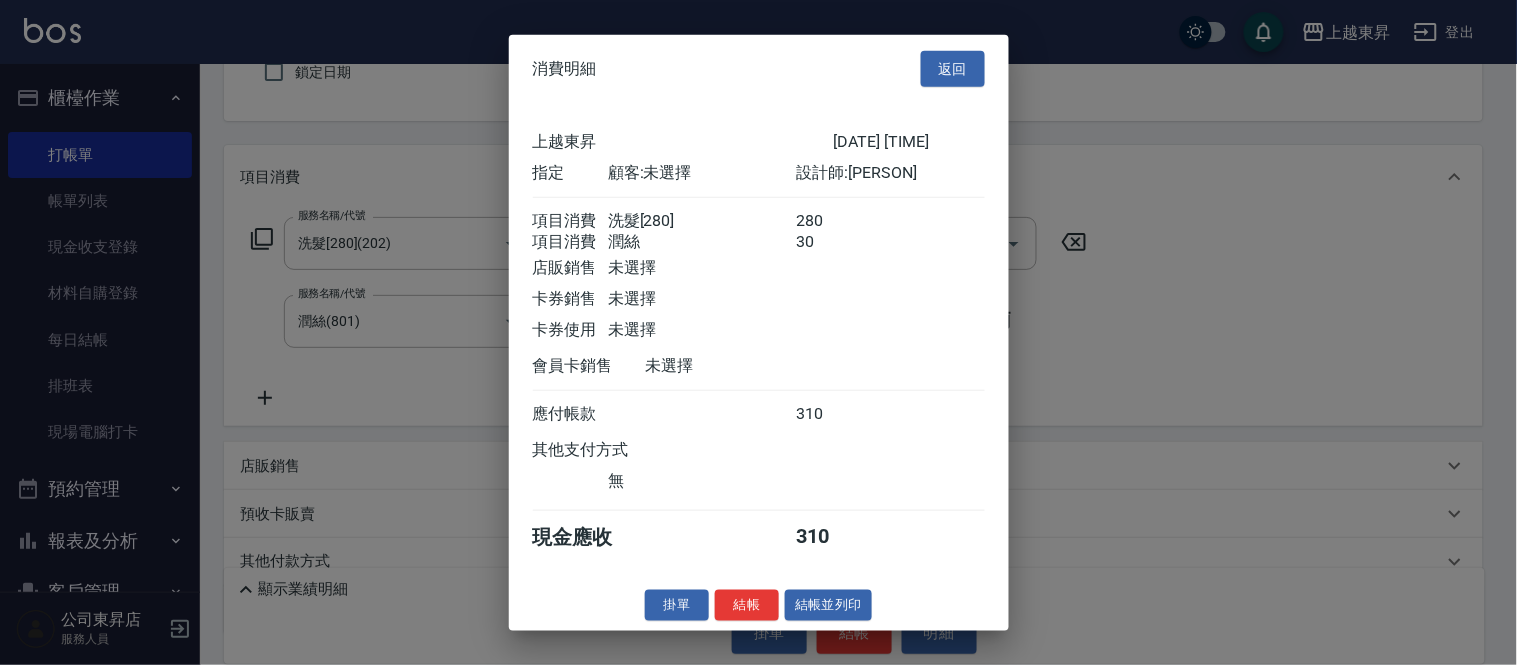 click on "結帳並列印" at bounding box center (828, 605) 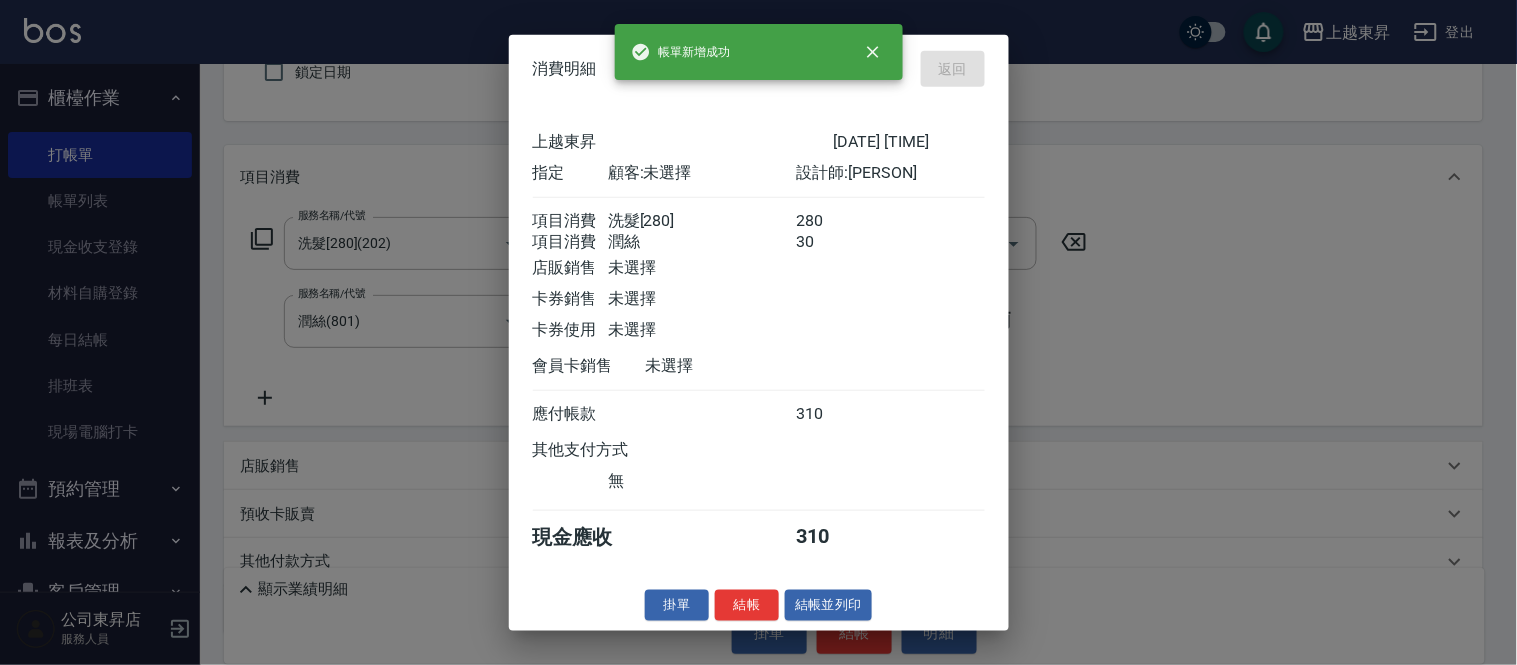 type 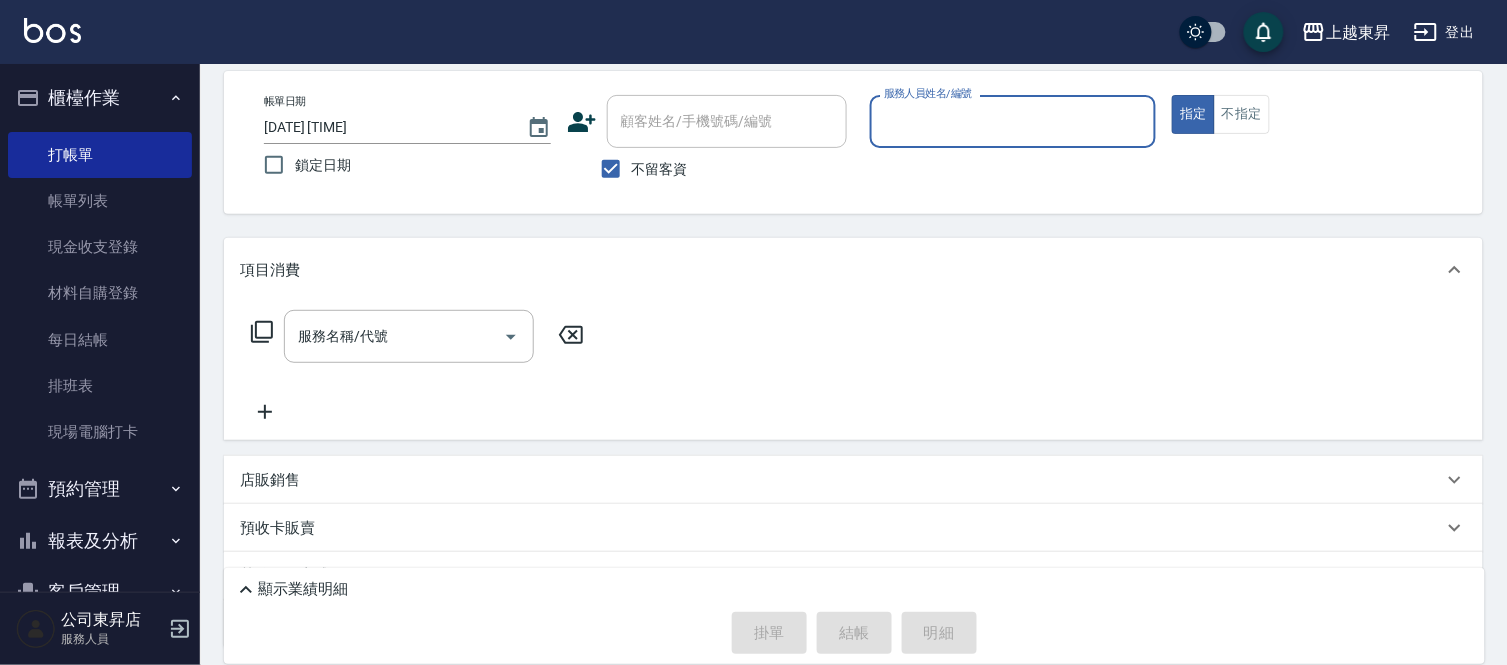 scroll, scrollTop: 0, scrollLeft: 0, axis: both 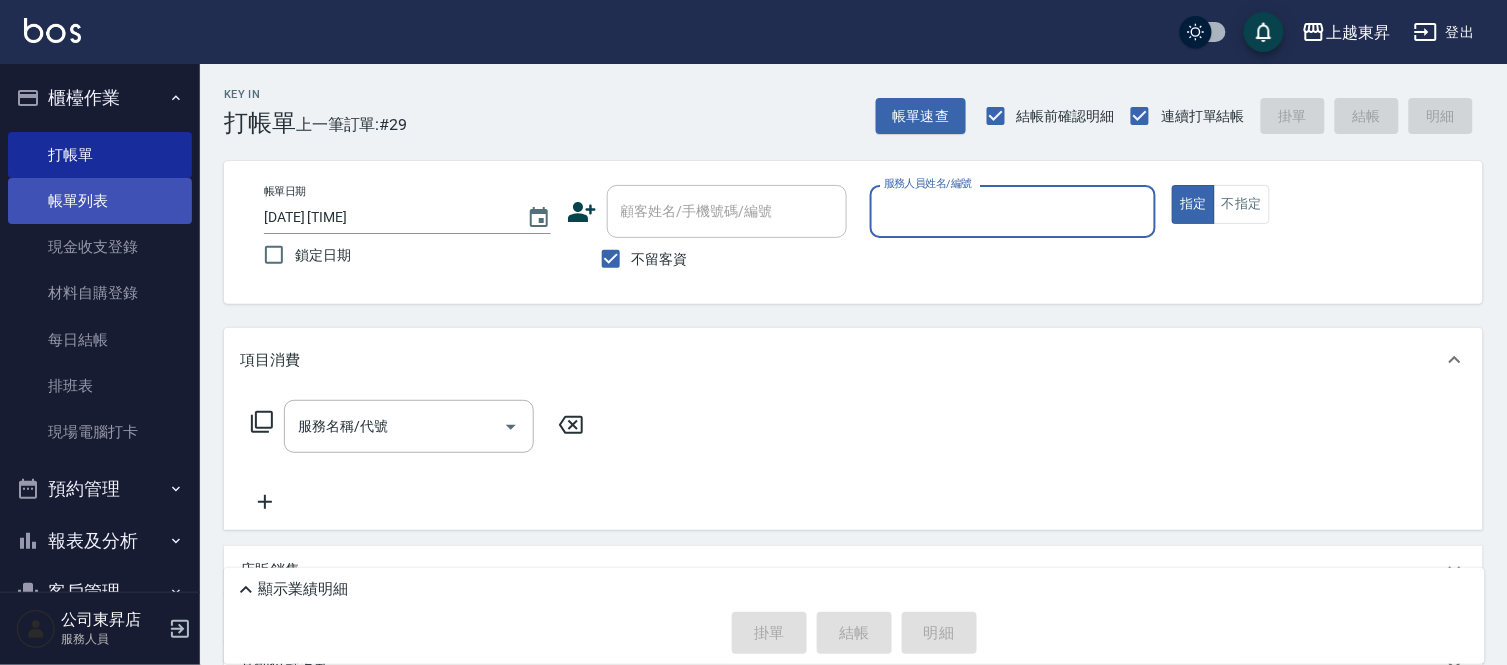 click on "帳單列表" at bounding box center (100, 201) 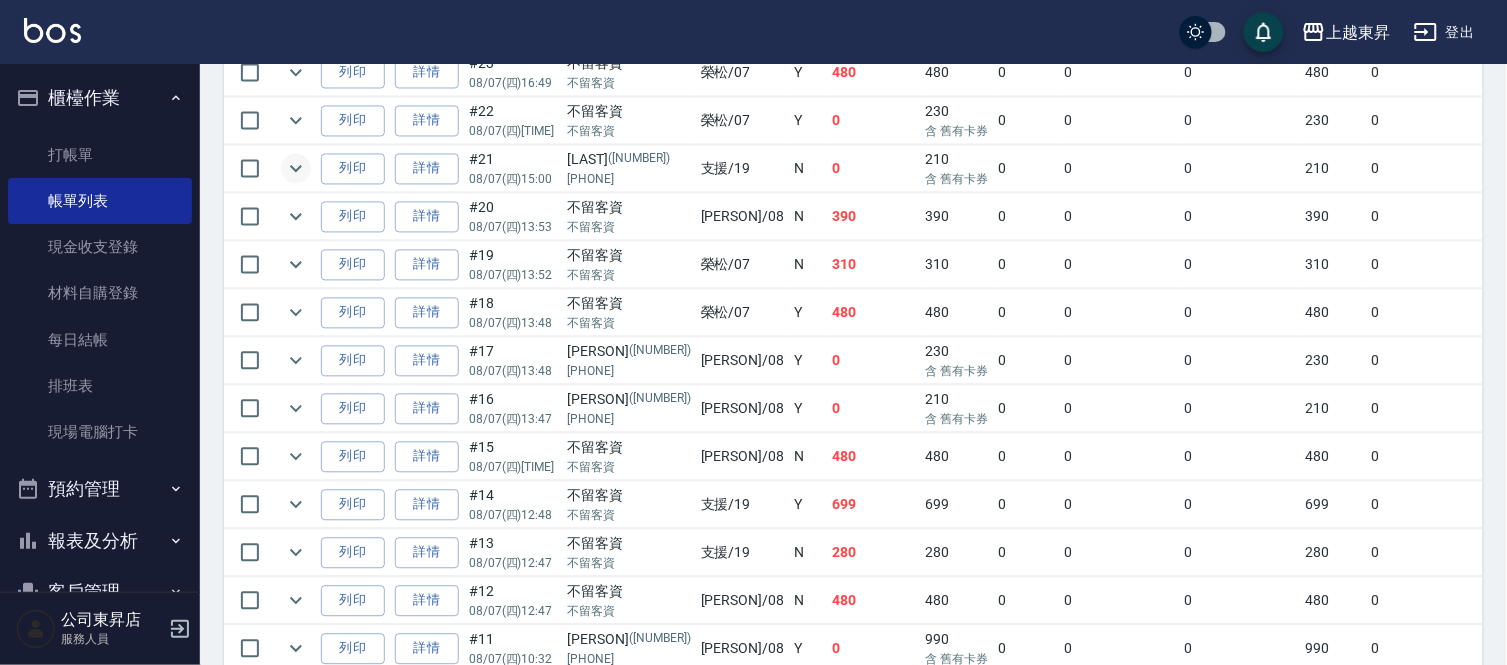 scroll, scrollTop: 777, scrollLeft: 0, axis: vertical 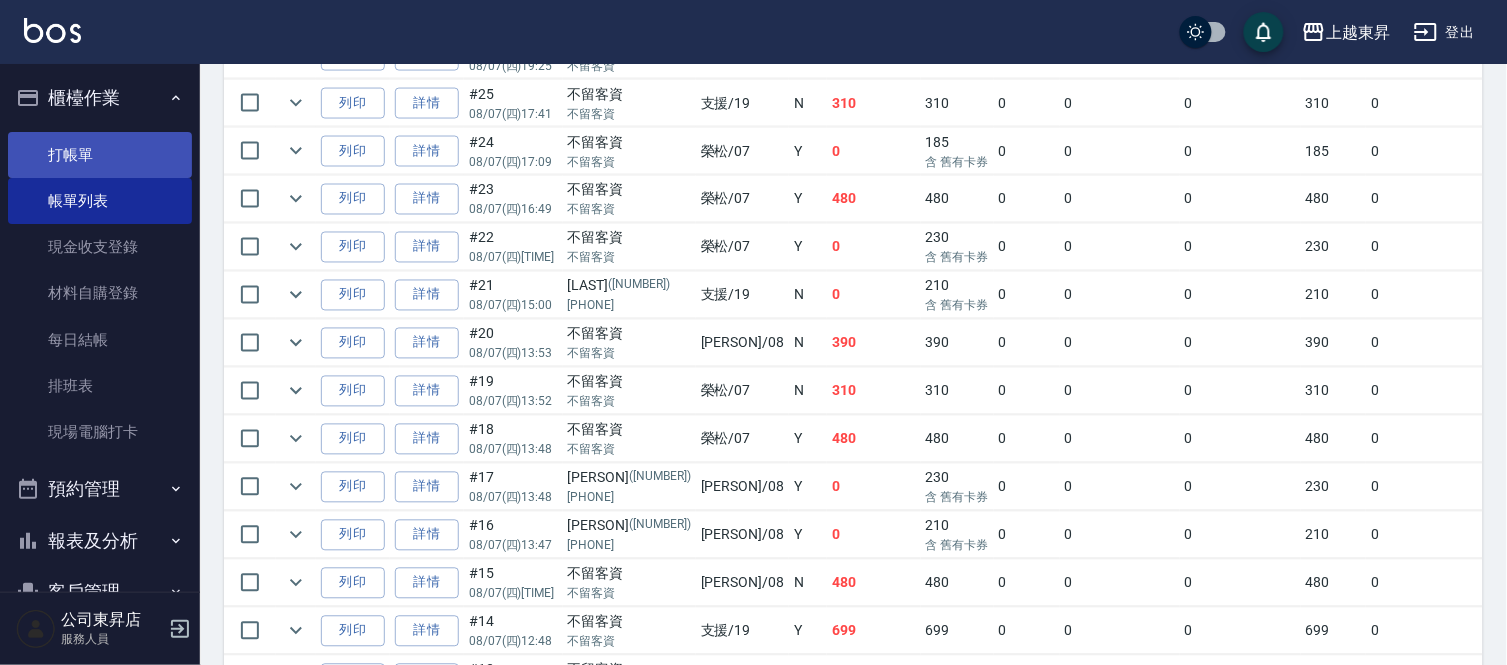 click on "打帳單" at bounding box center [100, 155] 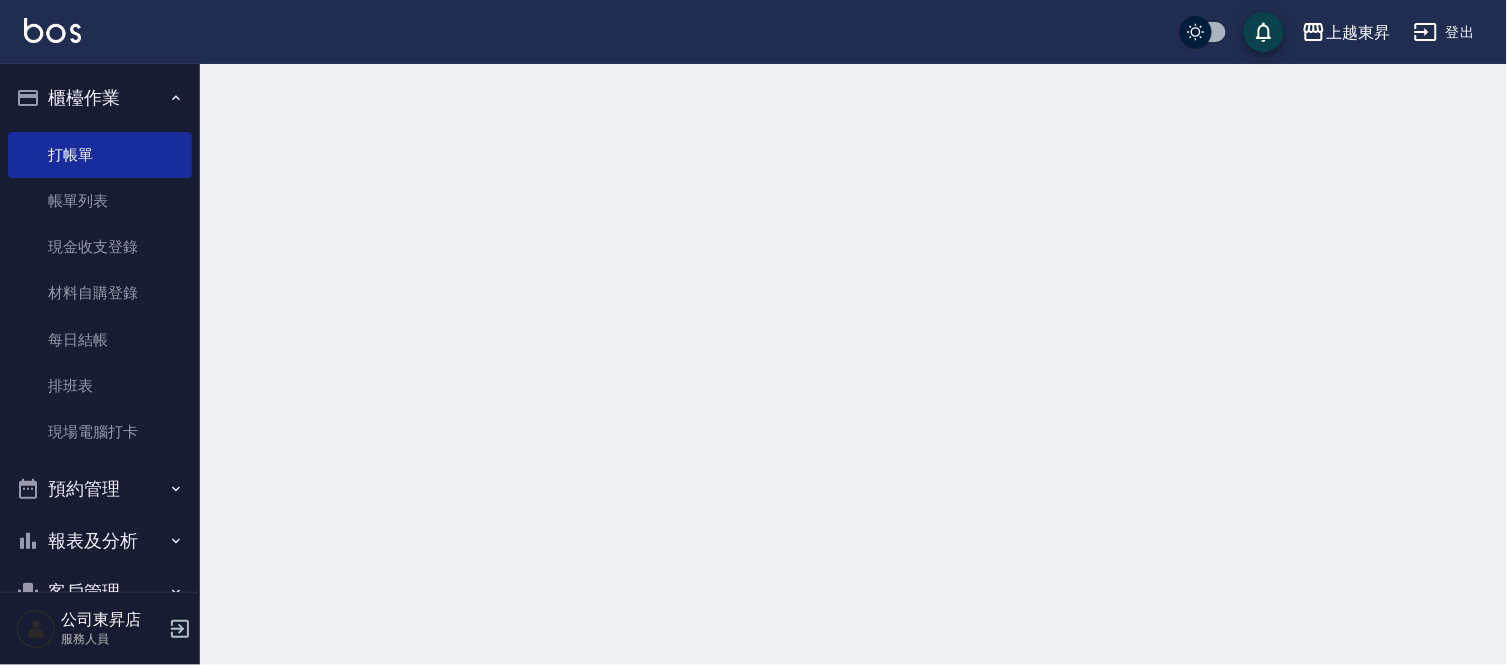 scroll, scrollTop: 0, scrollLeft: 0, axis: both 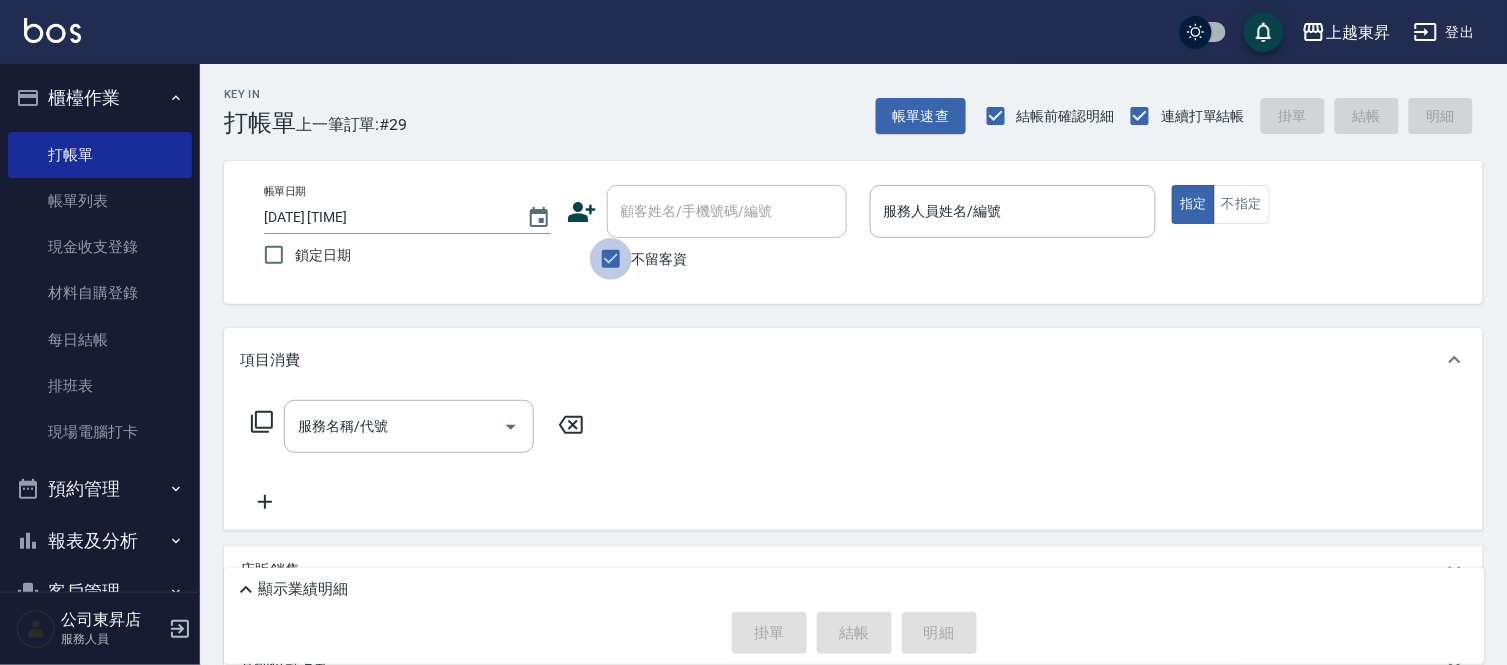 click on "不留客資" at bounding box center (611, 259) 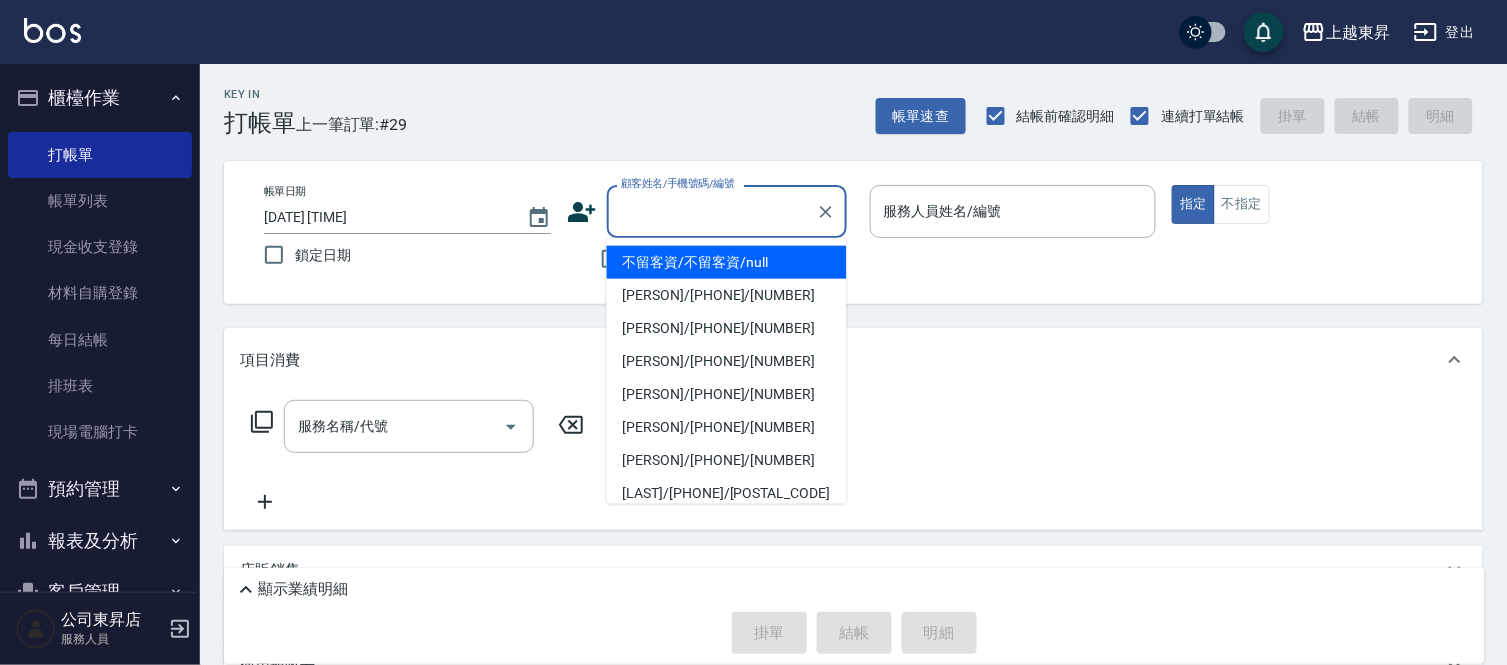 click on "顧客姓名/手機號碼/編號 顧客姓名/手機號碼/編號" at bounding box center [727, 211] 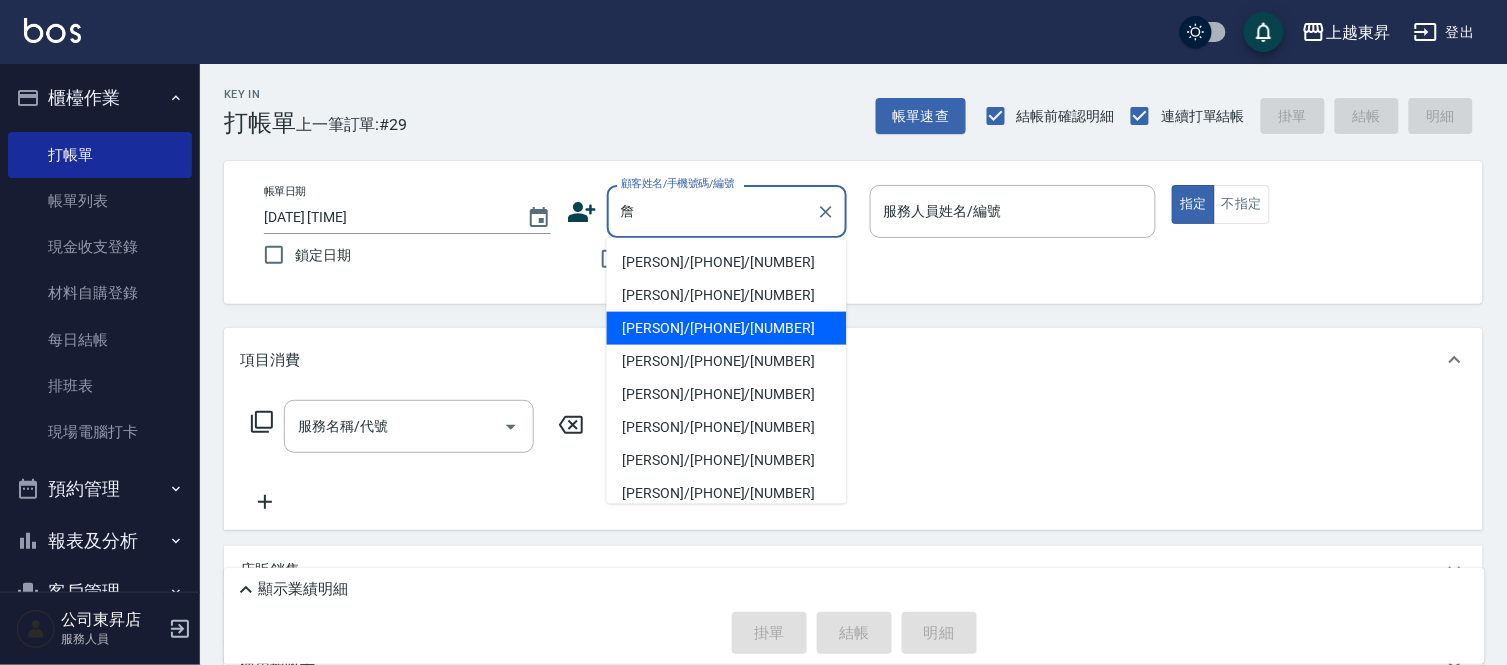 click on "[PERSON]/[PHONE]/[NUMBER]" at bounding box center (727, 328) 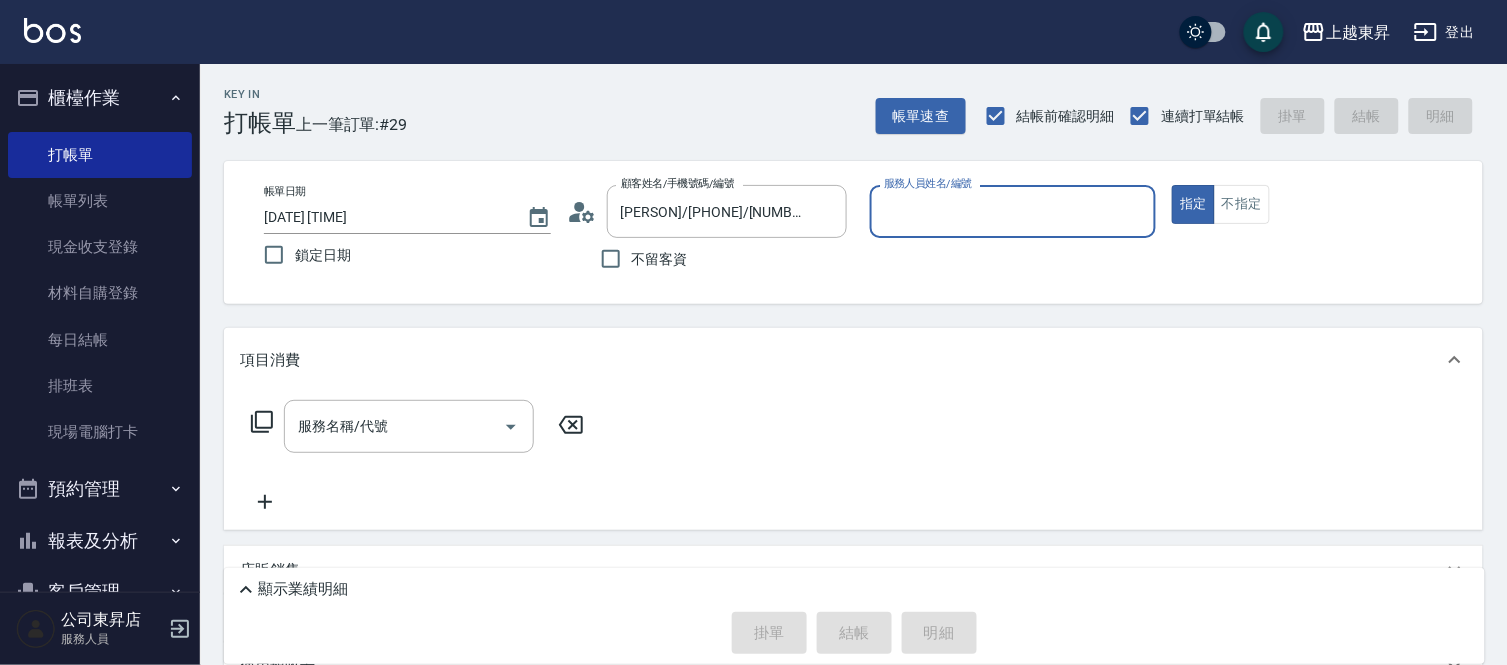 type on "江世玉-08" 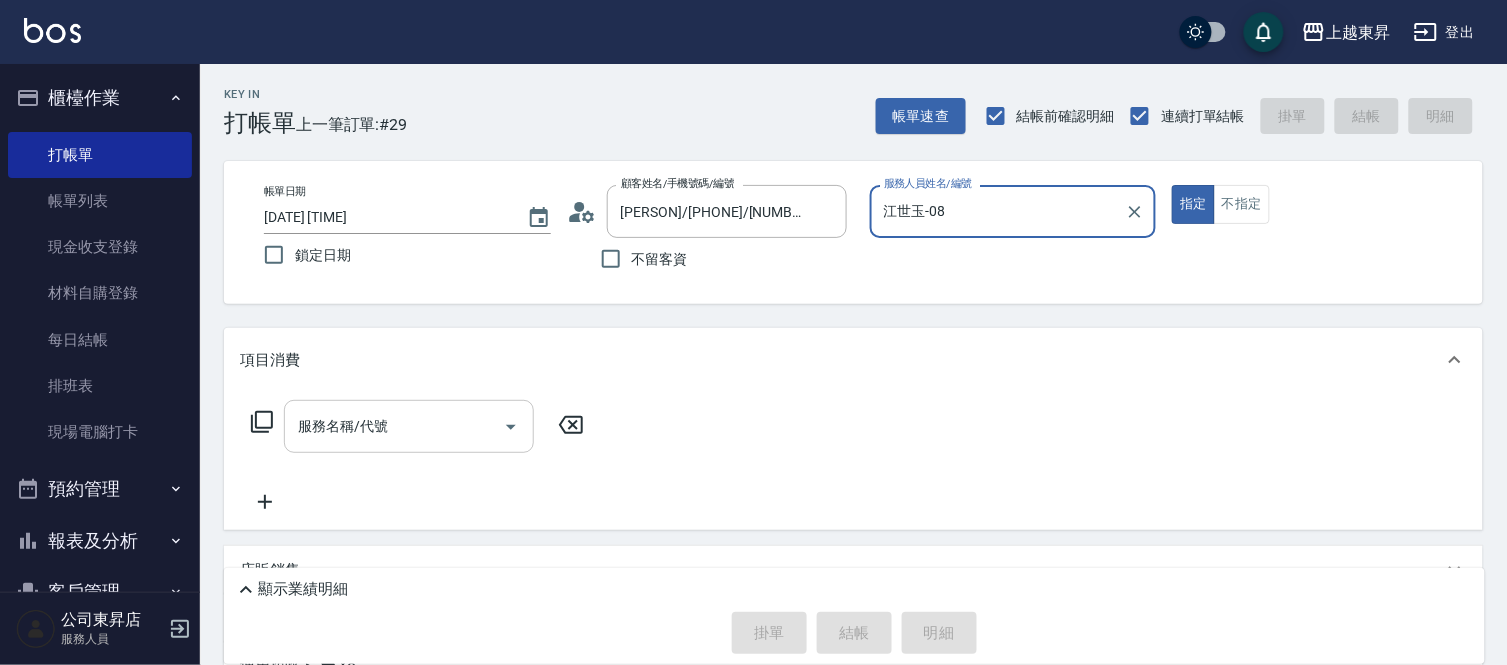click on "服務名稱/代號" at bounding box center (394, 426) 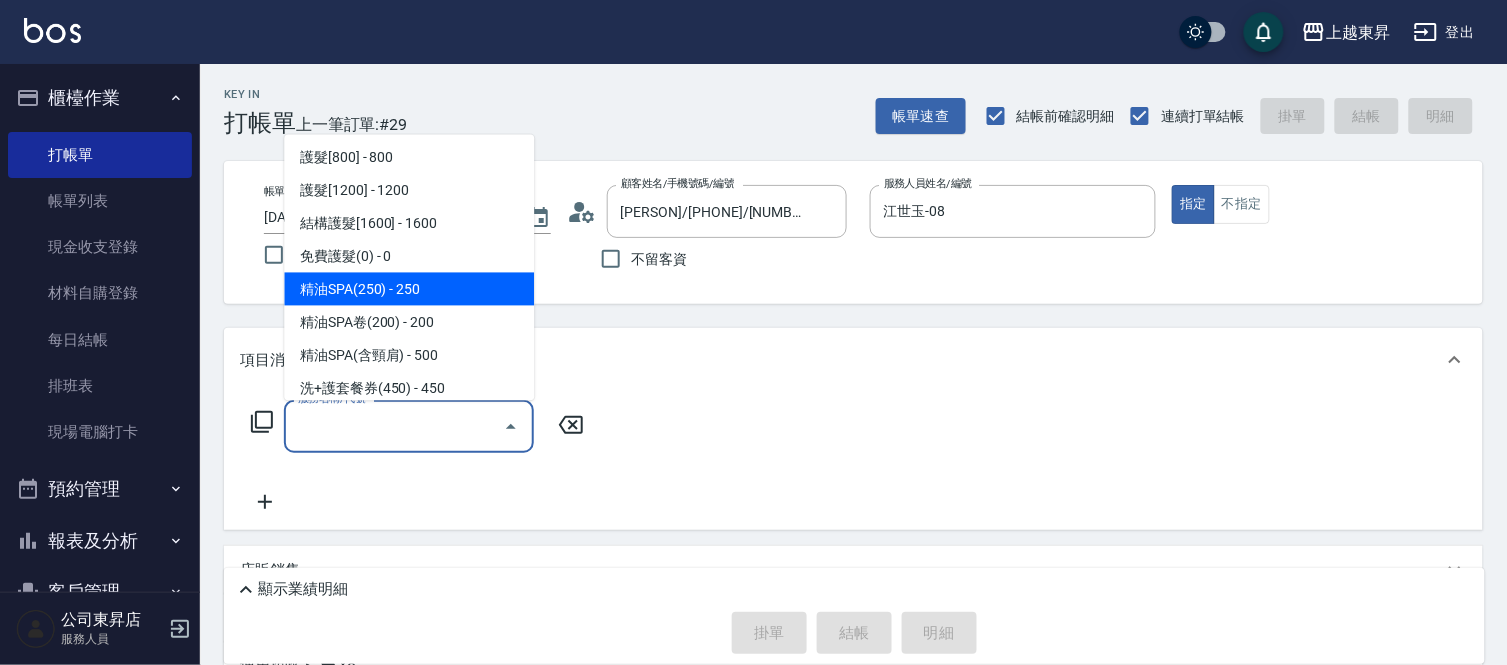 scroll, scrollTop: 2888, scrollLeft: 0, axis: vertical 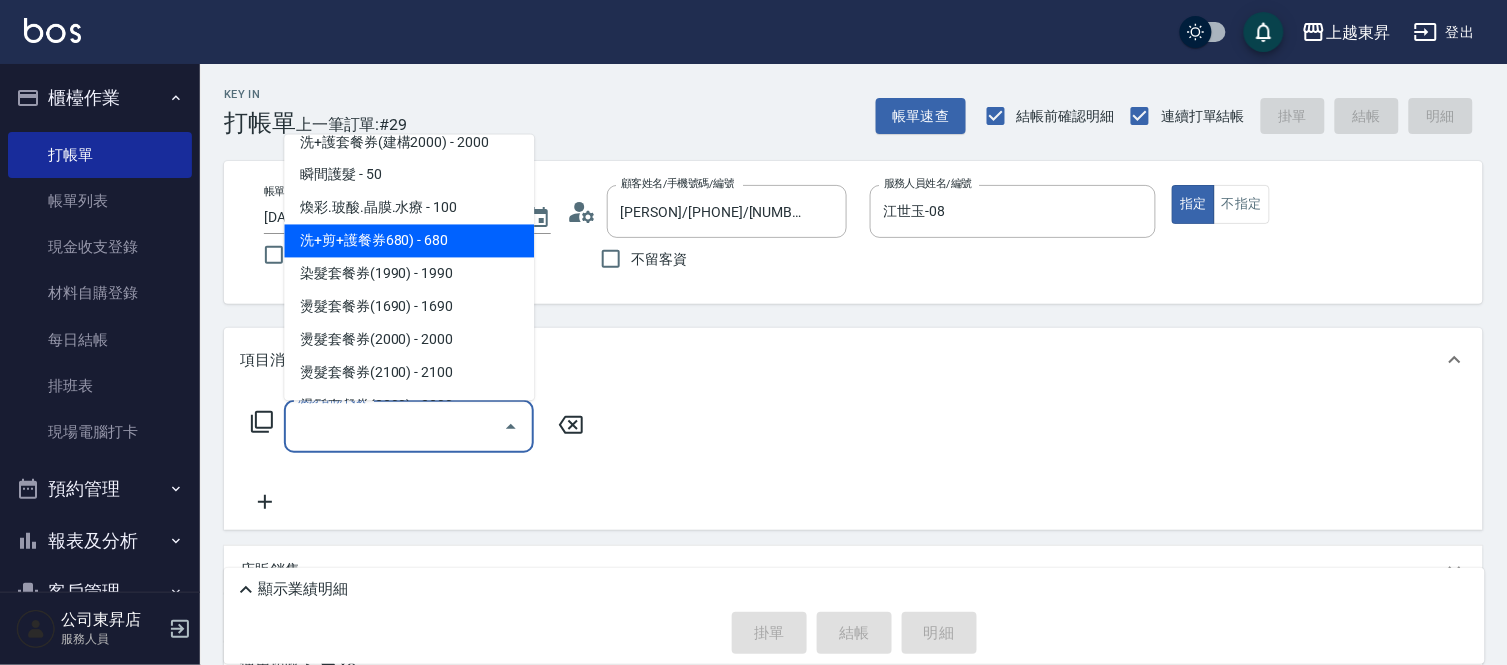 click on "洗+剪+護餐券680) - 680" at bounding box center [409, 241] 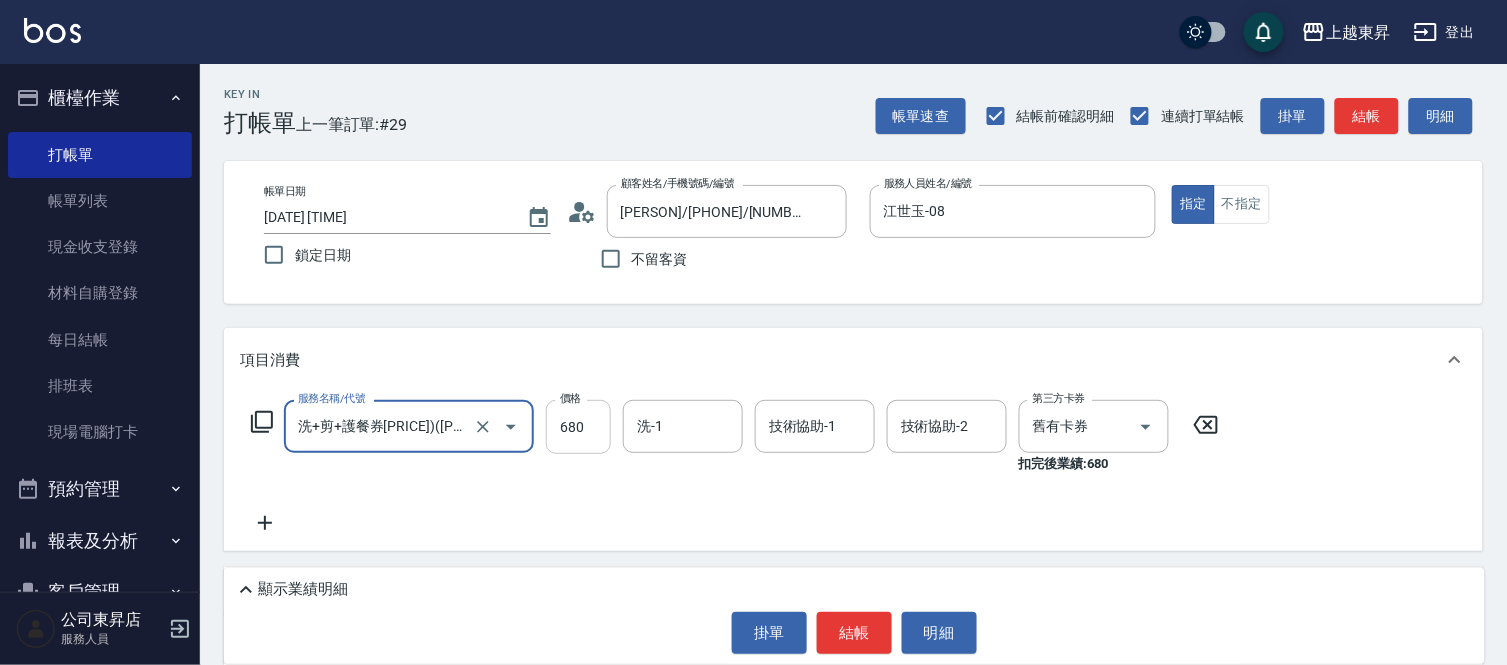click on "680" at bounding box center [578, 427] 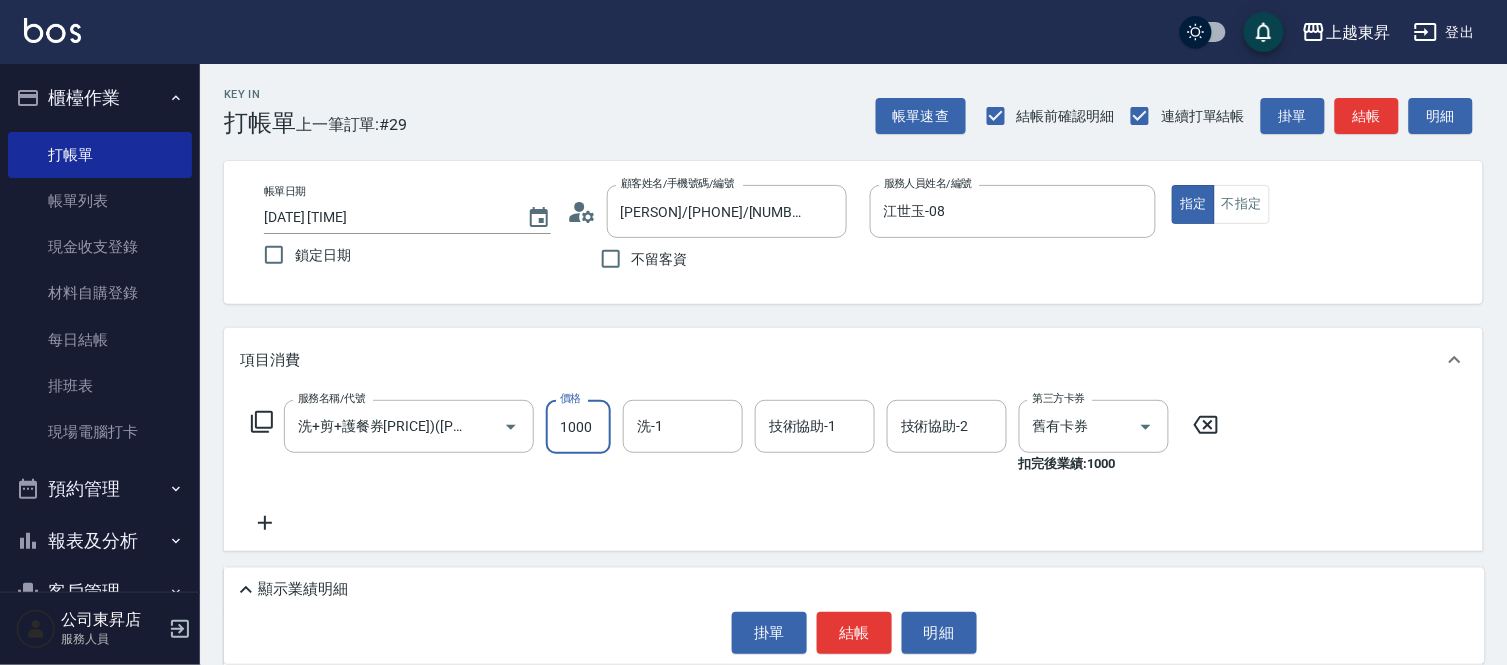 type on "1000" 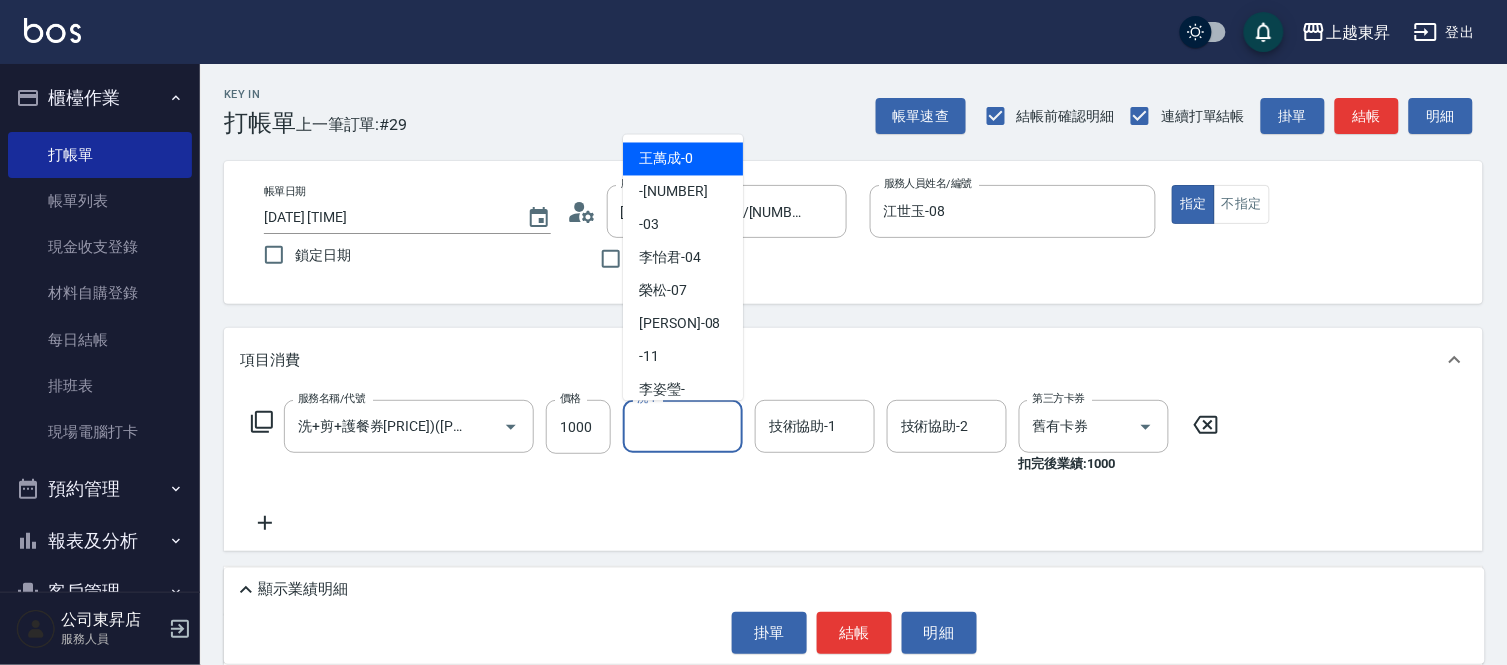 click on "洗-1" at bounding box center [683, 426] 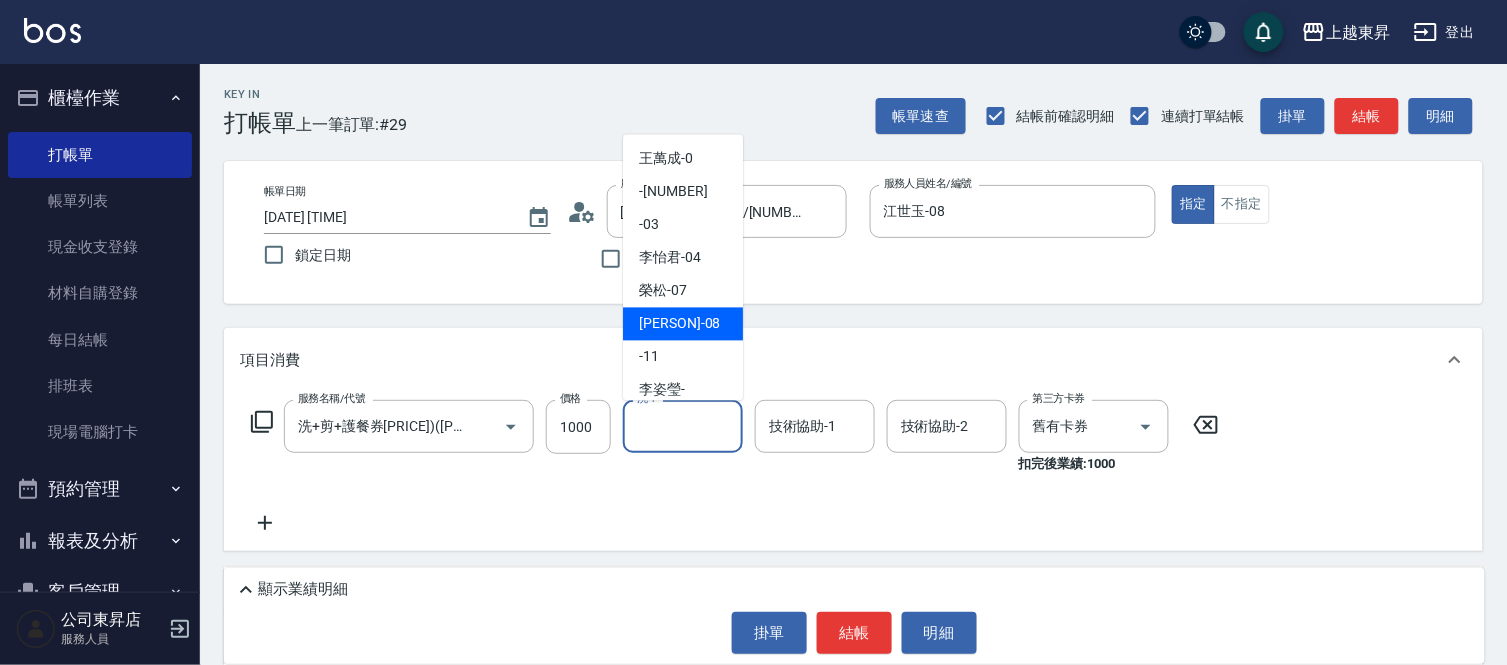 click on "江世玉 -08" at bounding box center [679, 324] 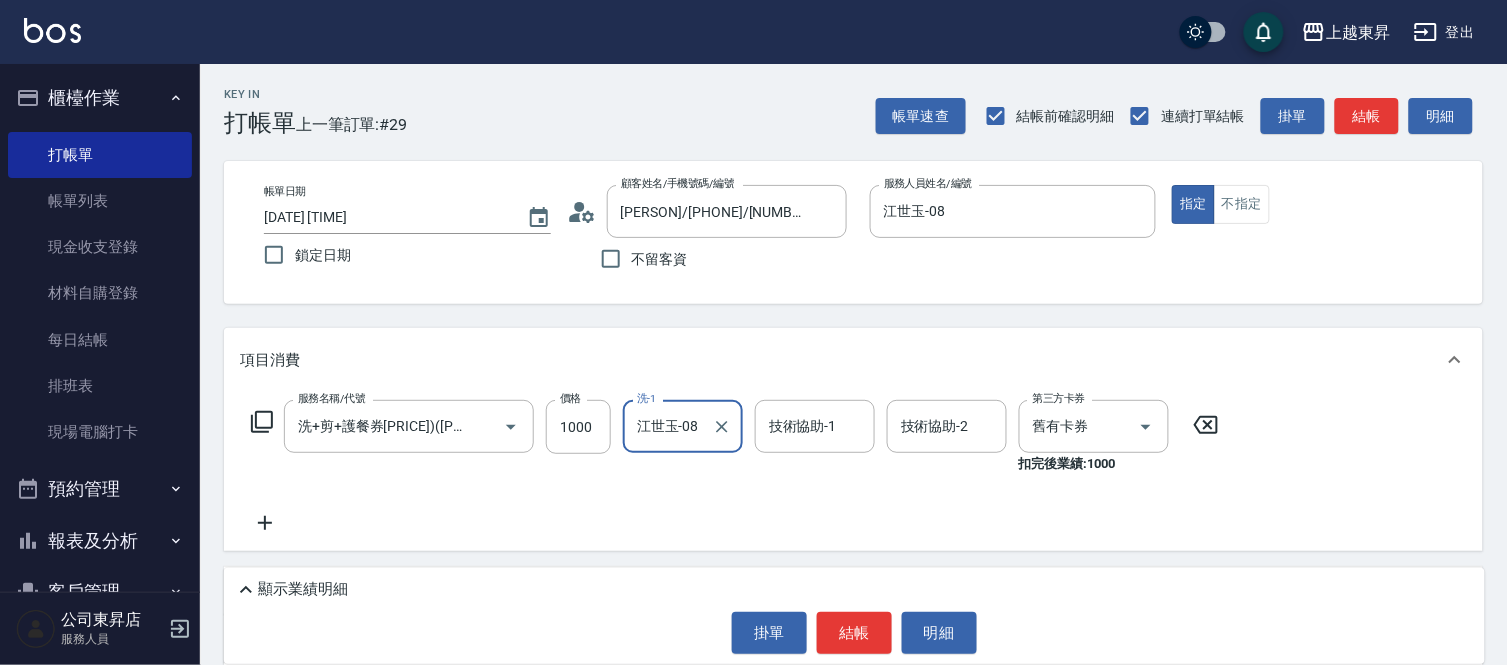 click on "技術協助-1 技術協助-1" at bounding box center (815, 426) 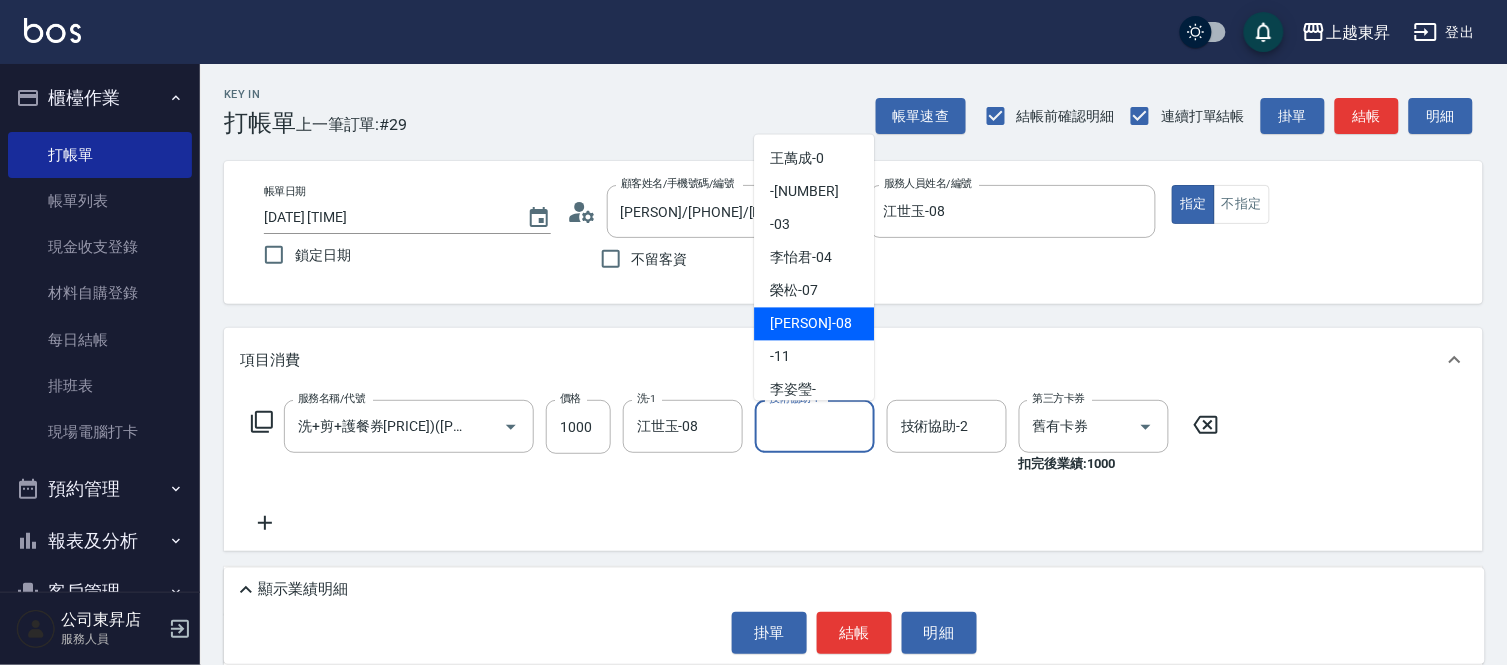 click on "江世玉 -08" at bounding box center (810, 324) 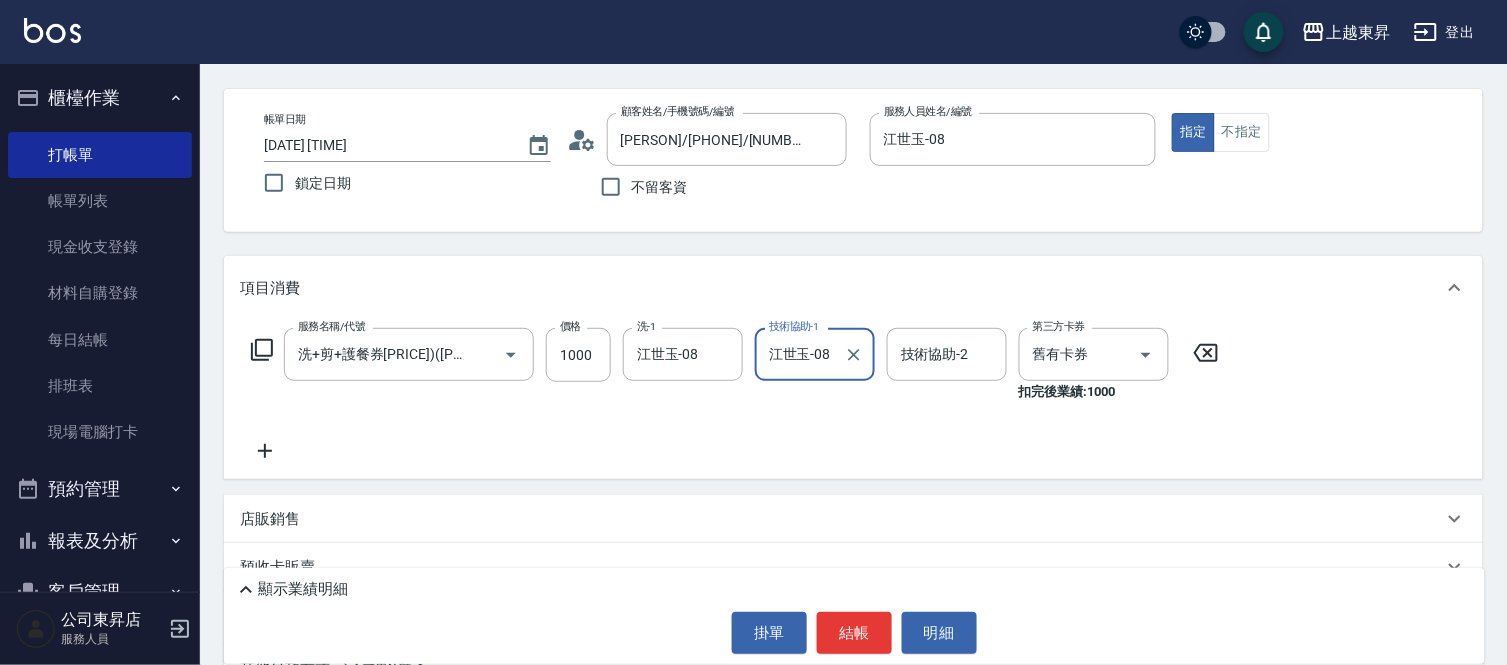 scroll, scrollTop: 222, scrollLeft: 0, axis: vertical 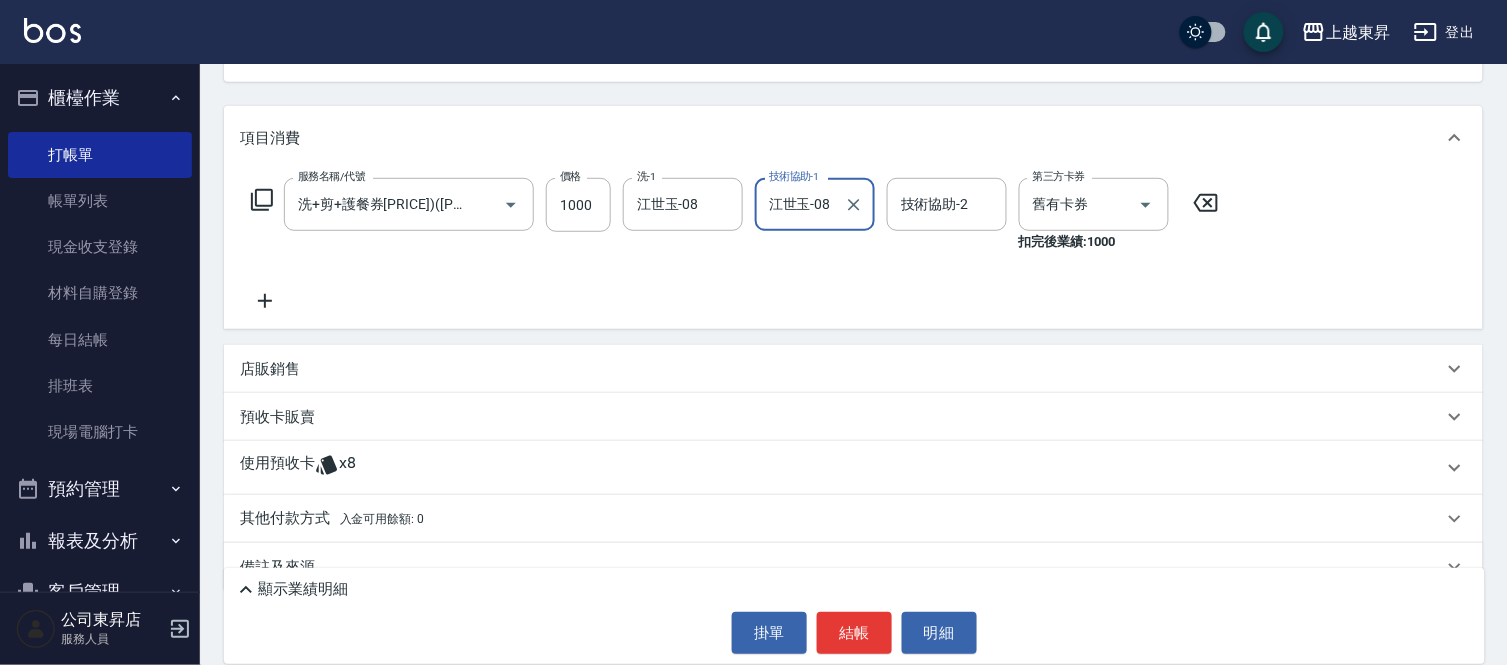 click 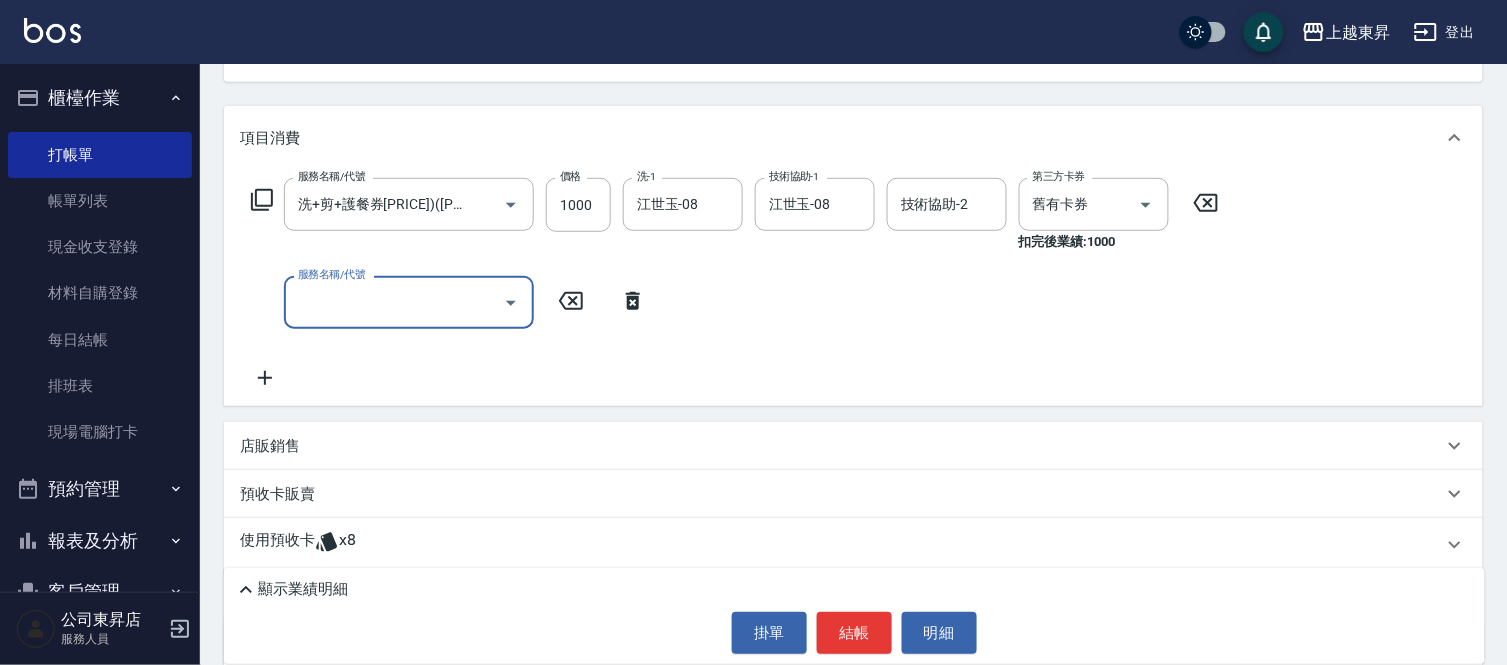 click on "服務名稱/代號" at bounding box center [394, 302] 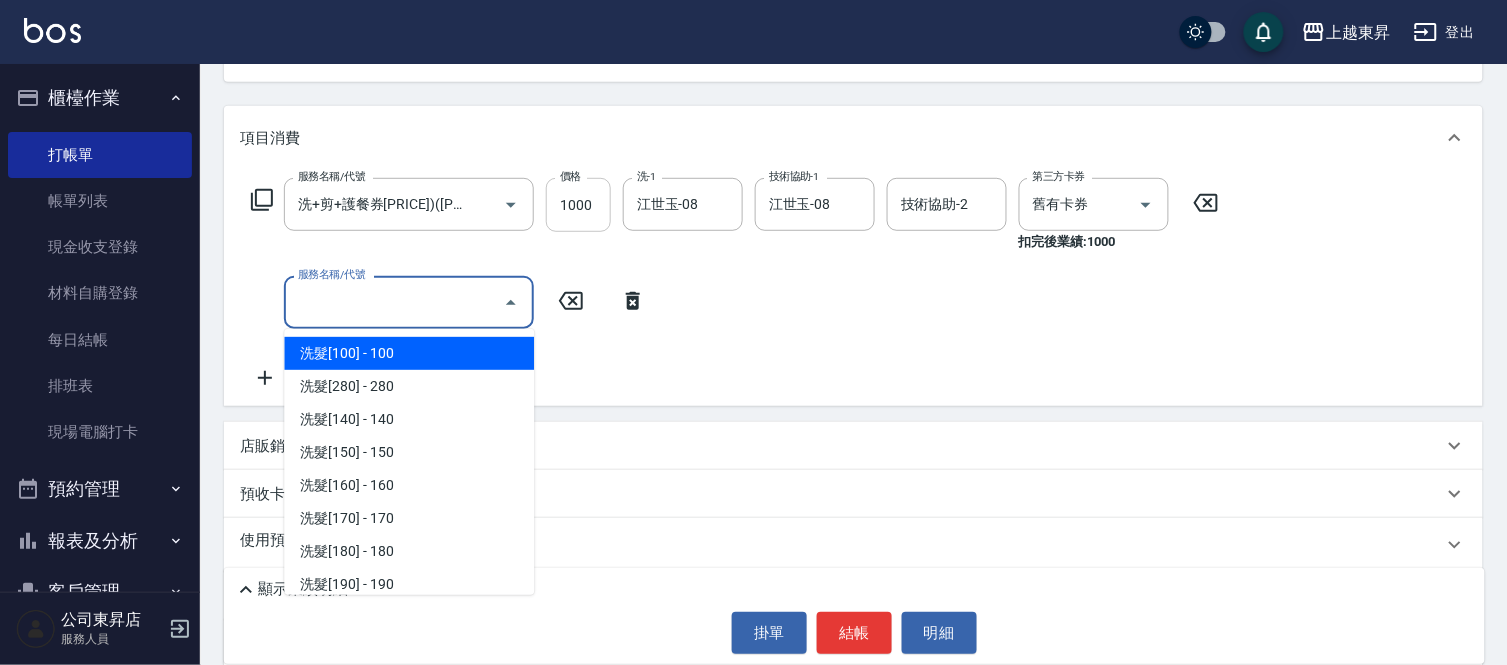 click on "1000" at bounding box center [578, 205] 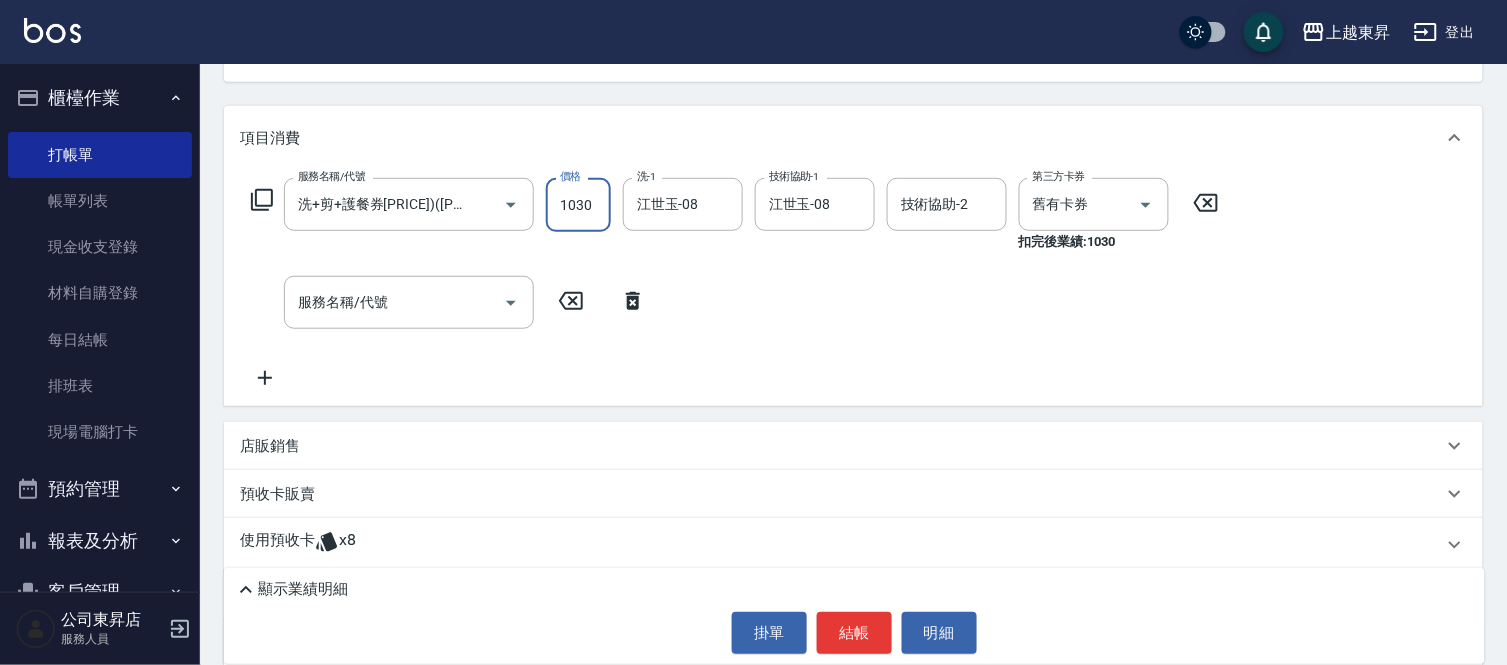 type on "1030" 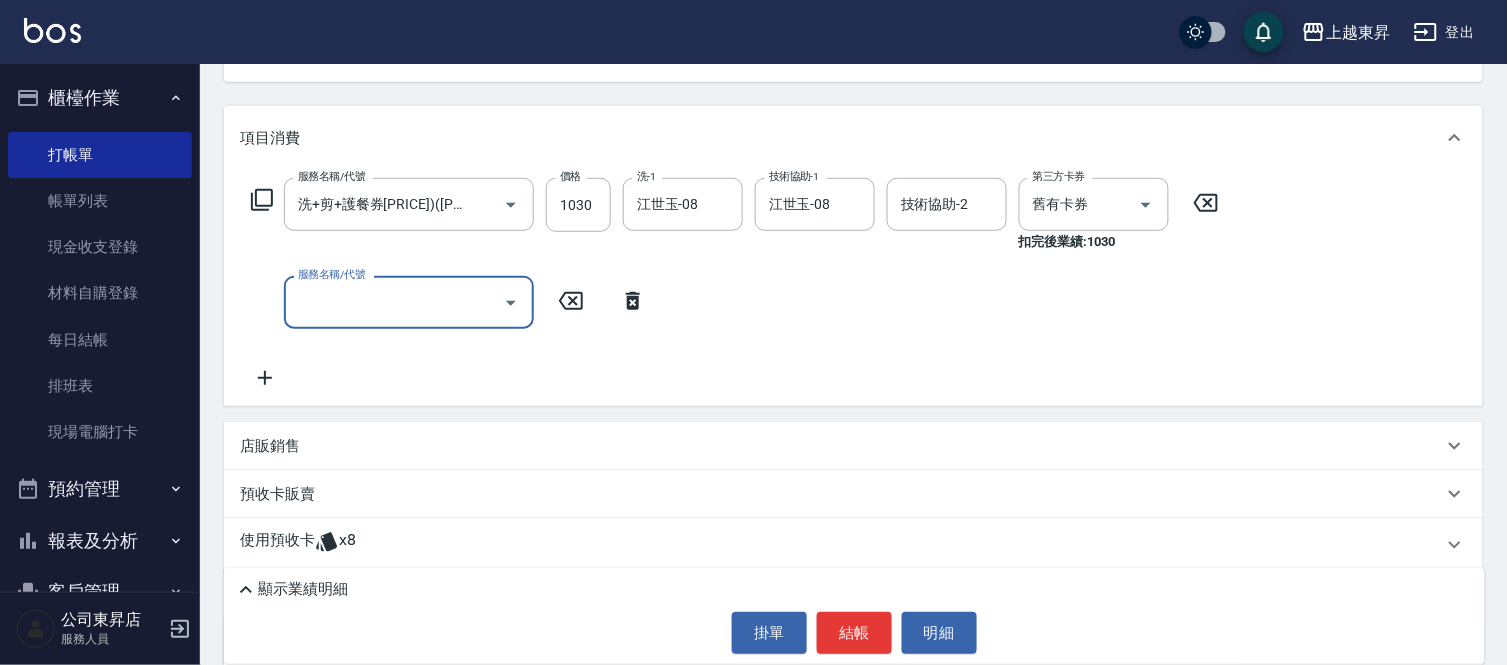 click on "服務名稱/代號" at bounding box center (394, 302) 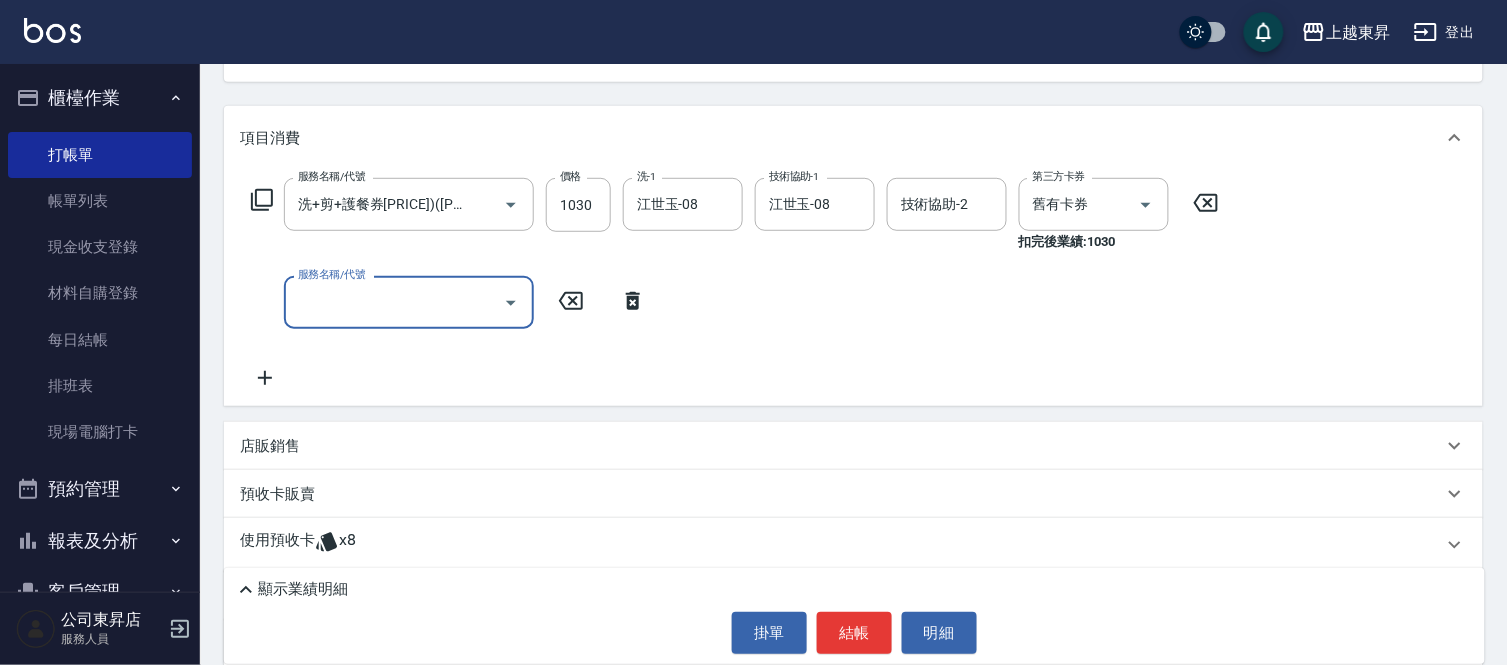 click on "服務名稱/代號" at bounding box center (394, 302) 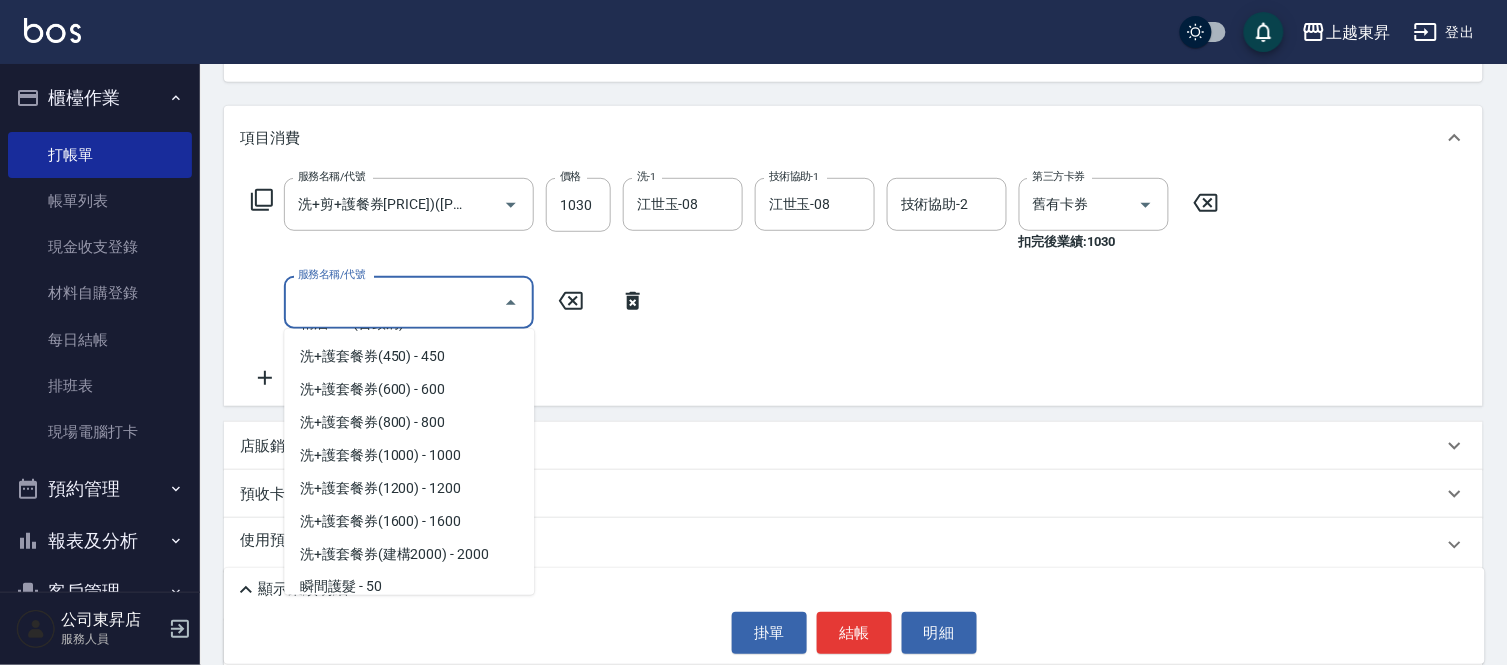 scroll, scrollTop: 2888, scrollLeft: 0, axis: vertical 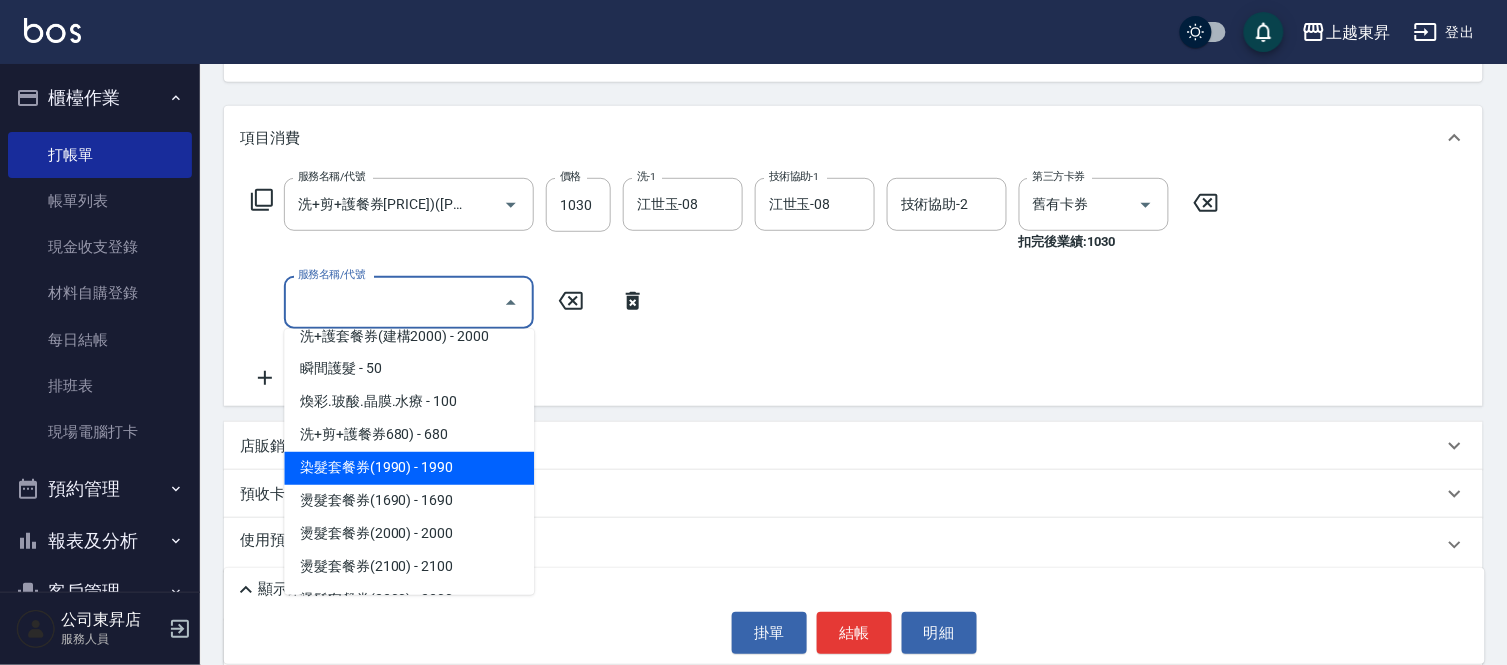 click on "染髮套餐券(1990) - 1990" at bounding box center (409, 468) 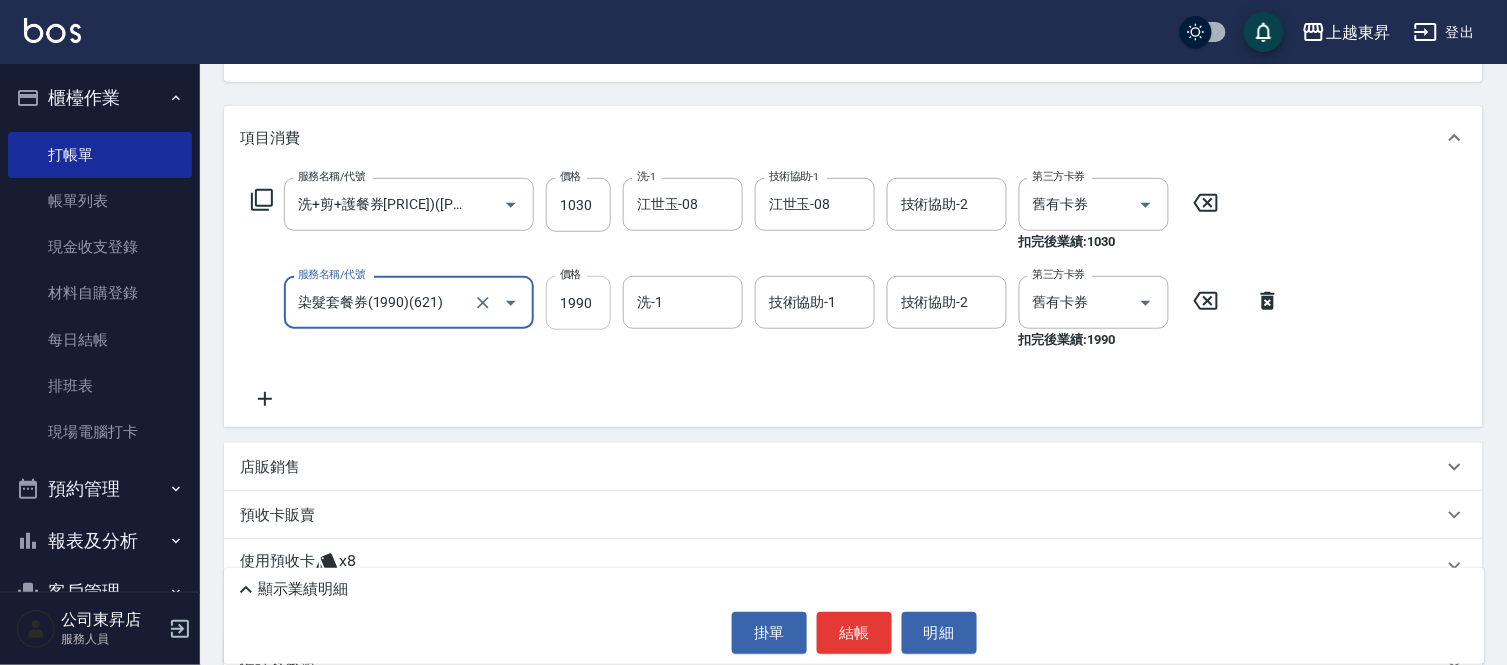 click on "1990" at bounding box center (578, 303) 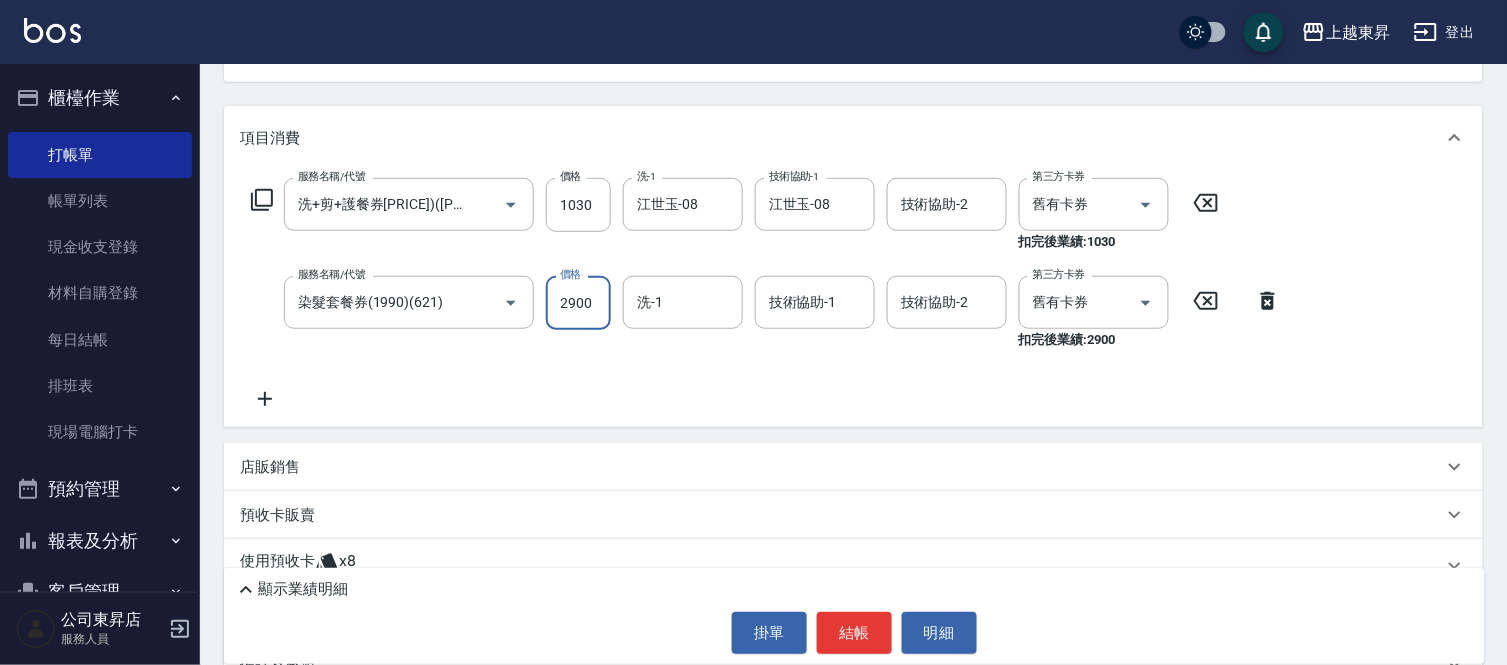 type on "2900" 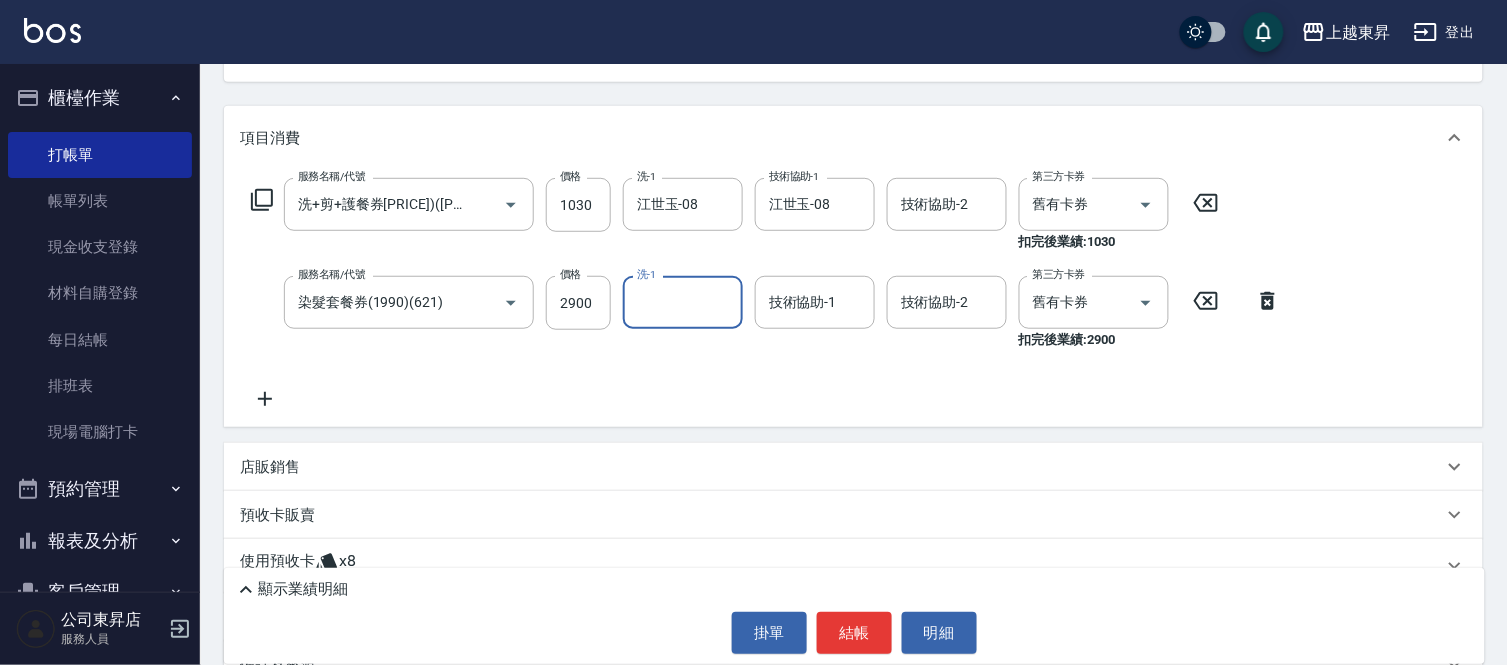 click on "洗-1" at bounding box center (683, 302) 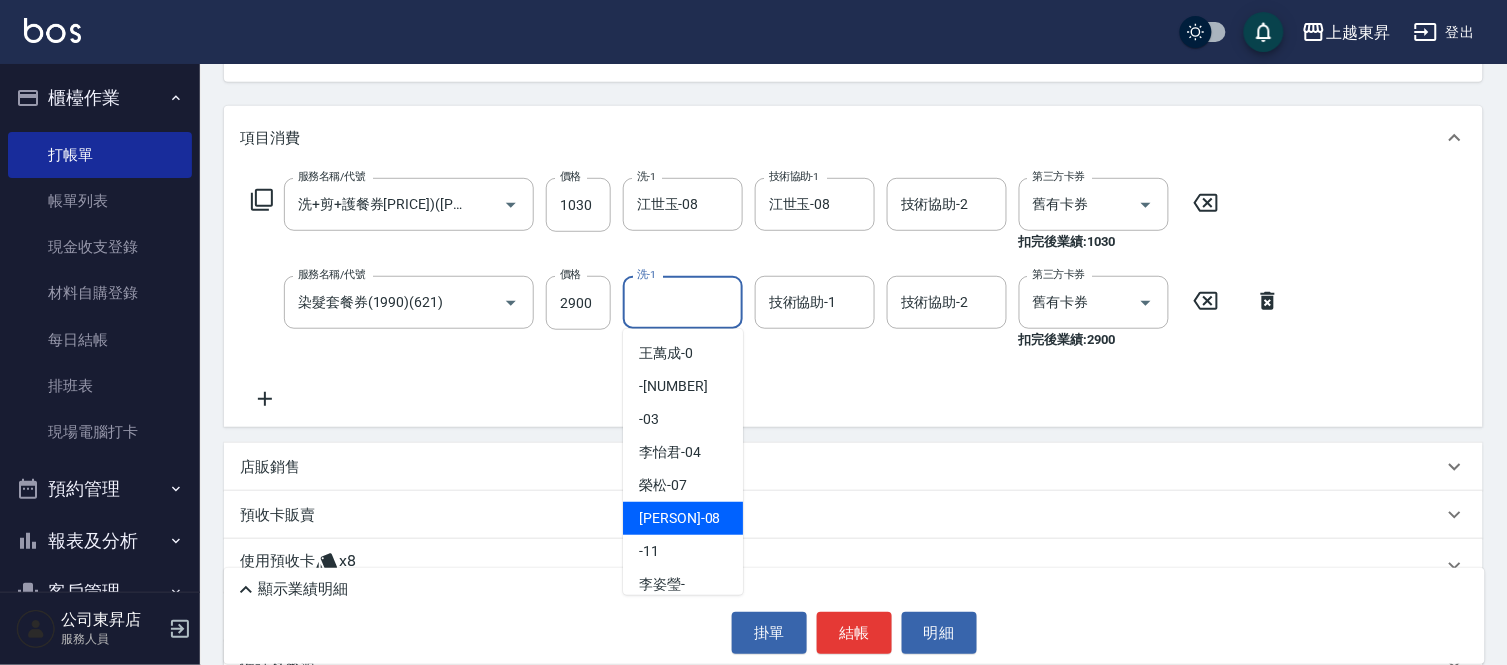click on "江世玉 -08" at bounding box center [683, 518] 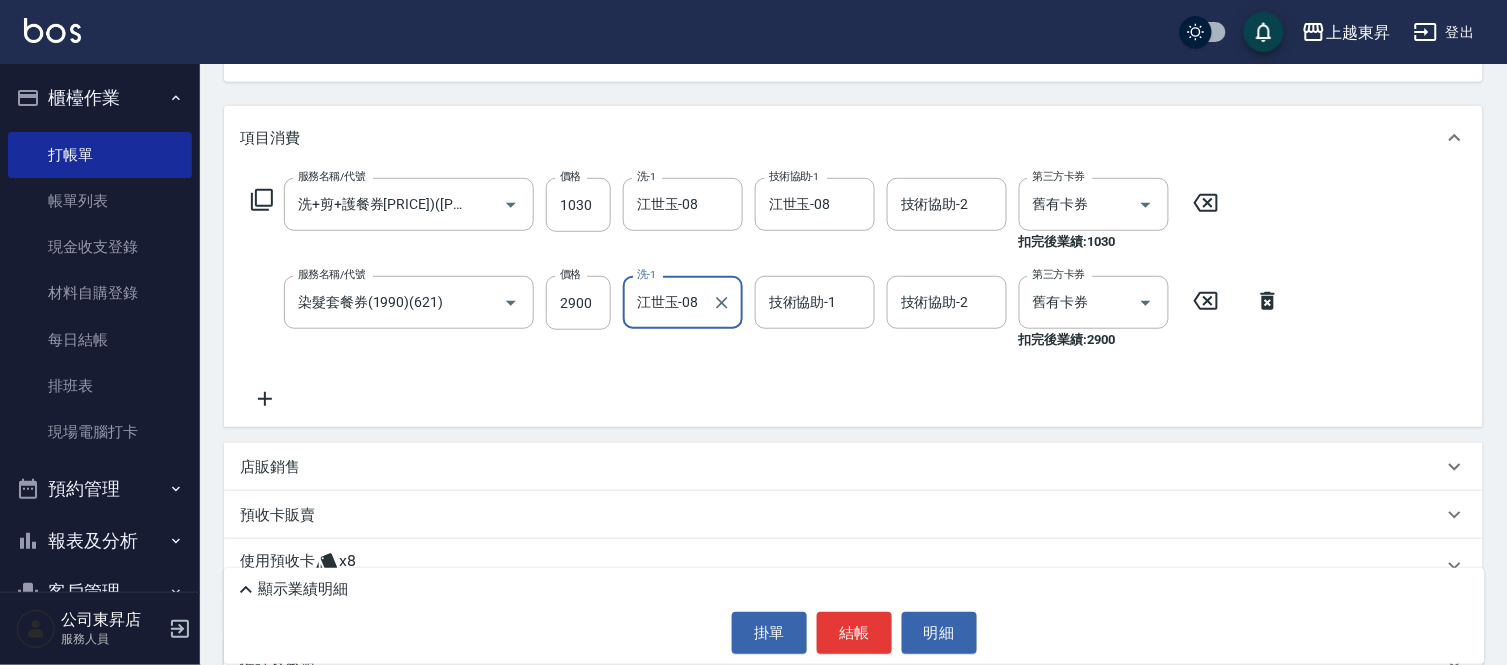type on "江世玉-08" 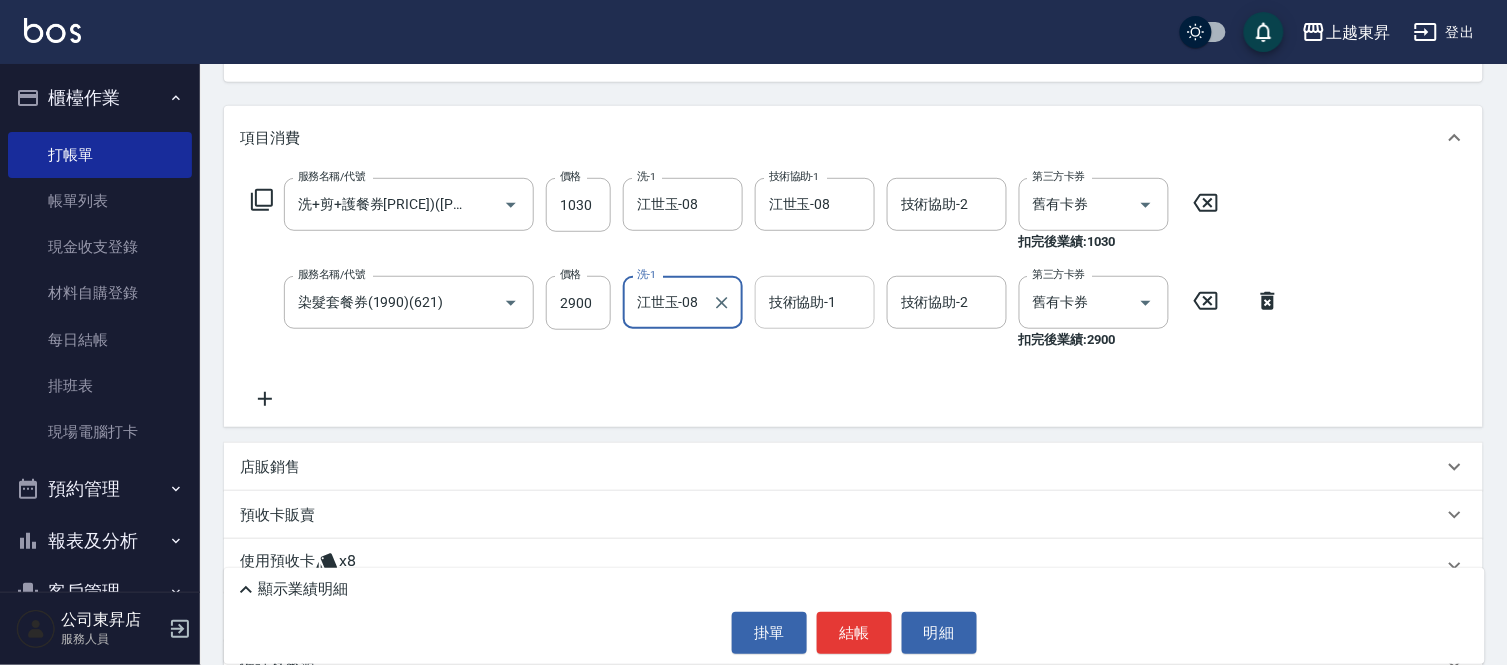 click on "技術協助-1 技術協助-1" at bounding box center [815, 302] 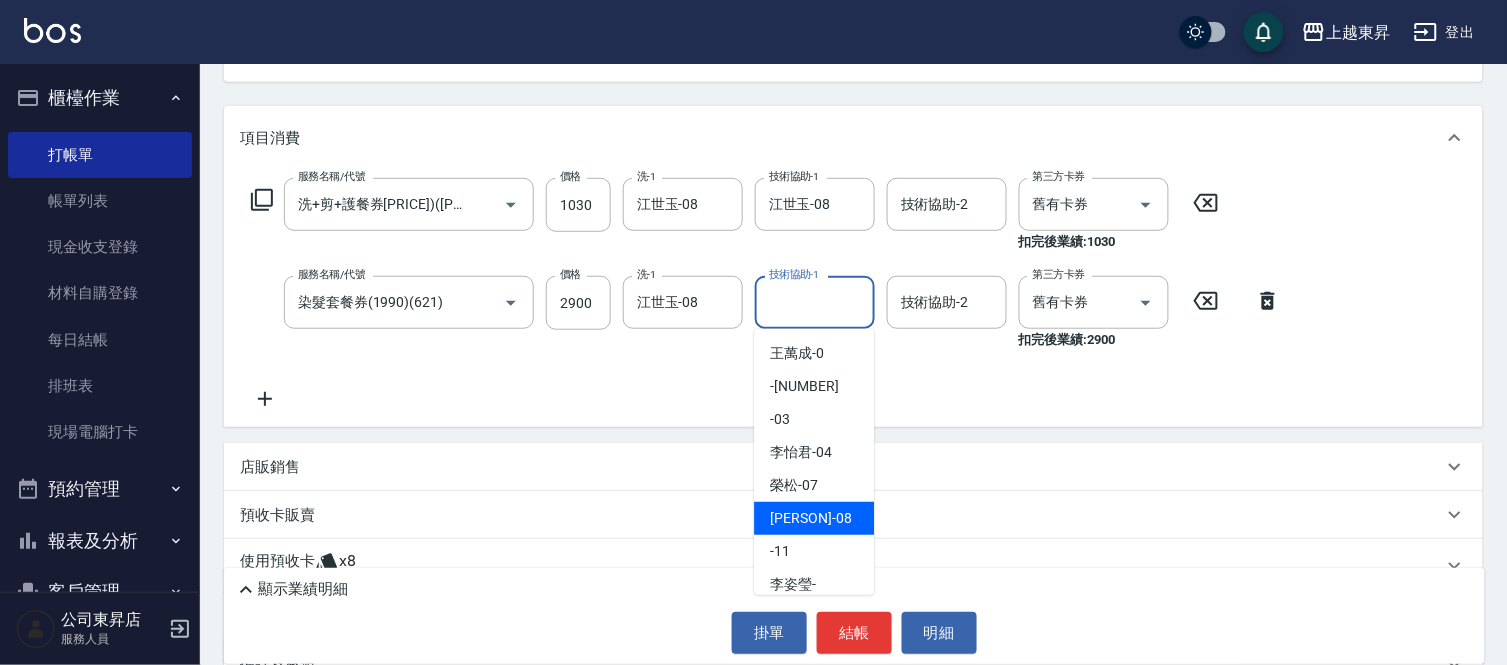 click on "江世玉 -08" at bounding box center [810, 518] 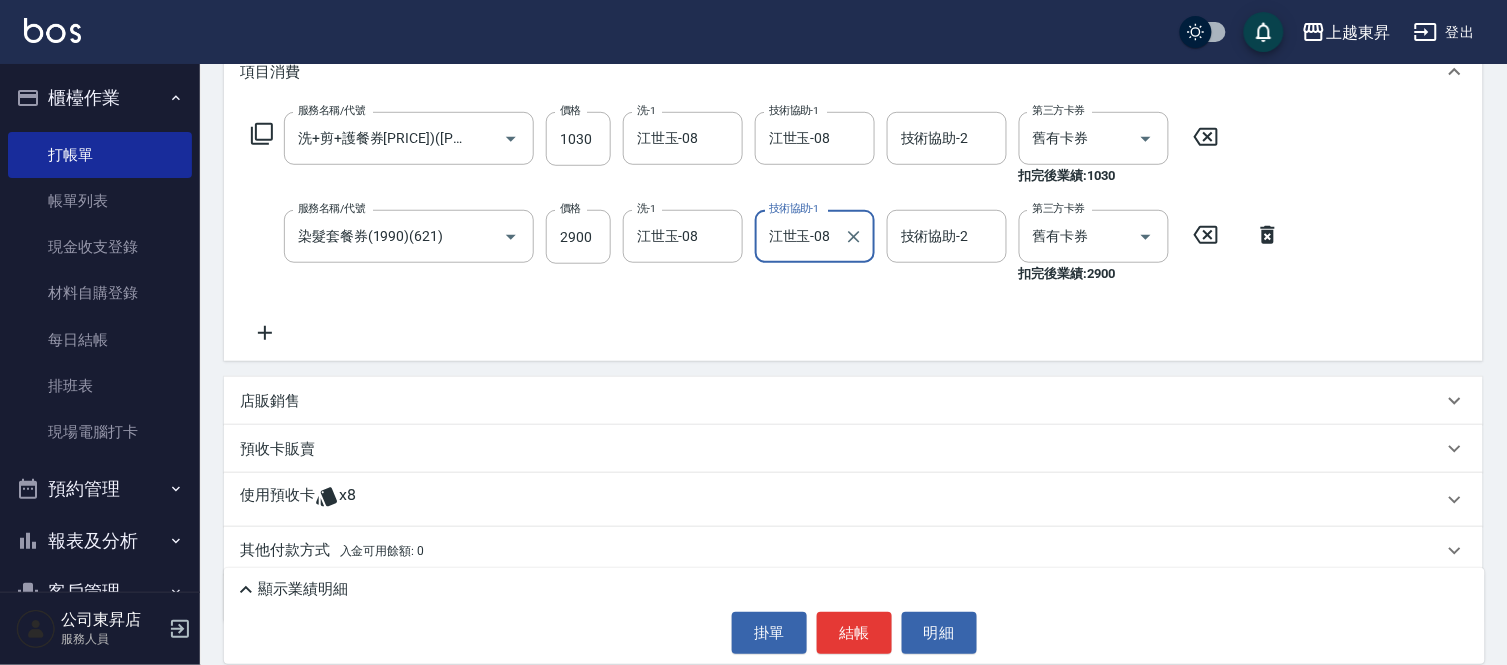 scroll, scrollTop: 355, scrollLeft: 0, axis: vertical 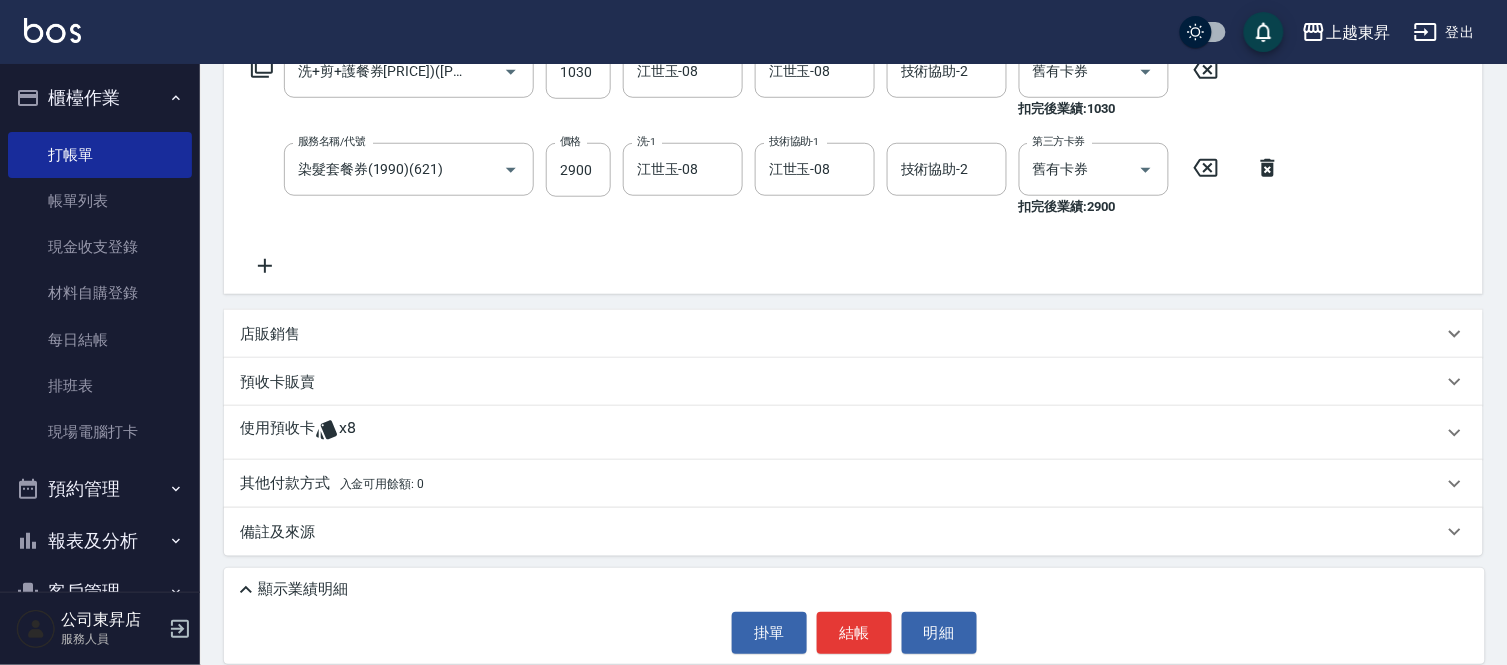 click on "店販銷售" at bounding box center [270, 334] 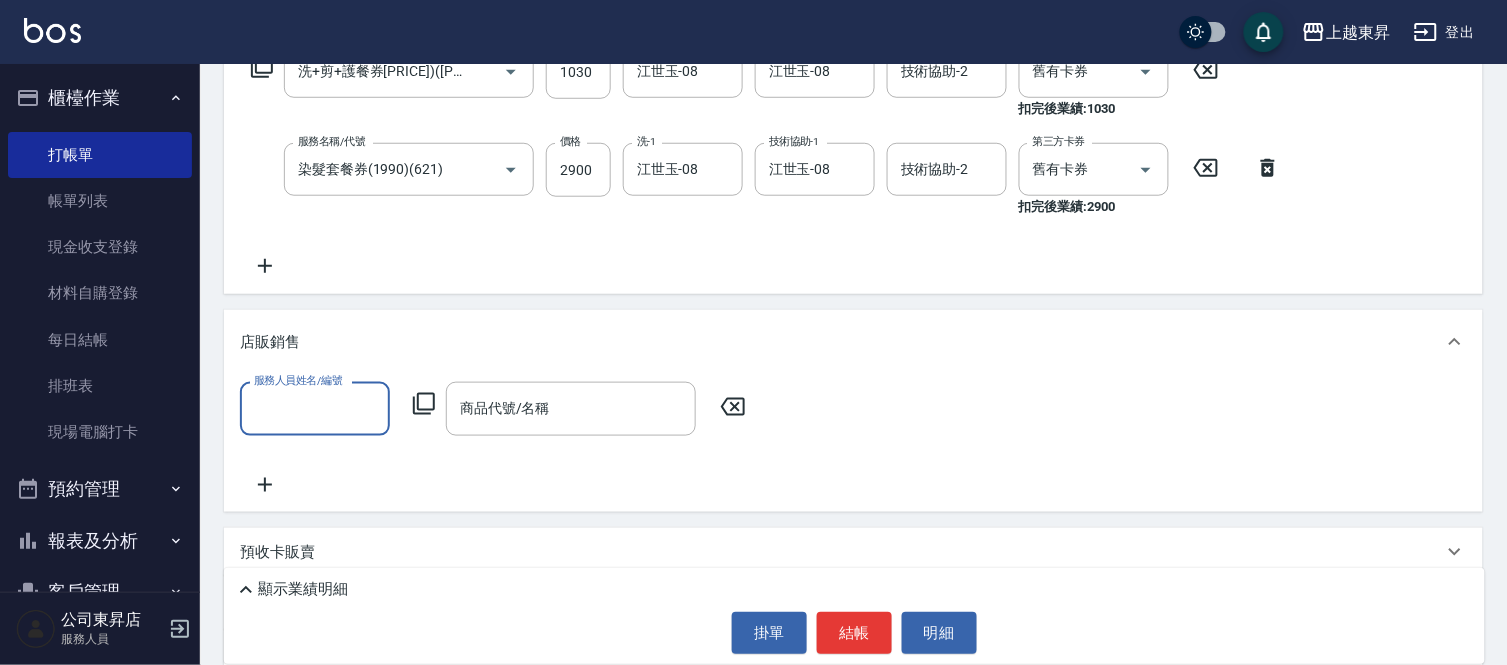 scroll, scrollTop: 0, scrollLeft: 0, axis: both 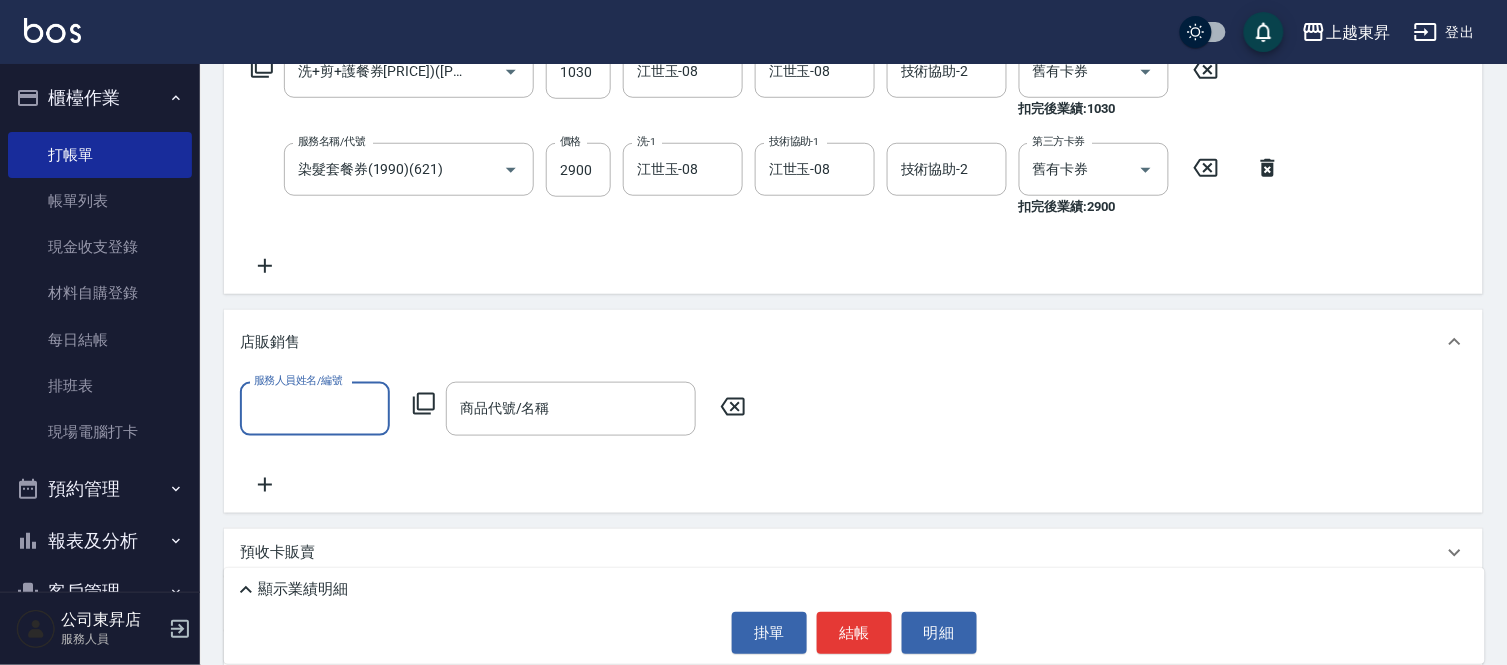 click on "服務人員姓名/編號" at bounding box center (315, 408) 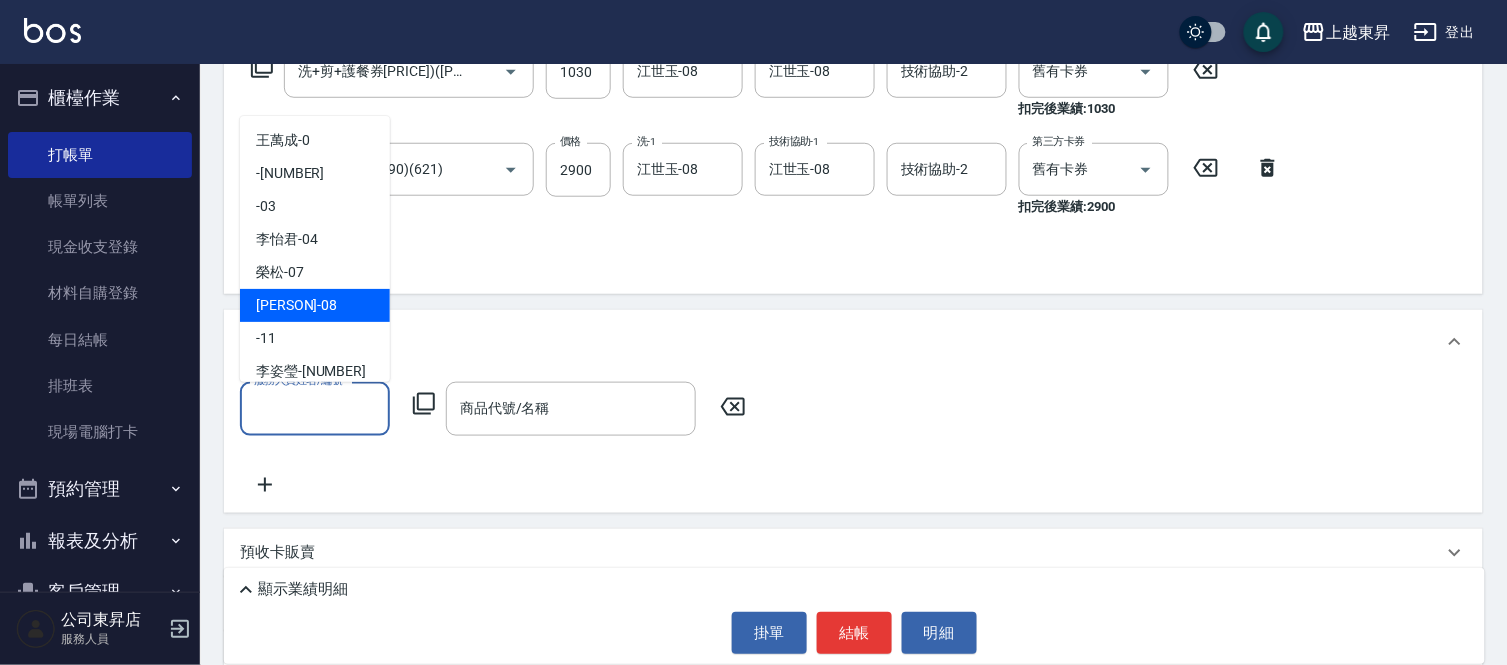 click on "江世玉 -08" at bounding box center (296, 305) 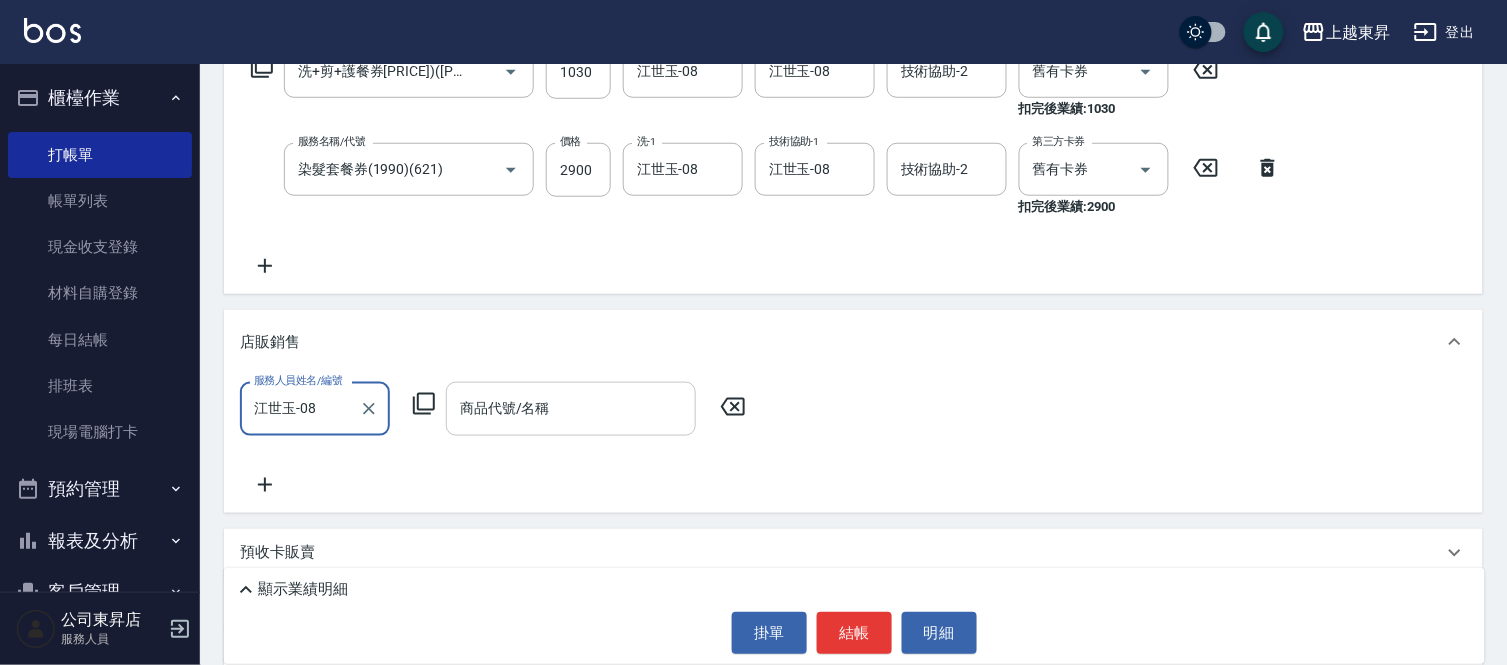 click on "商品代號/名稱 商品代號/名稱" at bounding box center [571, 408] 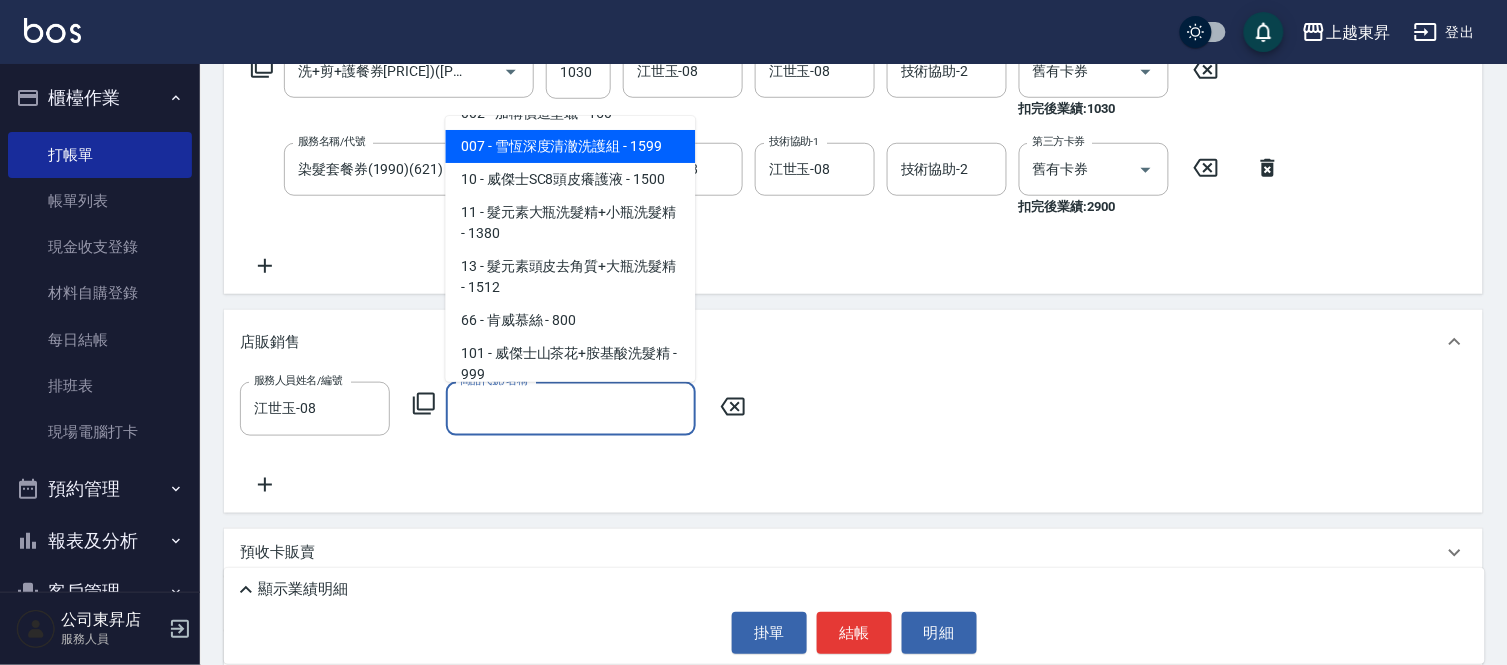 scroll, scrollTop: 222, scrollLeft: 0, axis: vertical 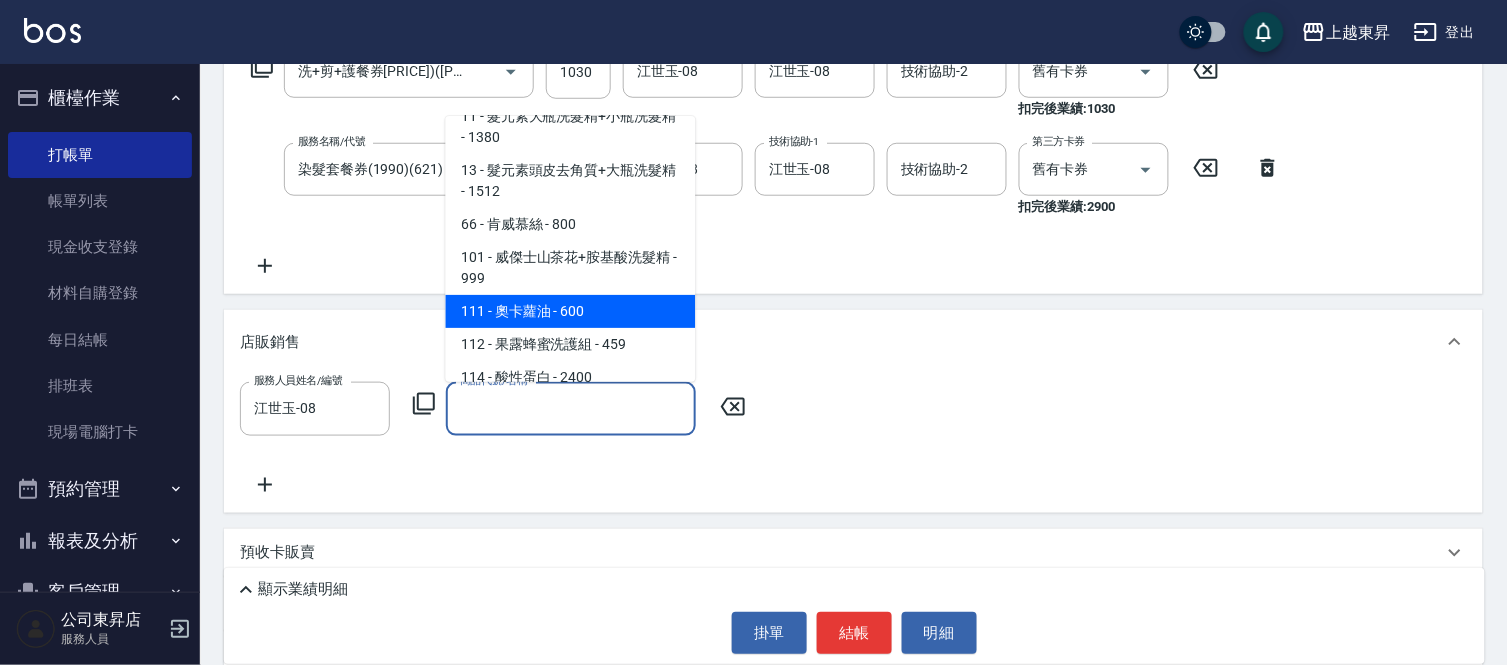 click on "111 - 奧卡蘿油 - 600" at bounding box center [571, 311] 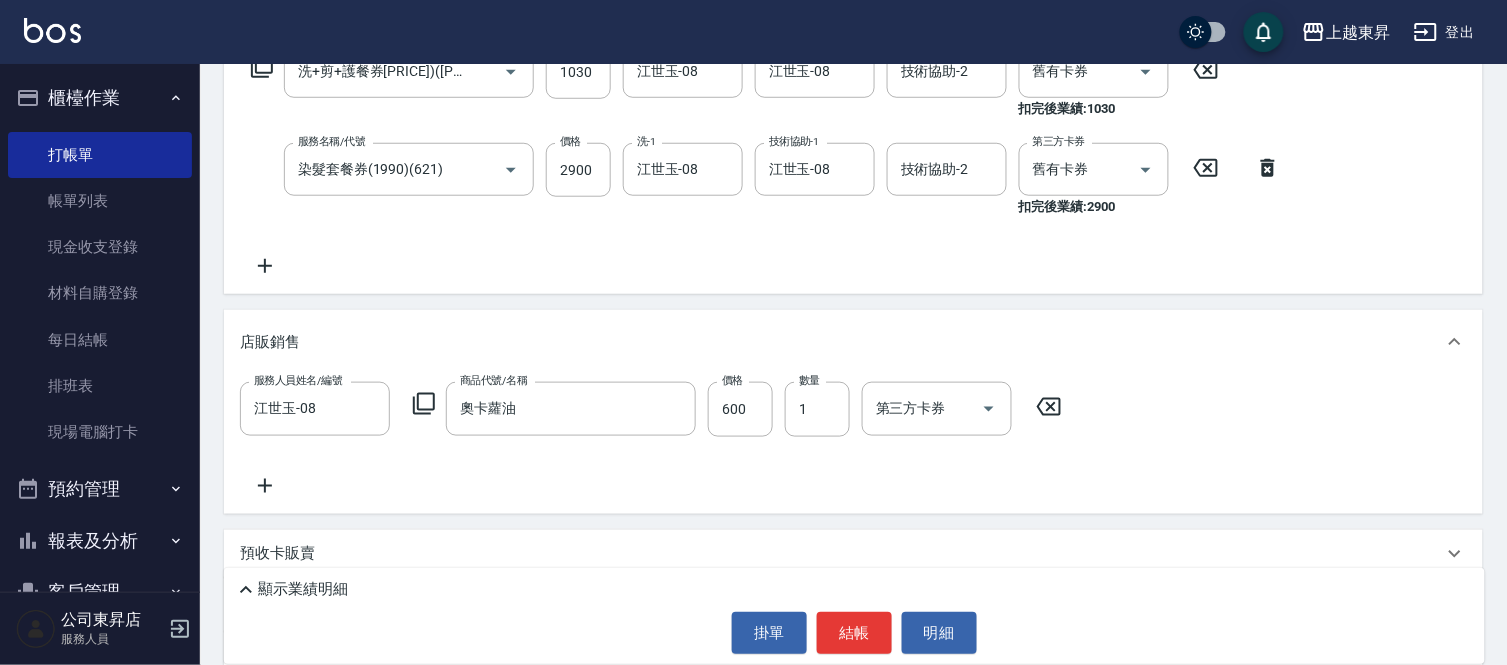 click 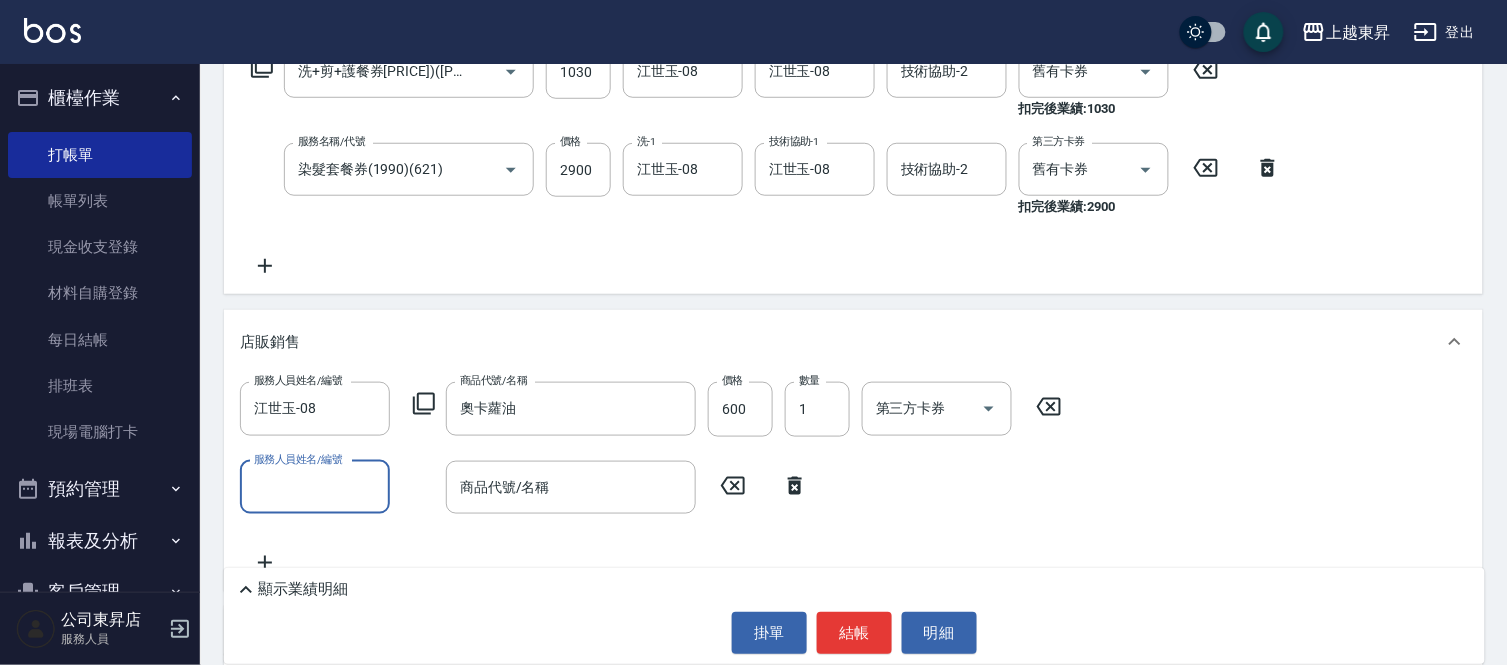 click on "服務人員姓名/編號" at bounding box center [315, 487] 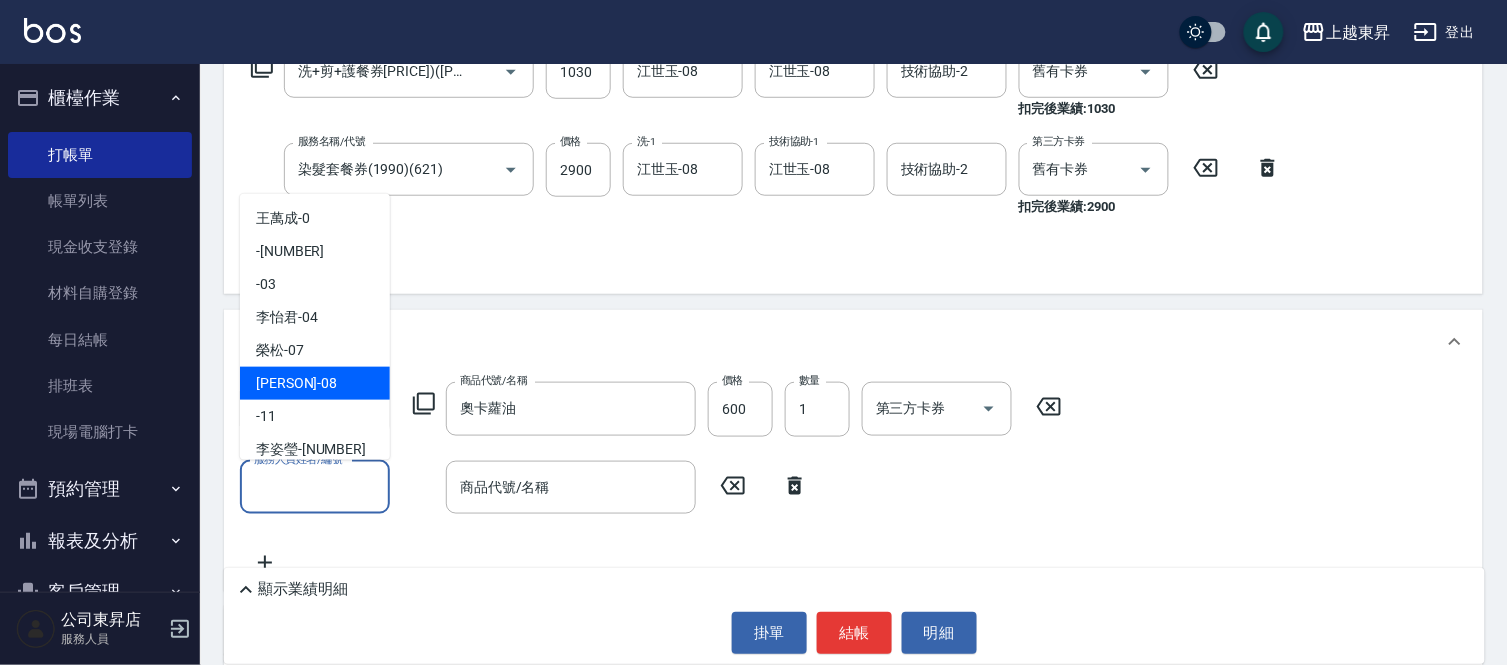 click on "江世玉 -08" at bounding box center [296, 383] 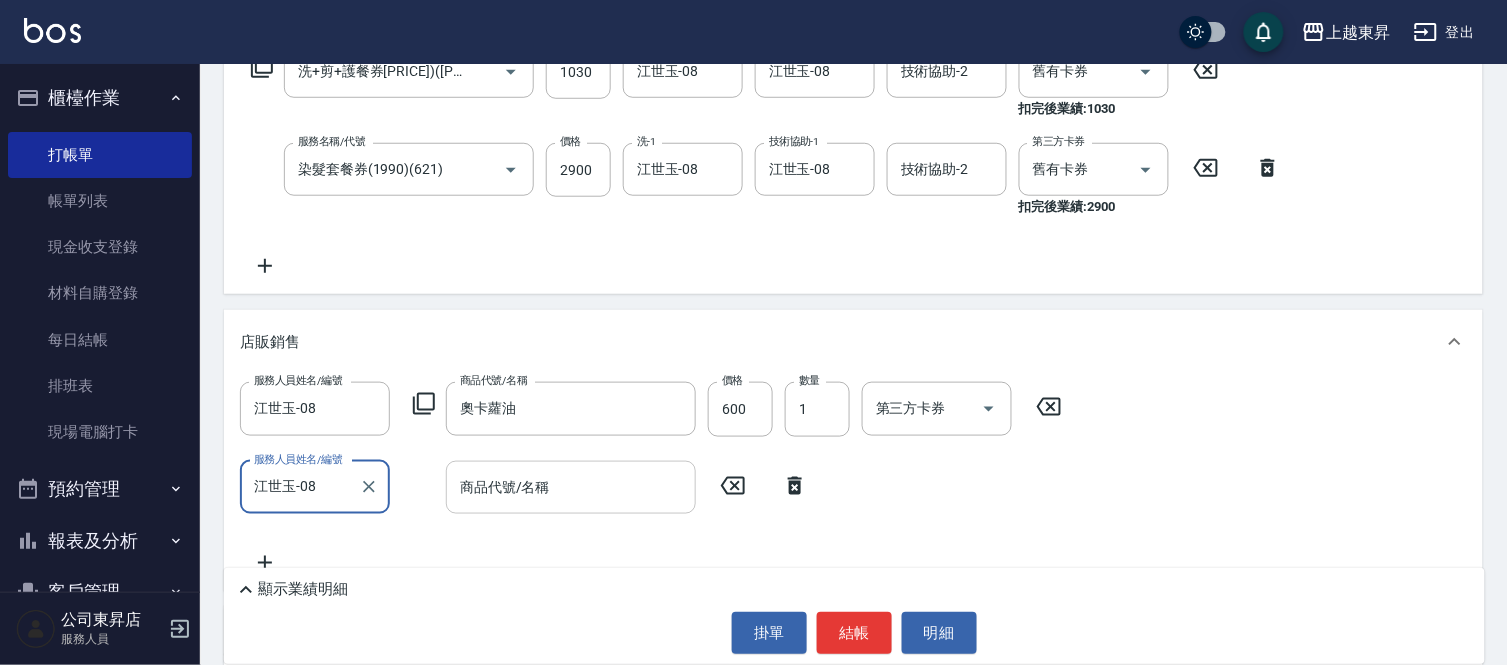 click on "商品代號/名稱" at bounding box center [571, 487] 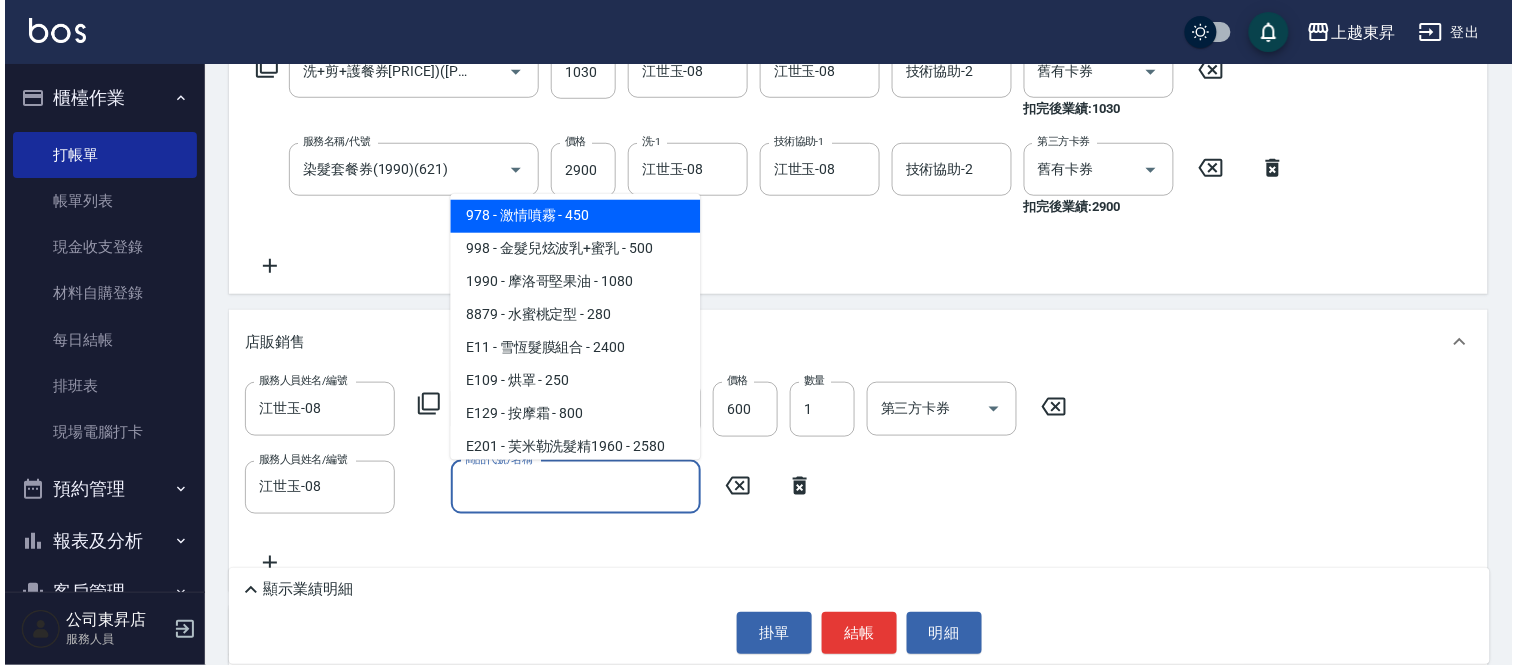 scroll, scrollTop: 1222, scrollLeft: 0, axis: vertical 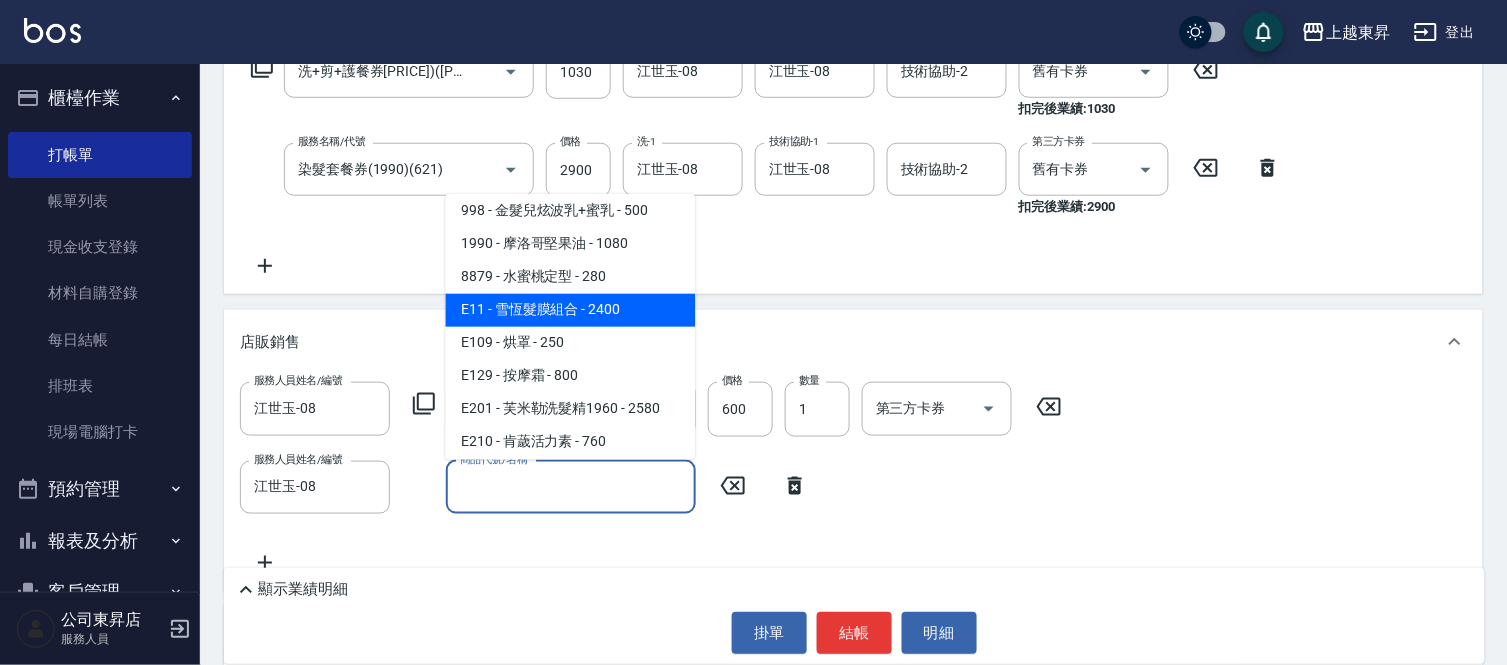 click on "E11 - 雪恆髮膜組合 - 2400" at bounding box center (571, 310) 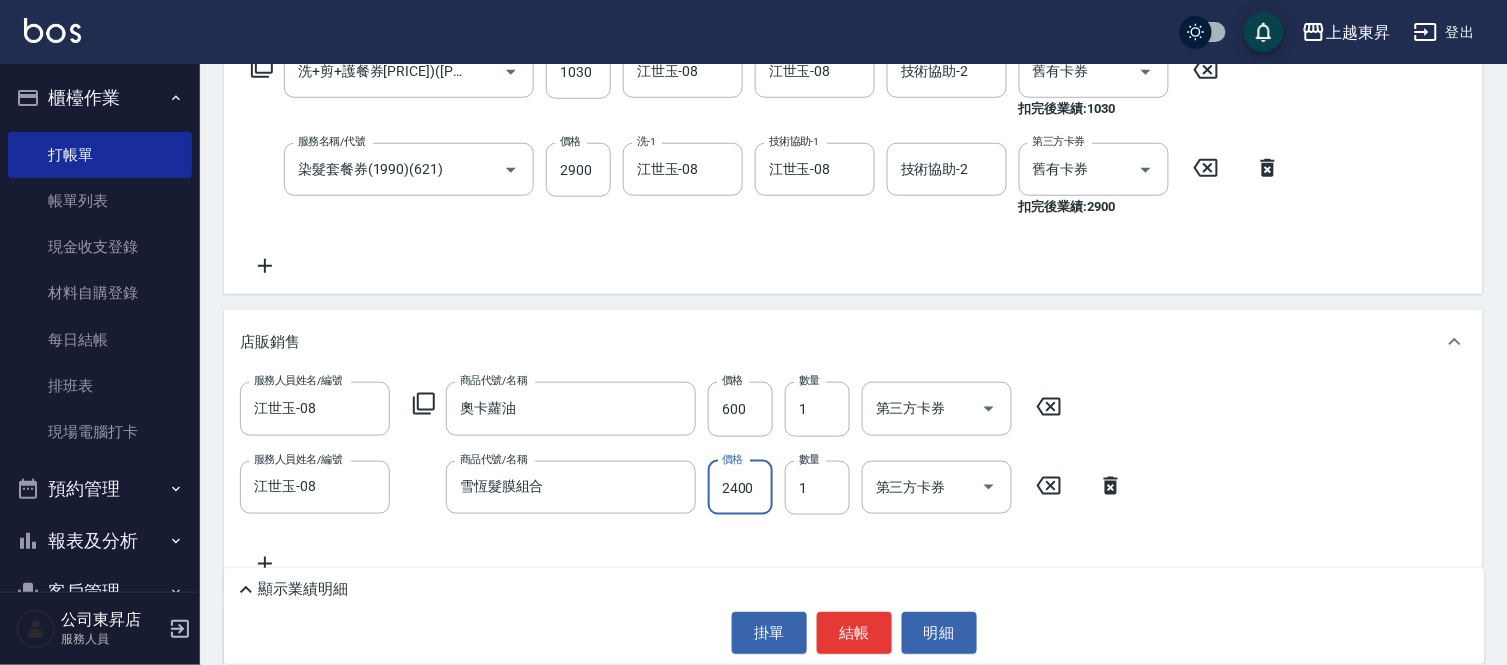 click on "2400" at bounding box center [740, 488] 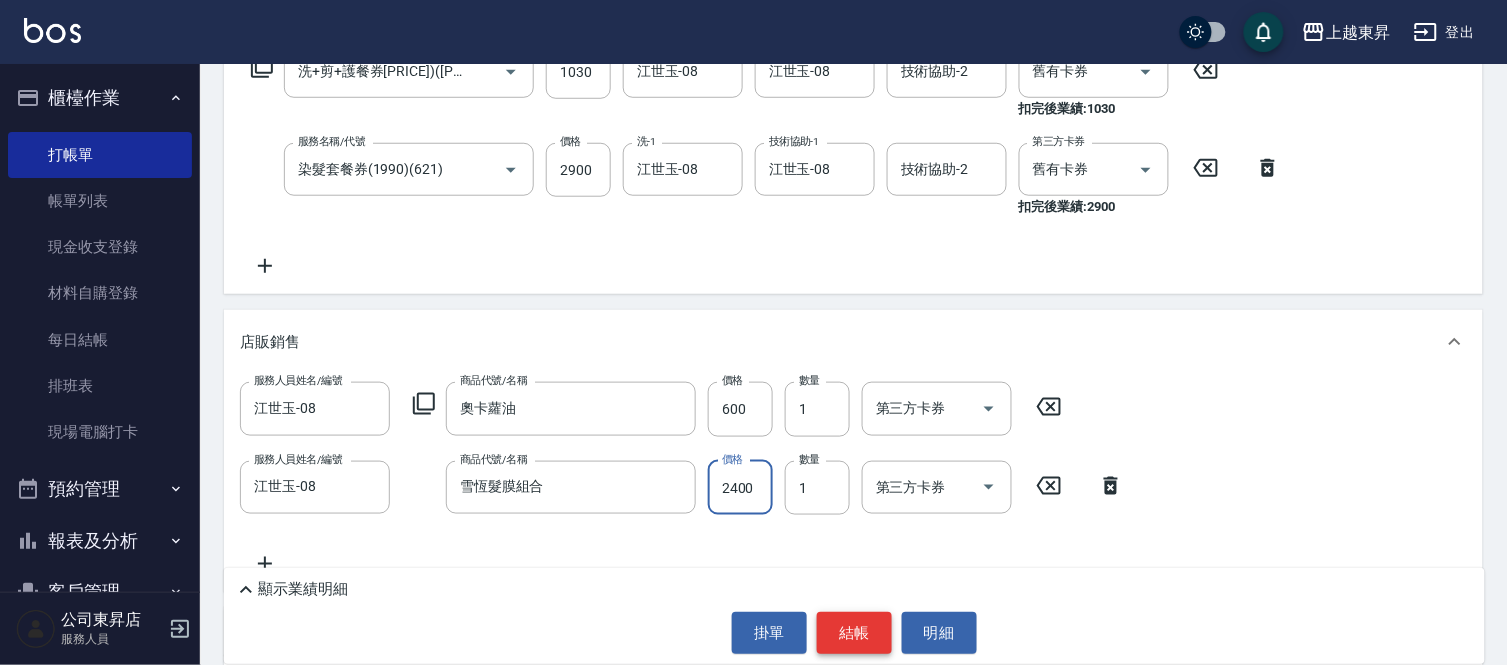 click on "結帳" at bounding box center [854, 633] 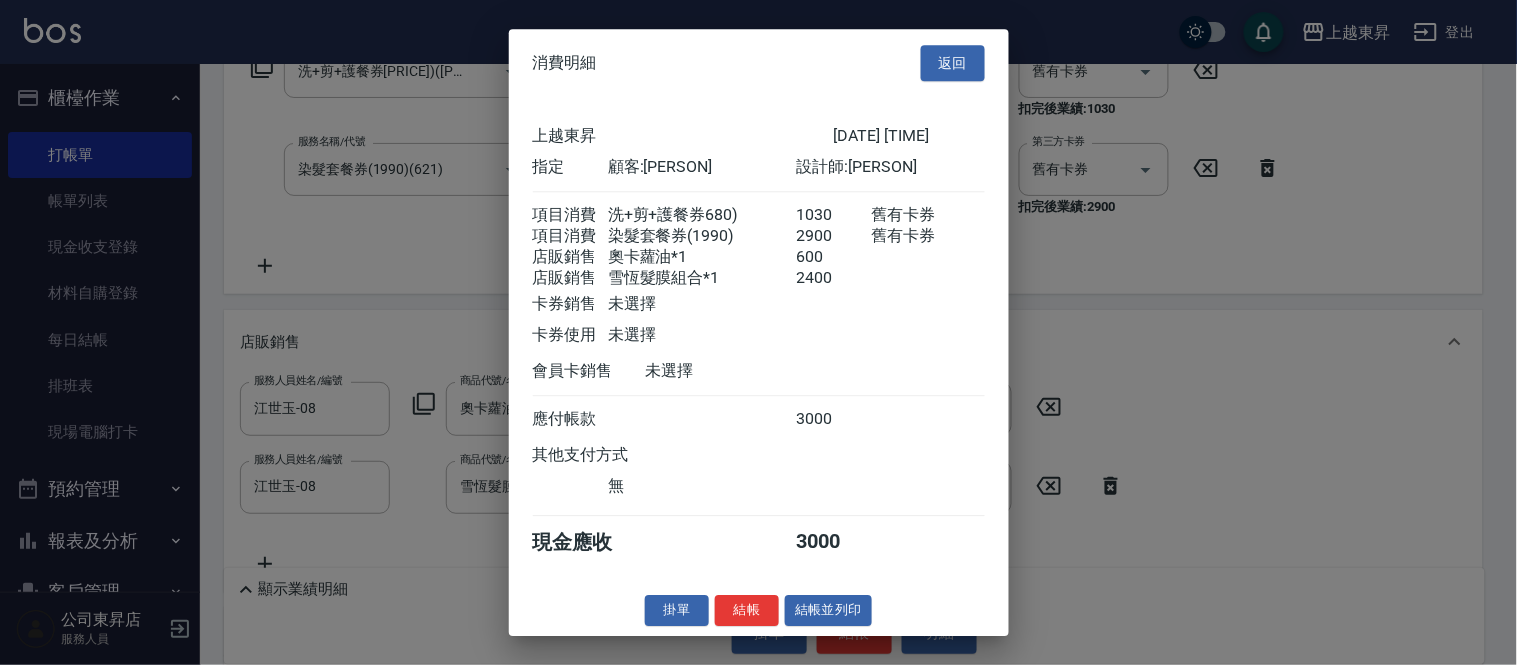 click on "消費明細 返回 上越東昇 [DATE] [TIME] 指定 顧客: [PERSON] 設計師: 江世玉 項目消費 洗+剪+護餐券[PRICE]) [PRICE] 舊有卡券 項目消費 染髮套餐券([PRICE]) [PRICE] 舊有卡券 店販銷售 奧卡蘿油*1 [PRICE] 店販銷售 雪恆髮膜組合*1 [PRICE] 卡券銷售 未選擇 卡券使用 未選擇 會員卡銷售 未選擇 應付帳款 [PRICE] 其他支付方式 無 現金應收 [PRICE] 掛單 結帳 結帳並列印 上越東昇 結帳單 日期： [DATE] [TIME] 帳單編號： [NUMBER] 設計師: 江世玉 顧客： [PERSON] 洗+剪+護餐券[PRICE]) 助理: [NUMBER] 助理: [NUMBER] [PRICE] x[NUMBER] 染髮套餐券[PRICE]) 助理: [NUMBER] 助理: [NUMBER] [PRICE] x[NUMBER] 奧卡蘿油 [PRICE] x [NUMBER] 雪恆髮膜組合 [PRICE] x [NUMBER] 合計： [PRICE] 結帳： 扣入金： [PRICE] 入金餘額： [PRICE] 卡券金額： [PRICE] 付現金額： [PRICE] 上越東昇 結帳單 日期： [DATE] [TIME] 帳單編號： 設計師: 江世玉 顧客： [PERSON] 名稱 單價 數量 小計 洗+剪+護餐券[PRICE]) [PRICE] [NUMBER] [PRICE] 助理: [NUMBER] 助理: [NUMBER] 染髮套餐券[PRICE]) [PRICE] [NUMBER] [PRICE] 08 08" at bounding box center [759, 332] 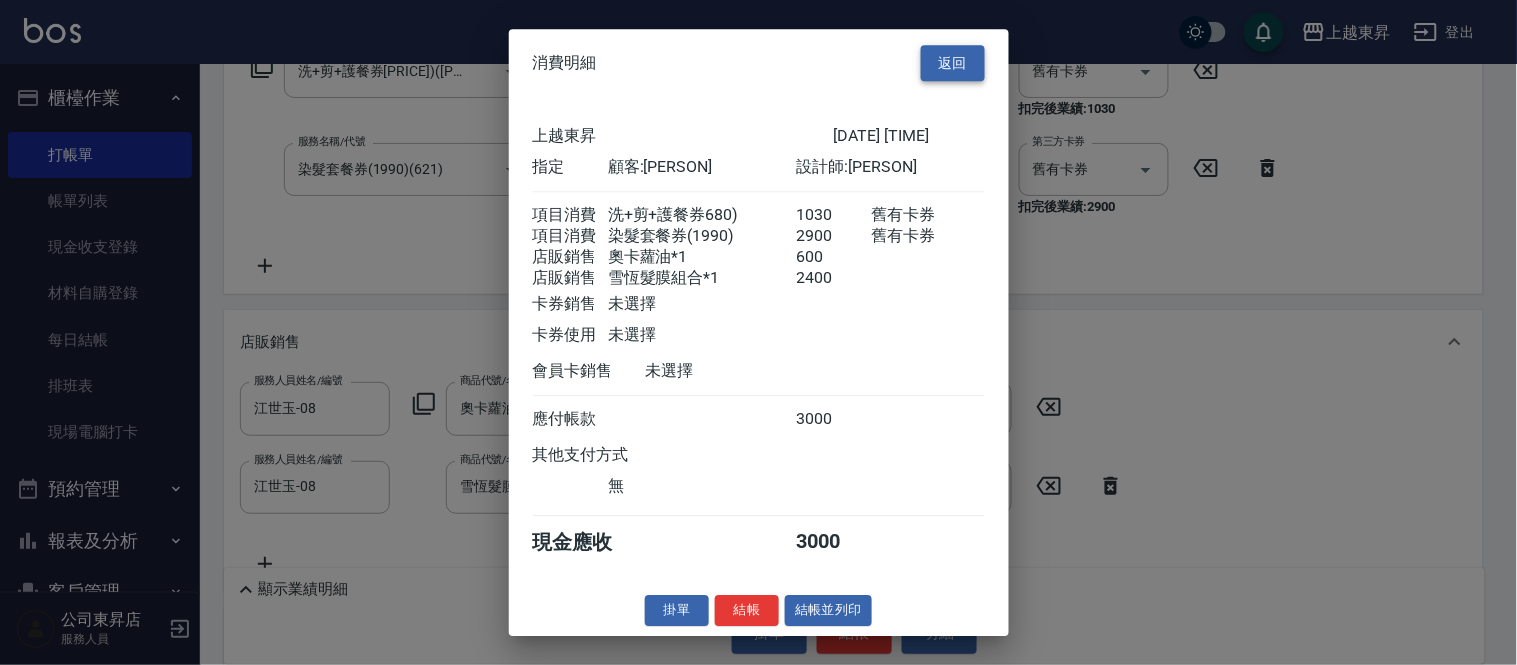 click on "返回" at bounding box center [953, 63] 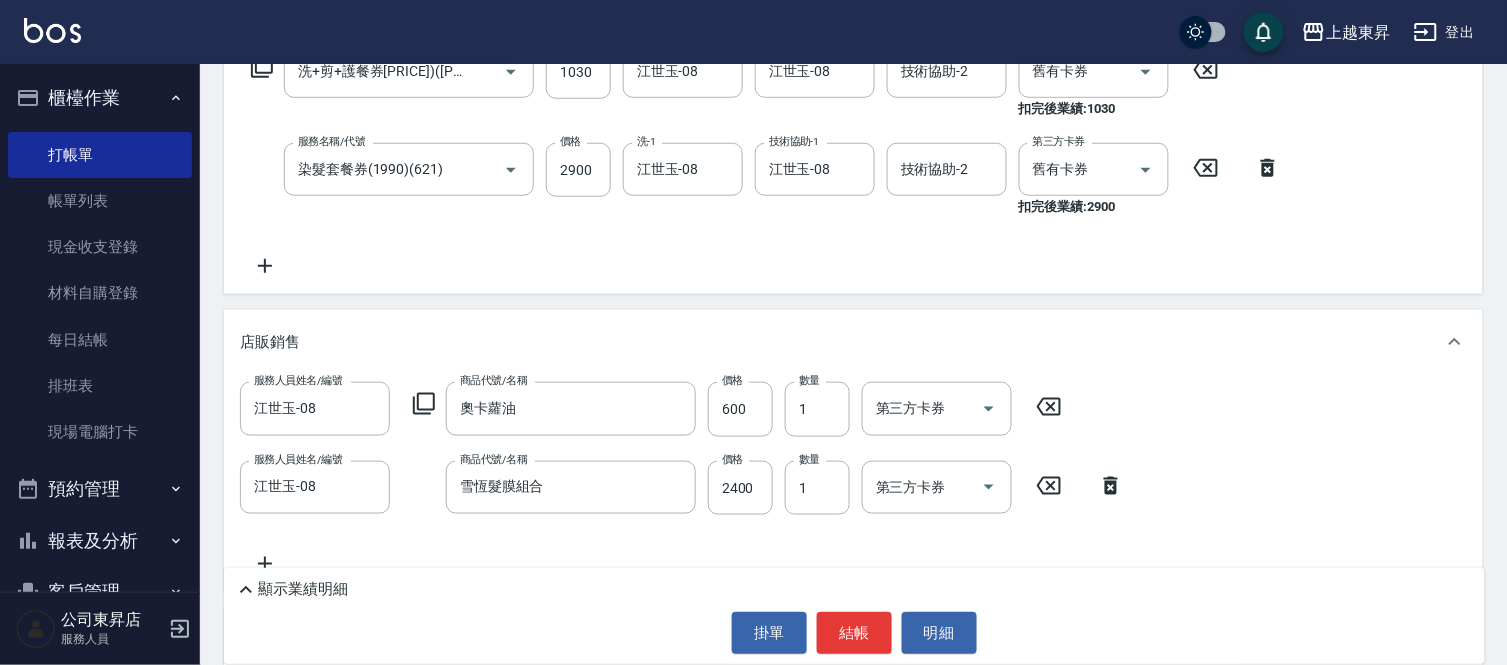 click 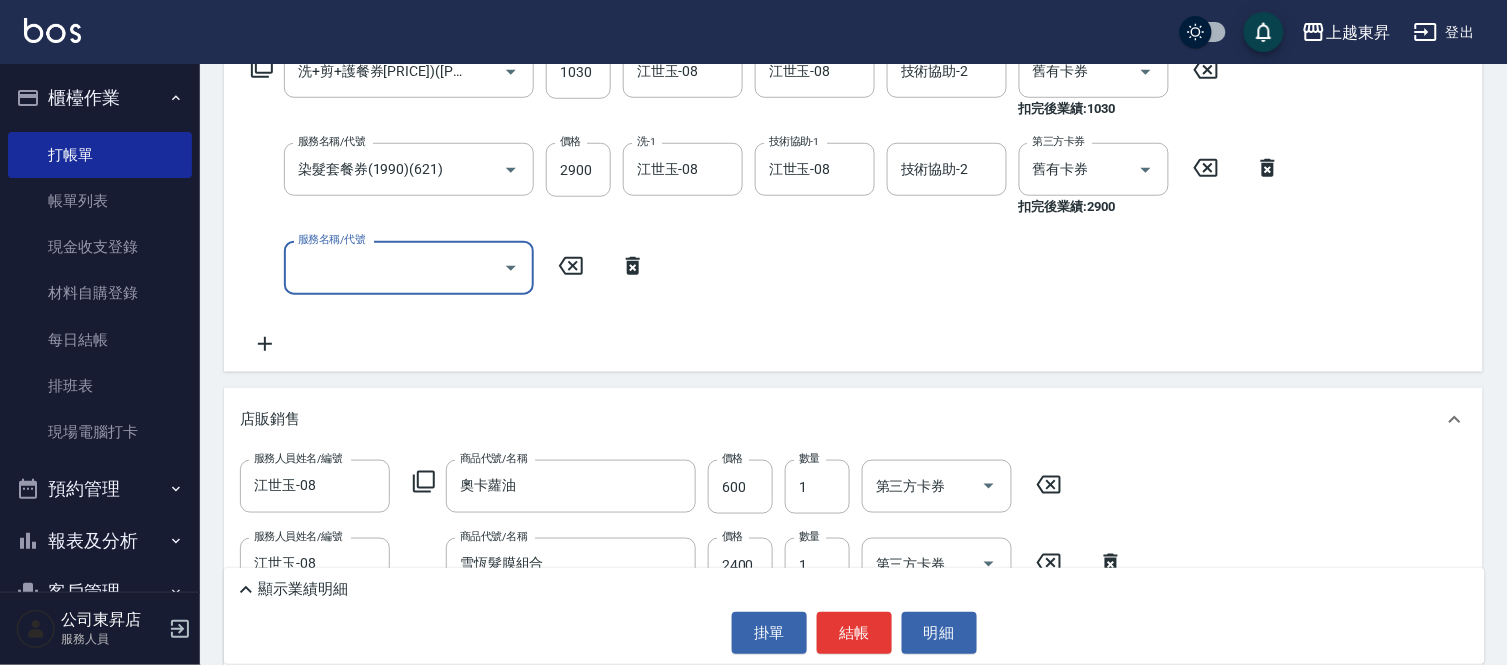 click on "服務名稱/代號" at bounding box center (394, 267) 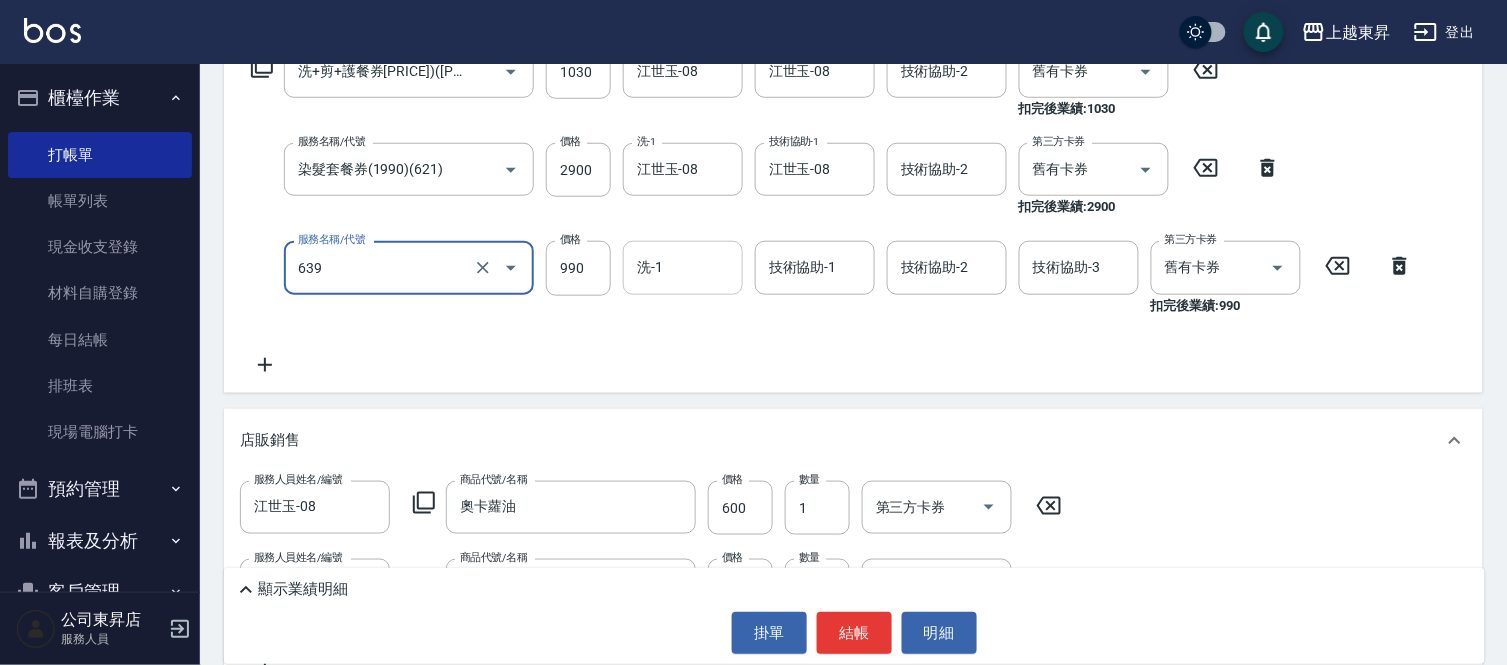 click on "洗-1" at bounding box center (683, 267) 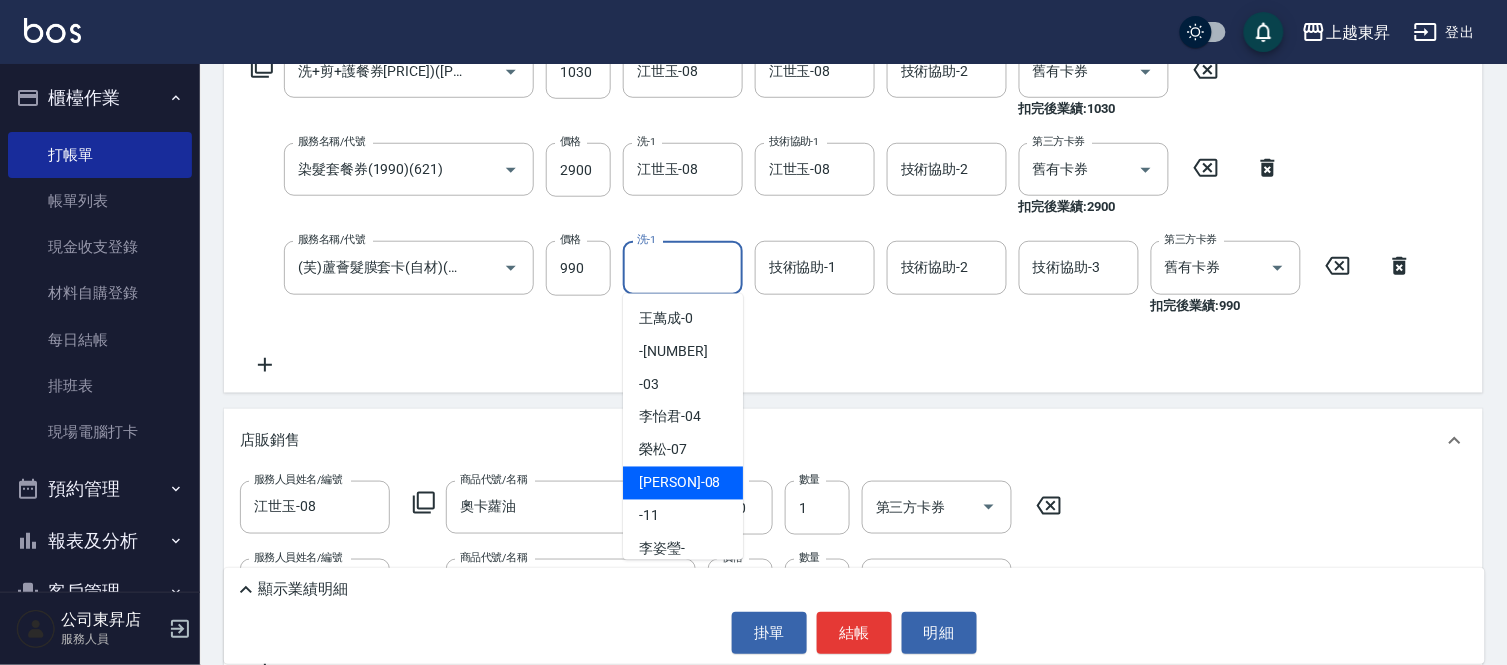 click on "江世玉 -08" at bounding box center (679, 483) 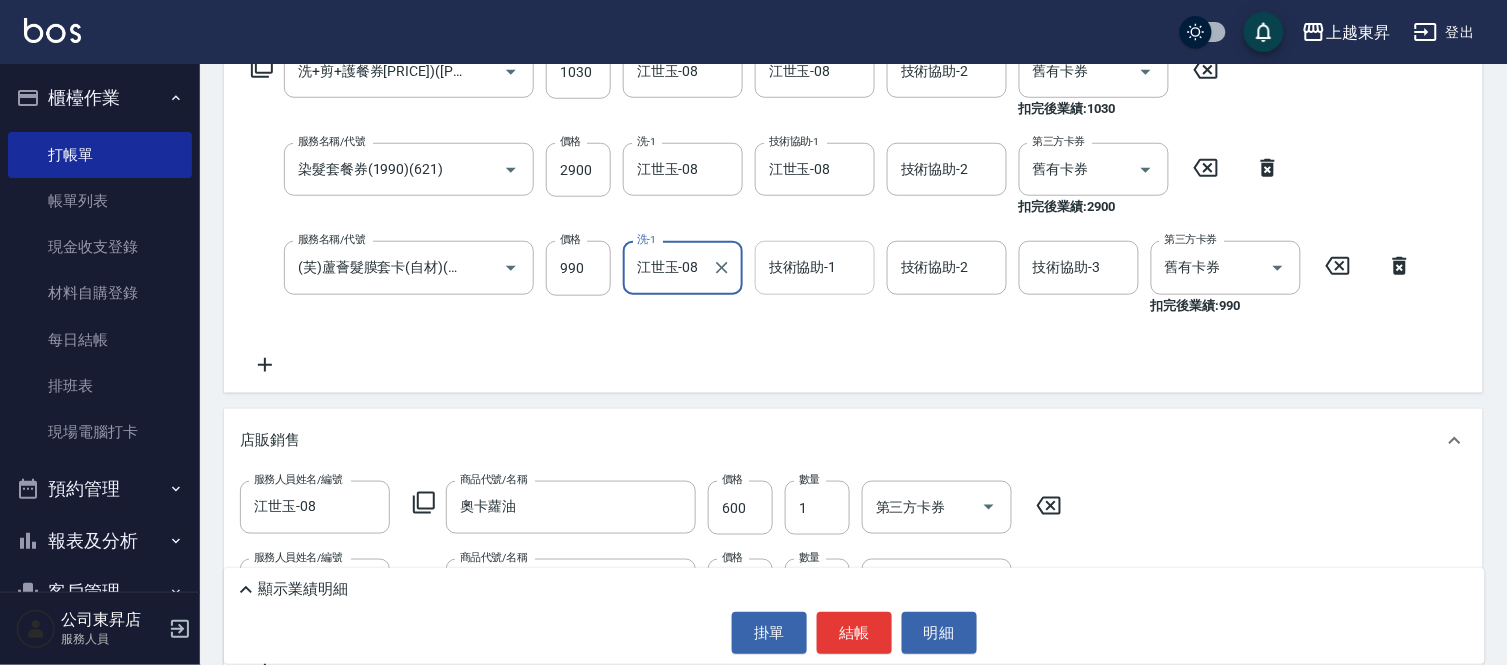 click on "技術協助-1 技術協助-1" at bounding box center [815, 267] 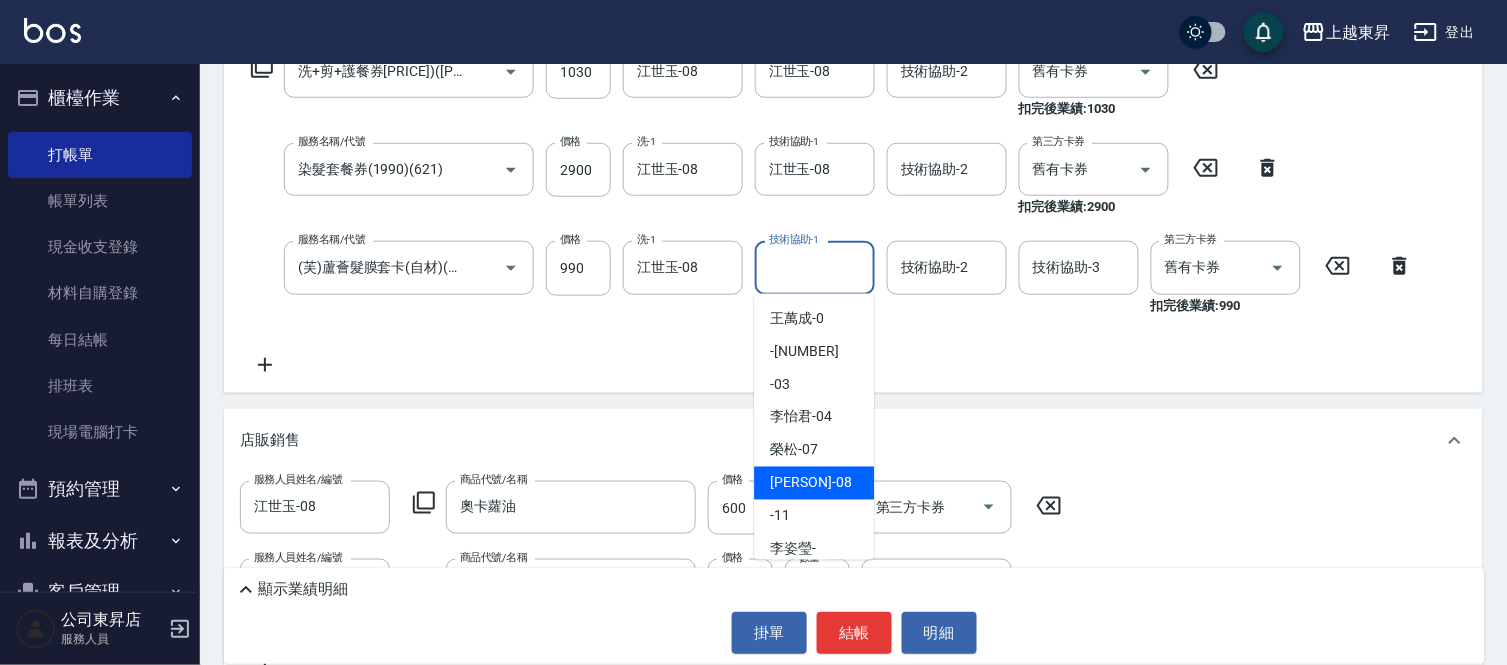 click on "江世玉 -08" at bounding box center (810, 483) 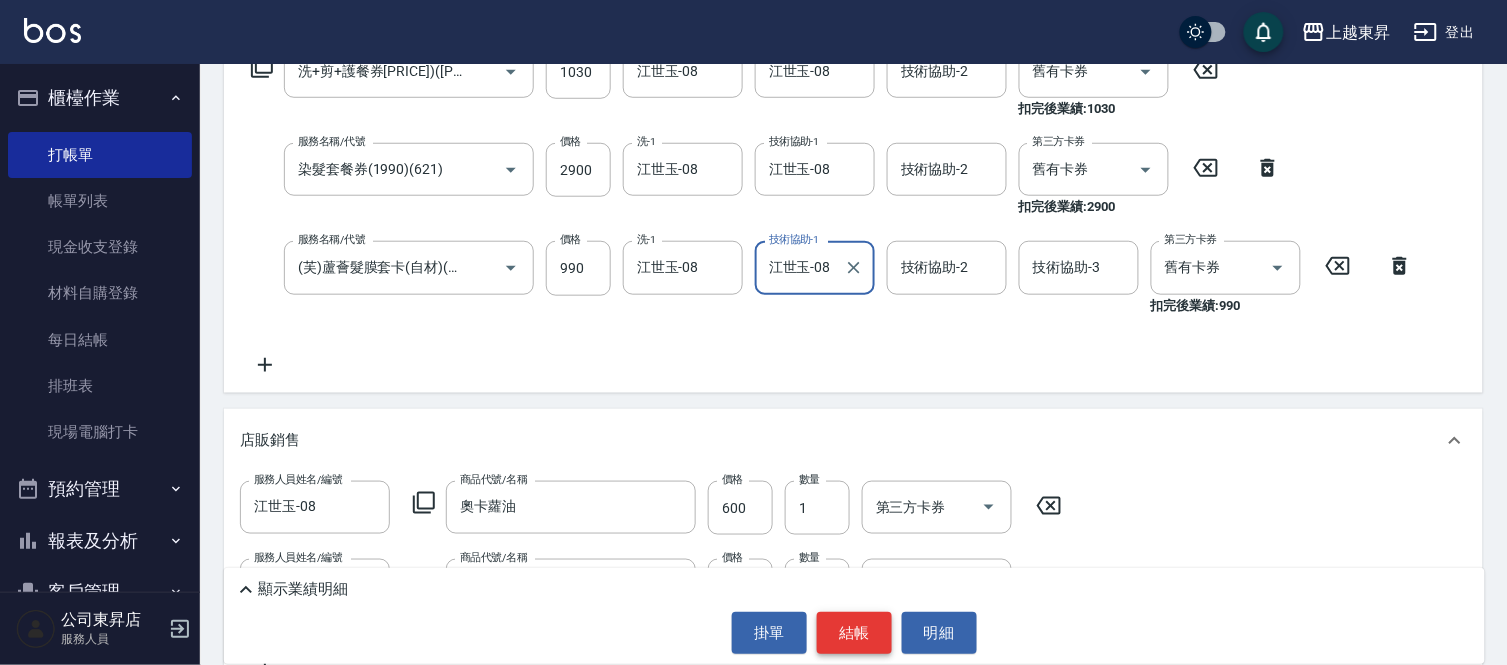 click on "結帳" at bounding box center [854, 633] 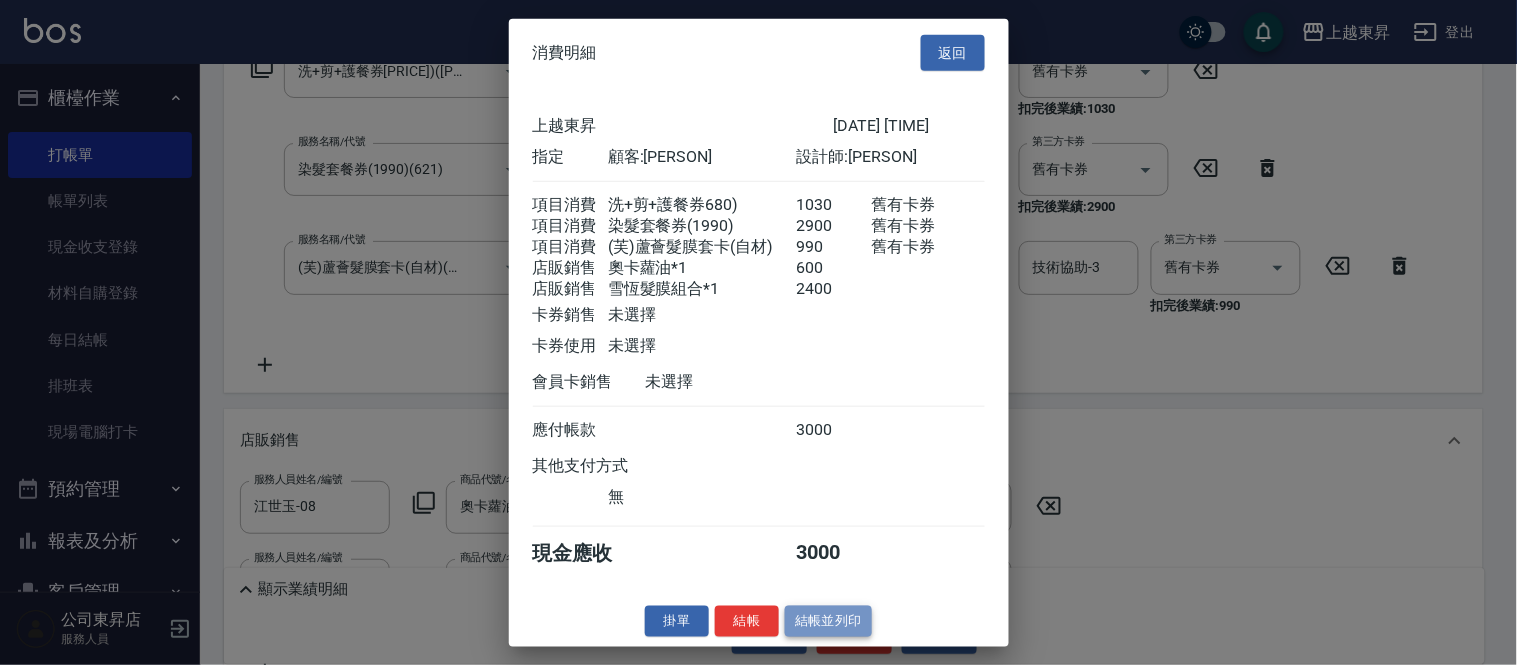 click on "結帳並列印" at bounding box center (828, 621) 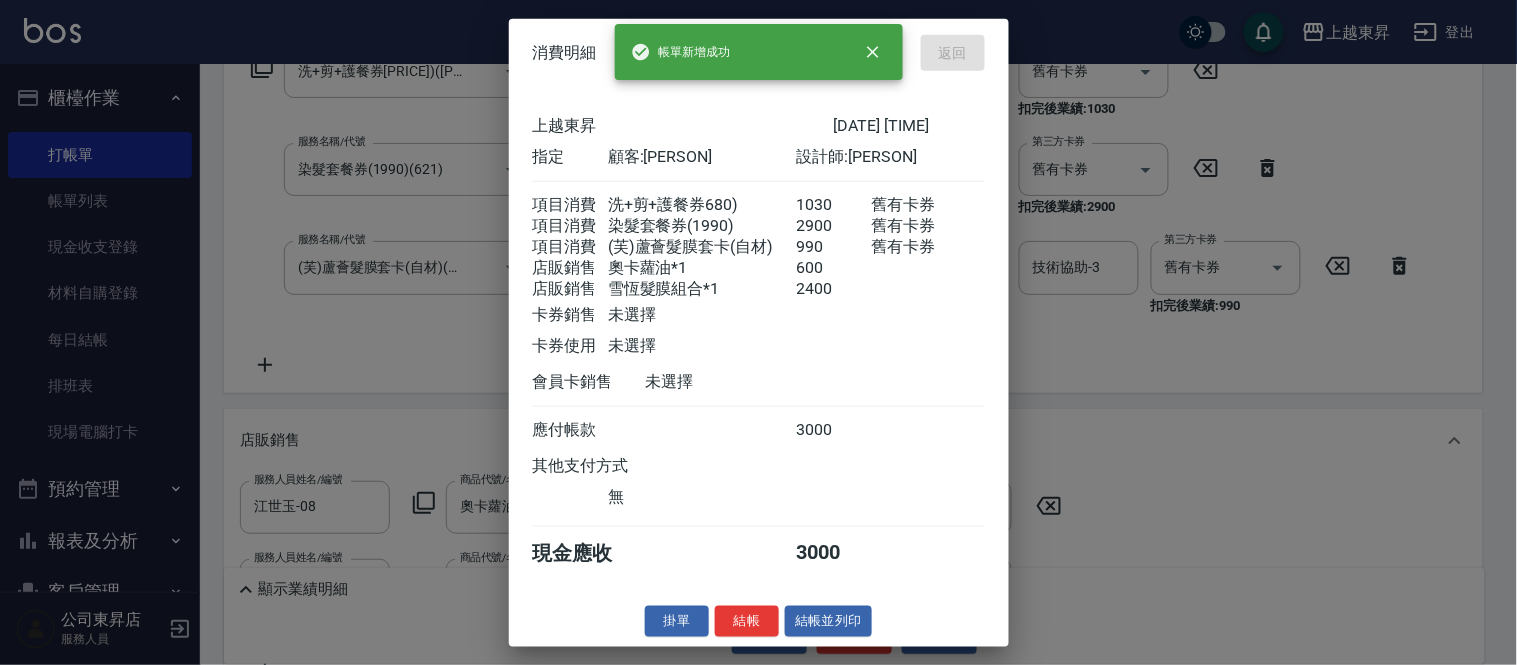 type on "[DATE] [TIME]" 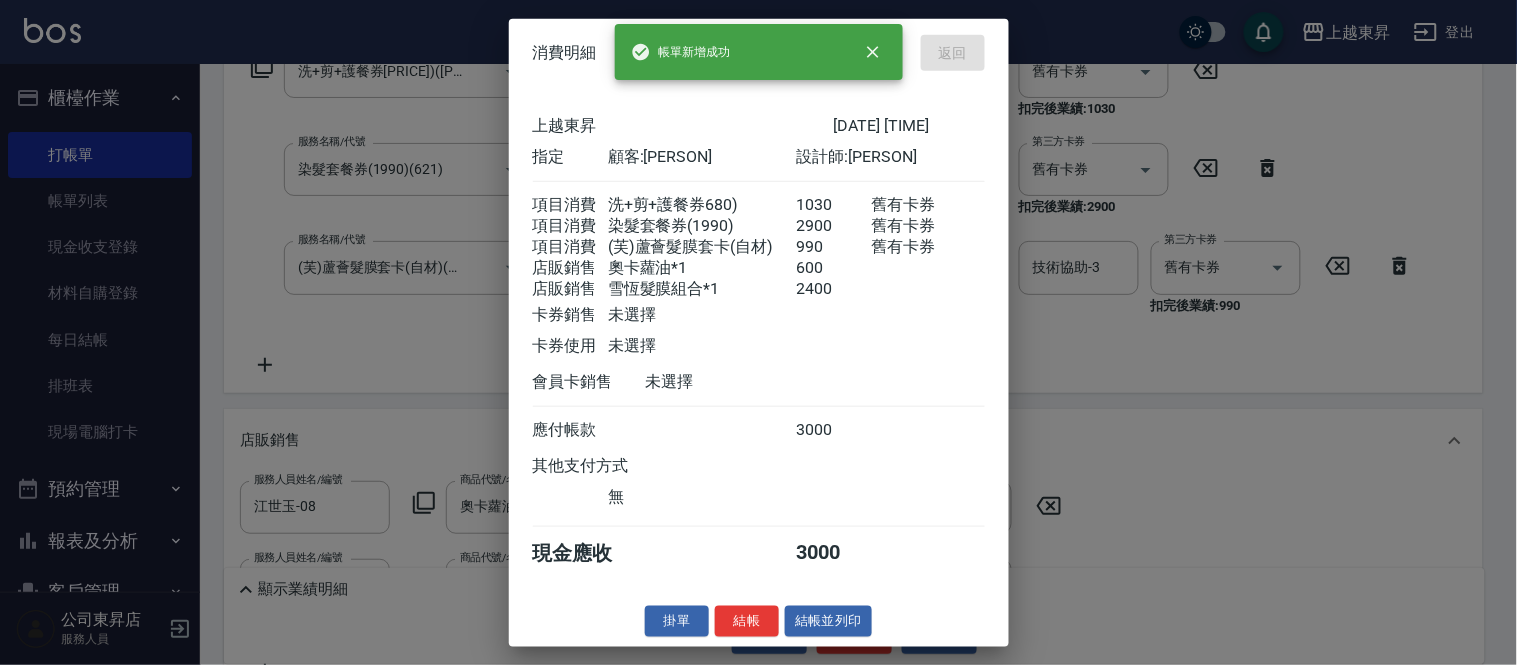 type 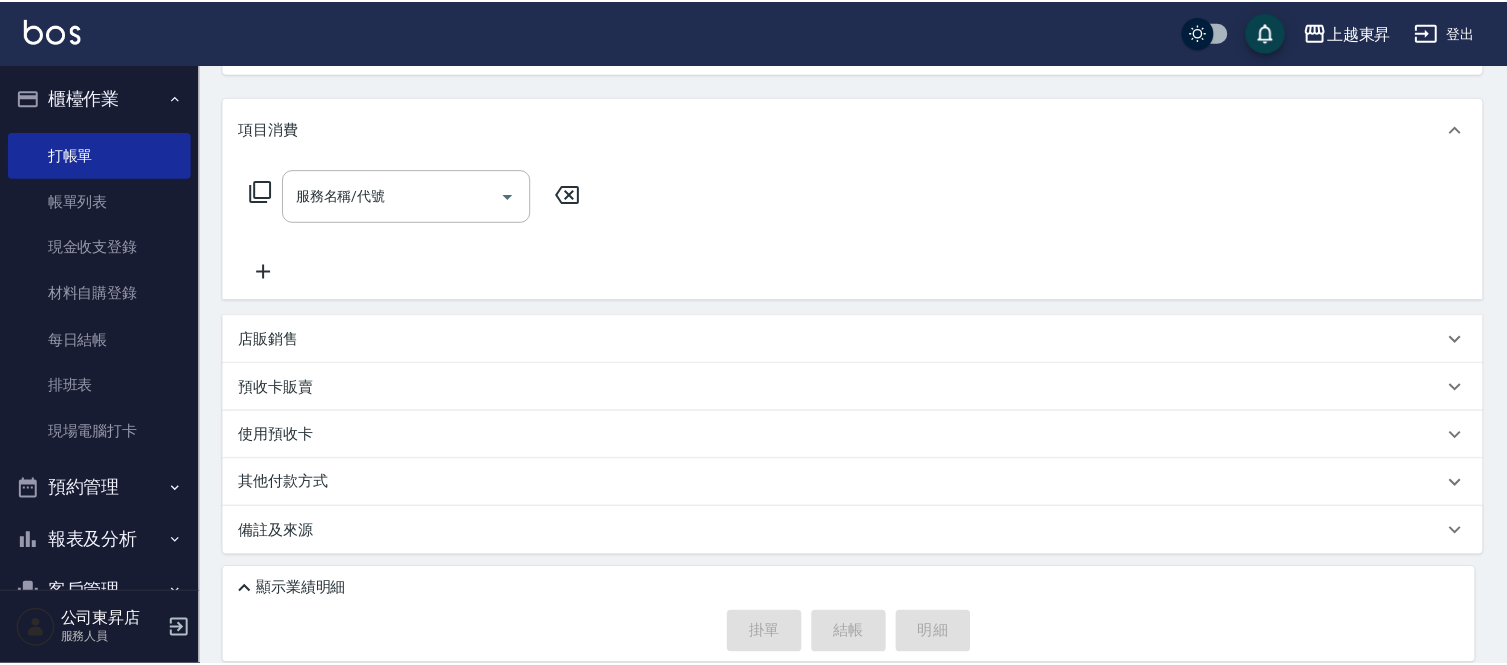 scroll, scrollTop: 0, scrollLeft: 0, axis: both 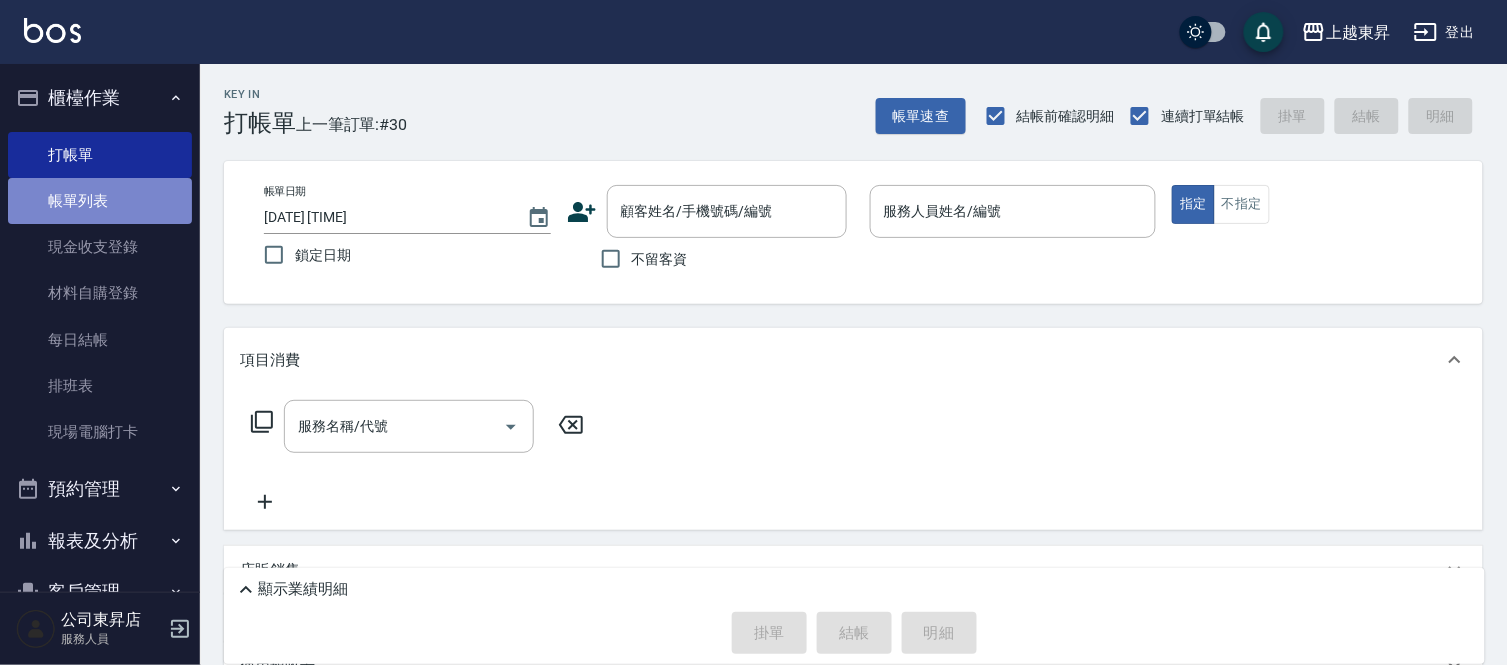 click on "帳單列表" at bounding box center (100, 201) 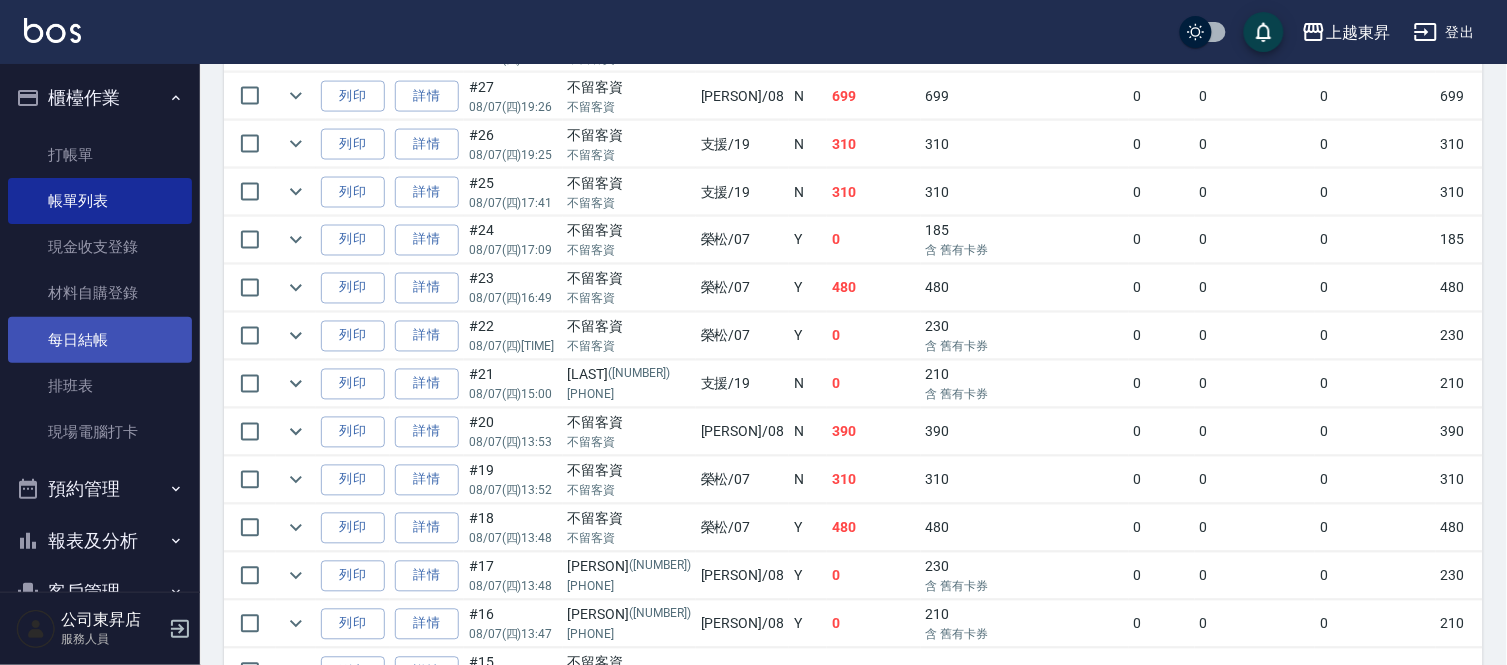 scroll, scrollTop: 666, scrollLeft: 0, axis: vertical 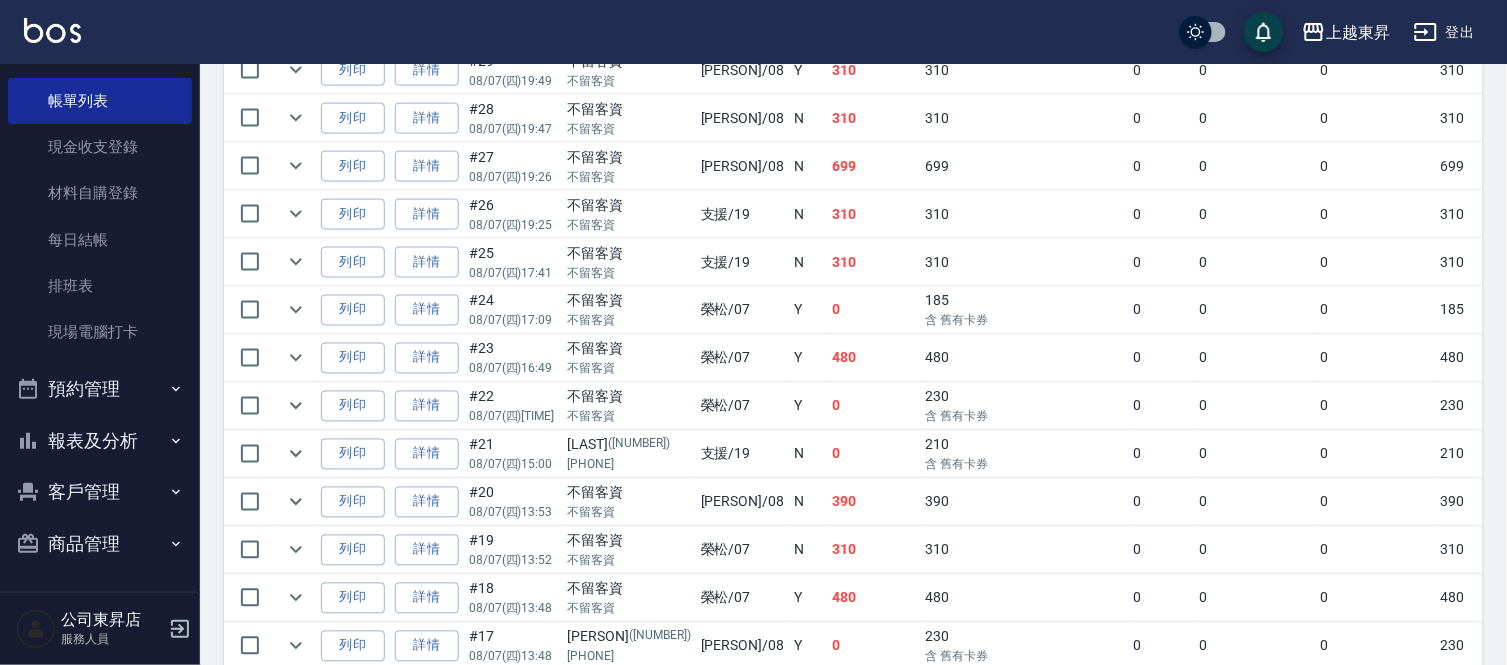 click on "報表及分析" at bounding box center (100, 441) 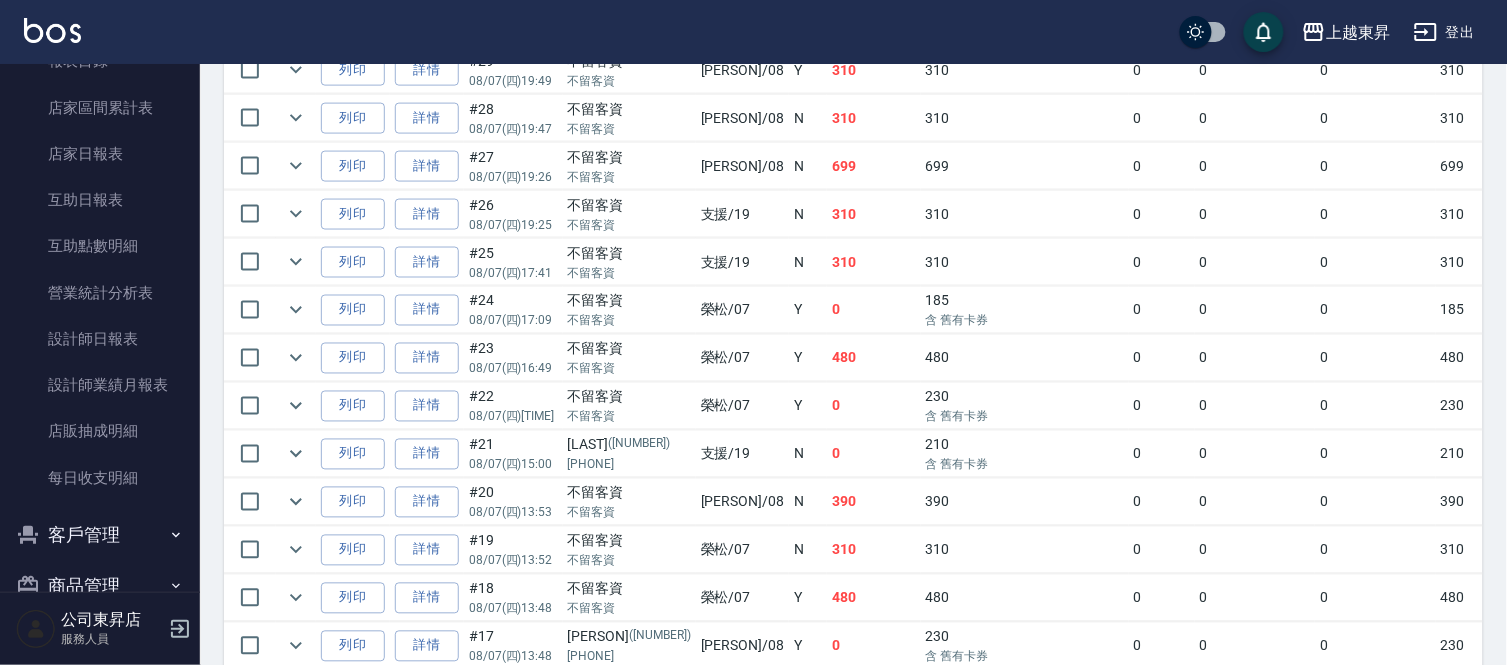 scroll, scrollTop: 544, scrollLeft: 0, axis: vertical 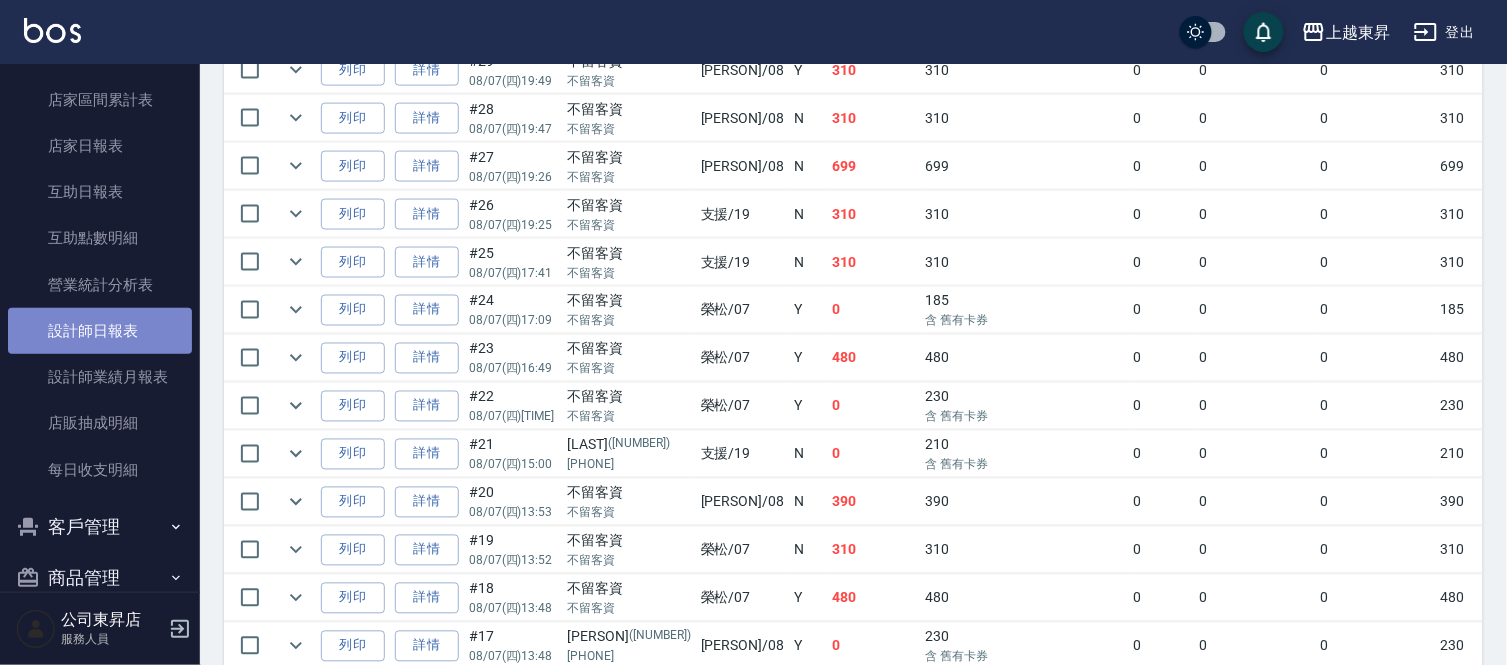 click on "設計師日報表" at bounding box center [100, 331] 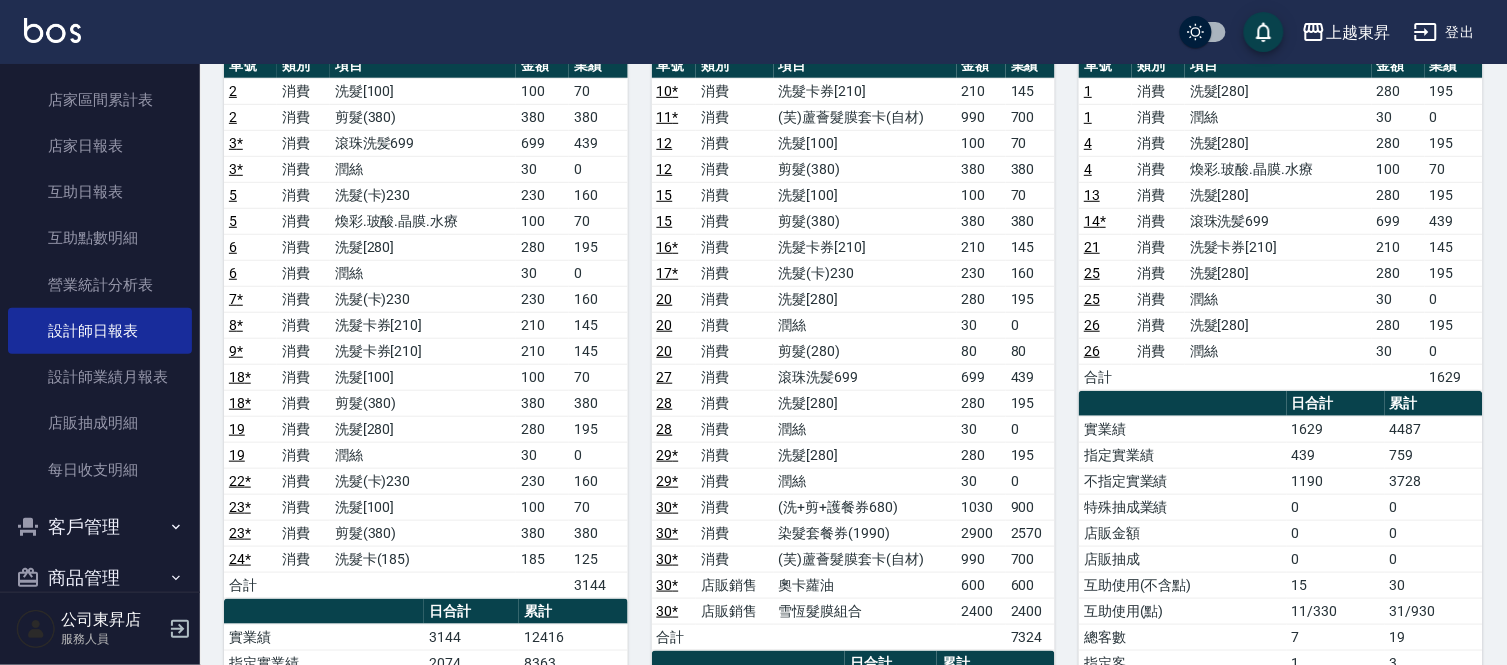 scroll, scrollTop: 0, scrollLeft: 0, axis: both 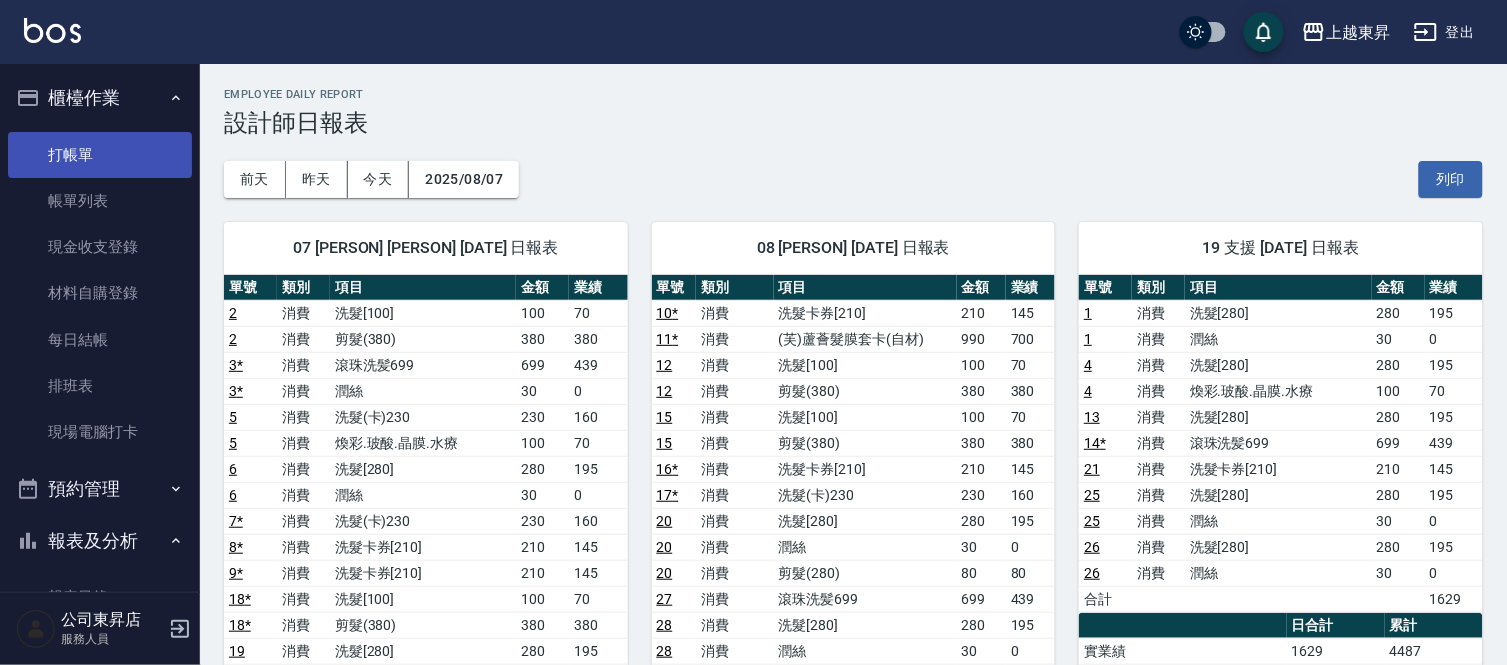 click on "打帳單" at bounding box center [100, 155] 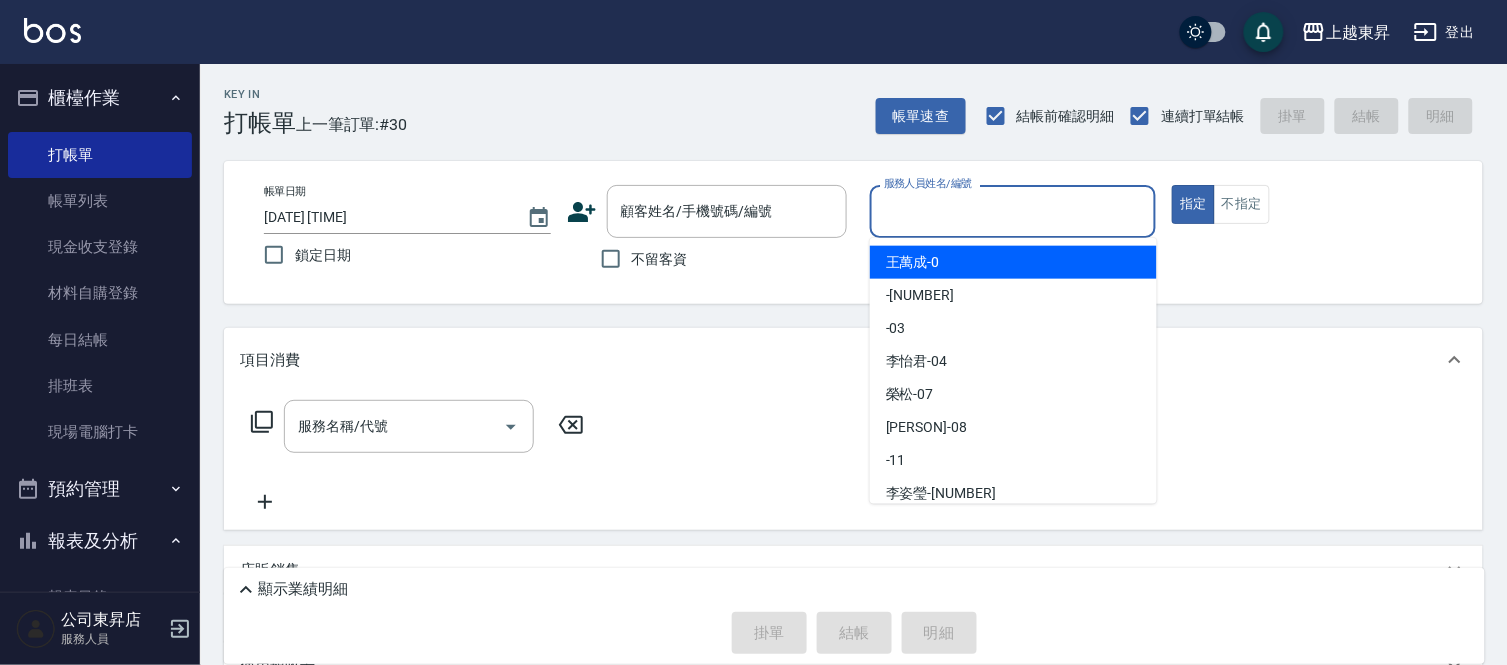 click on "服務人員姓名/編號" at bounding box center (1013, 211) 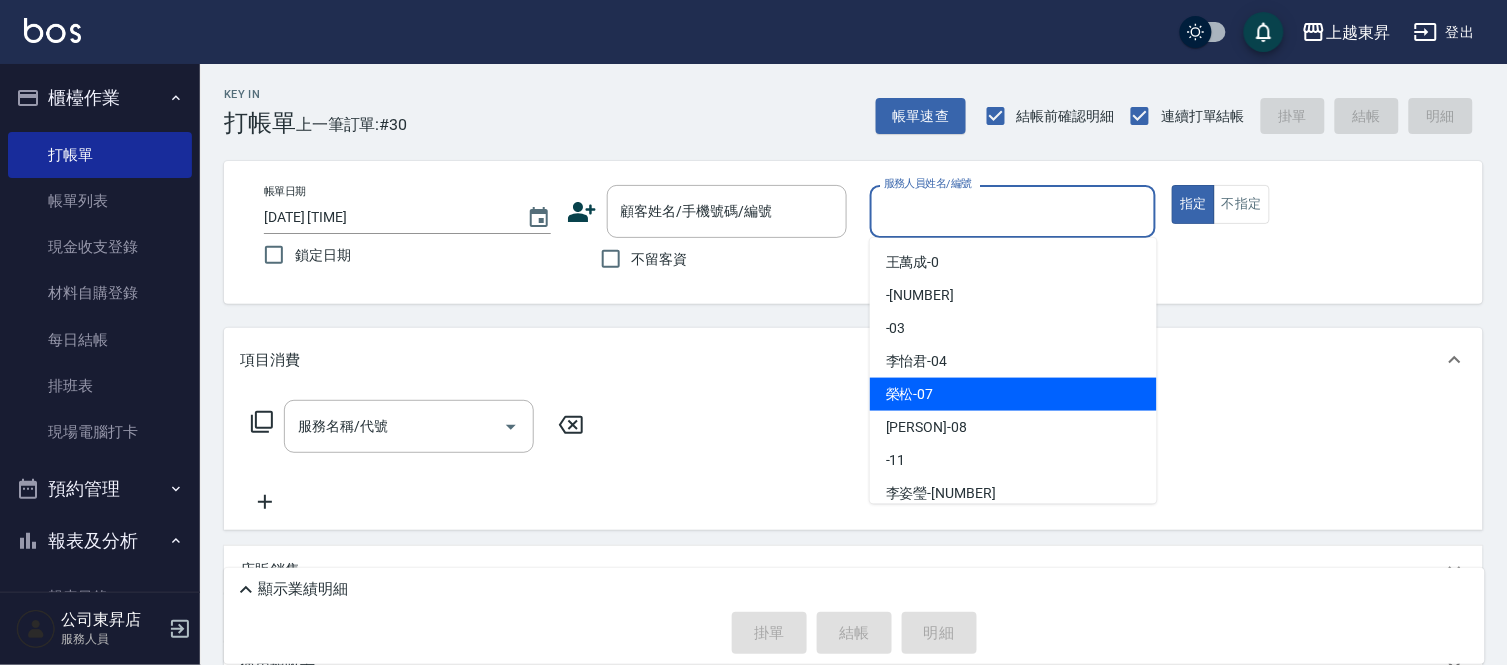 click on "榮松 -07" at bounding box center [910, 394] 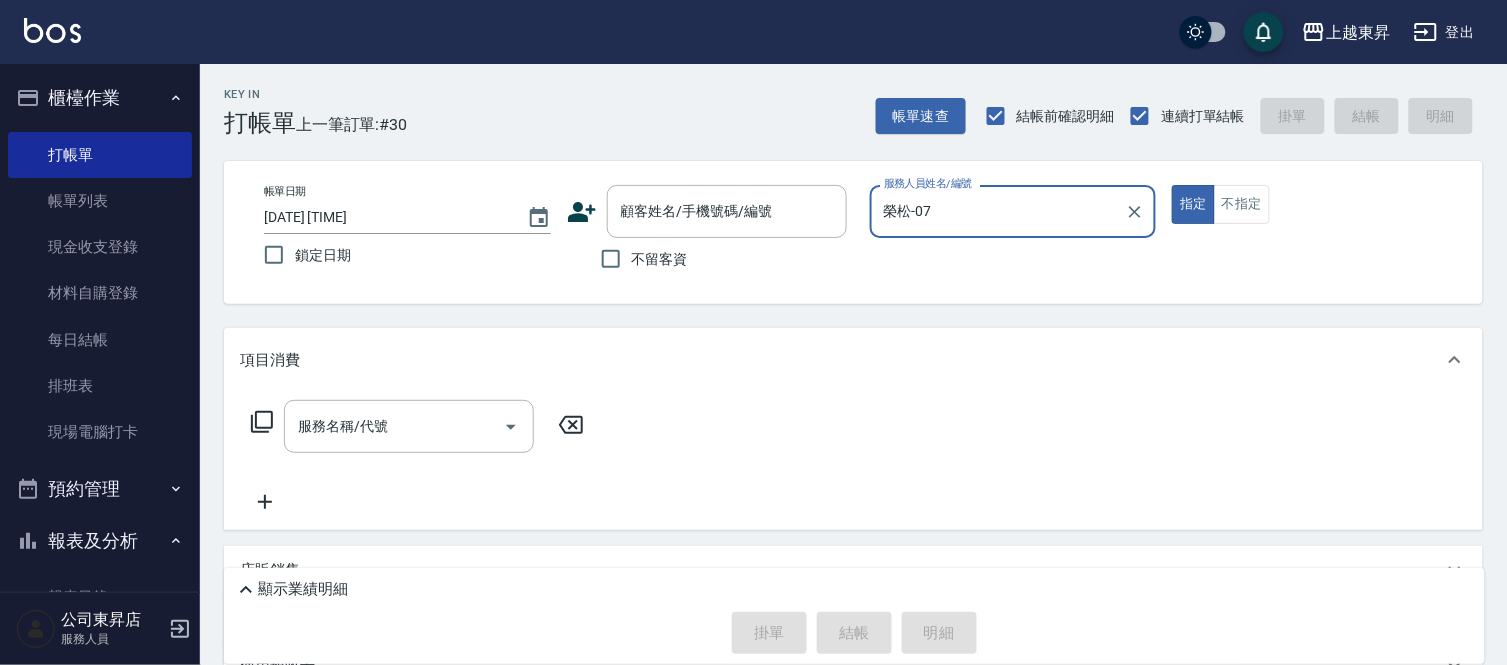 drag, startPoint x: 1181, startPoint y: 208, endPoint x: 880, endPoint y: 337, distance: 327.47824 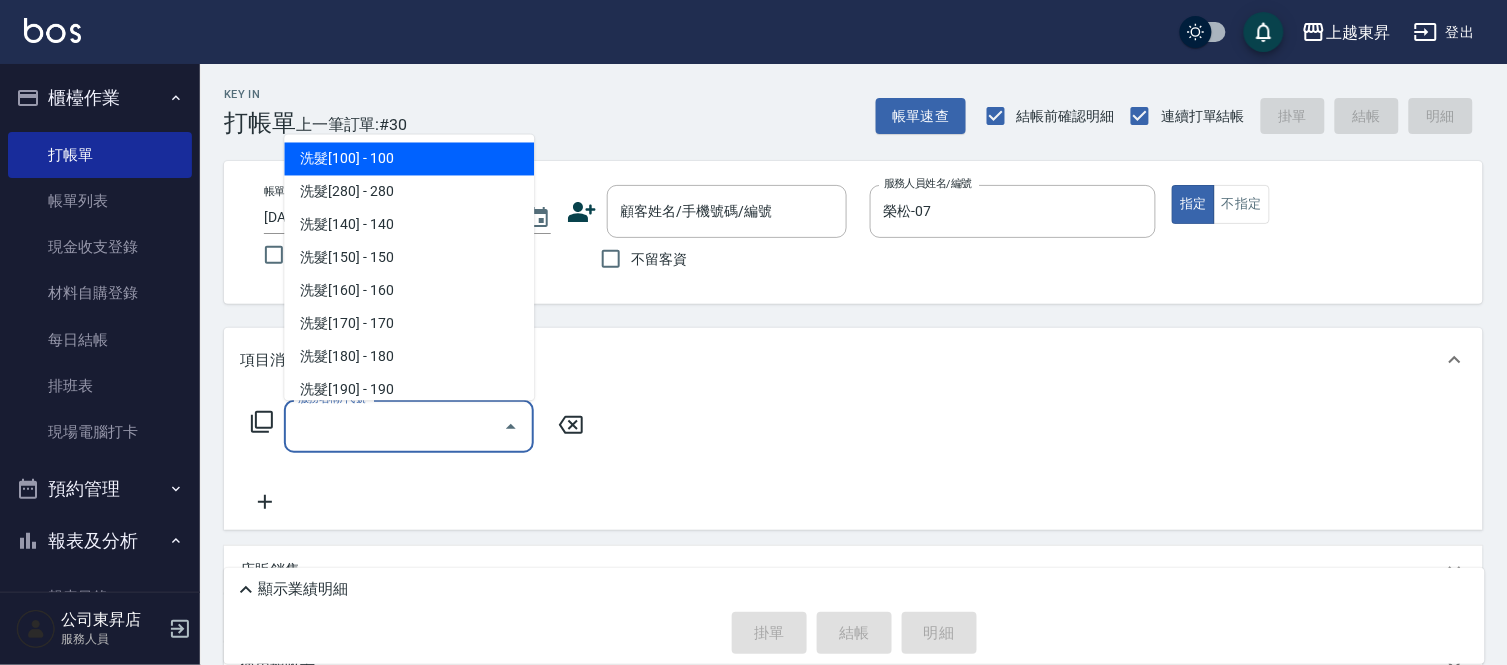 click on "服務名稱/代號" at bounding box center (394, 426) 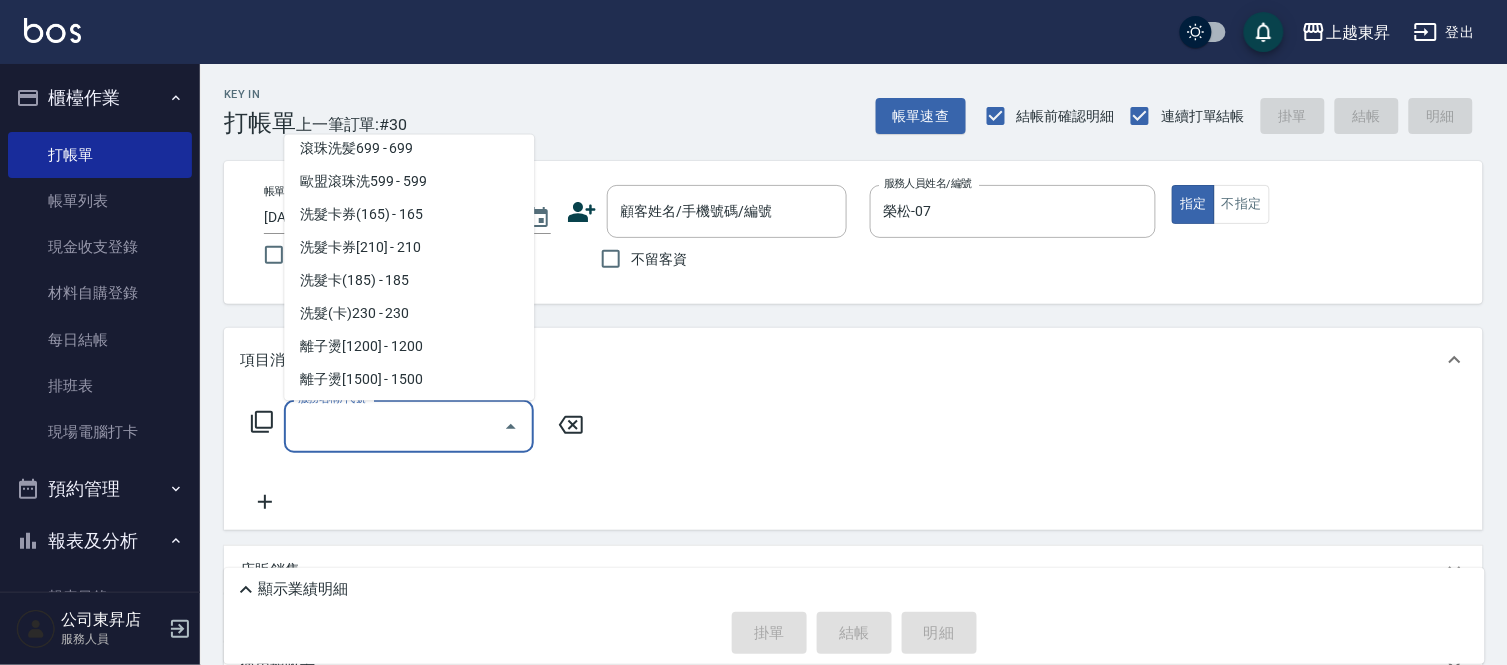 scroll, scrollTop: 444, scrollLeft: 0, axis: vertical 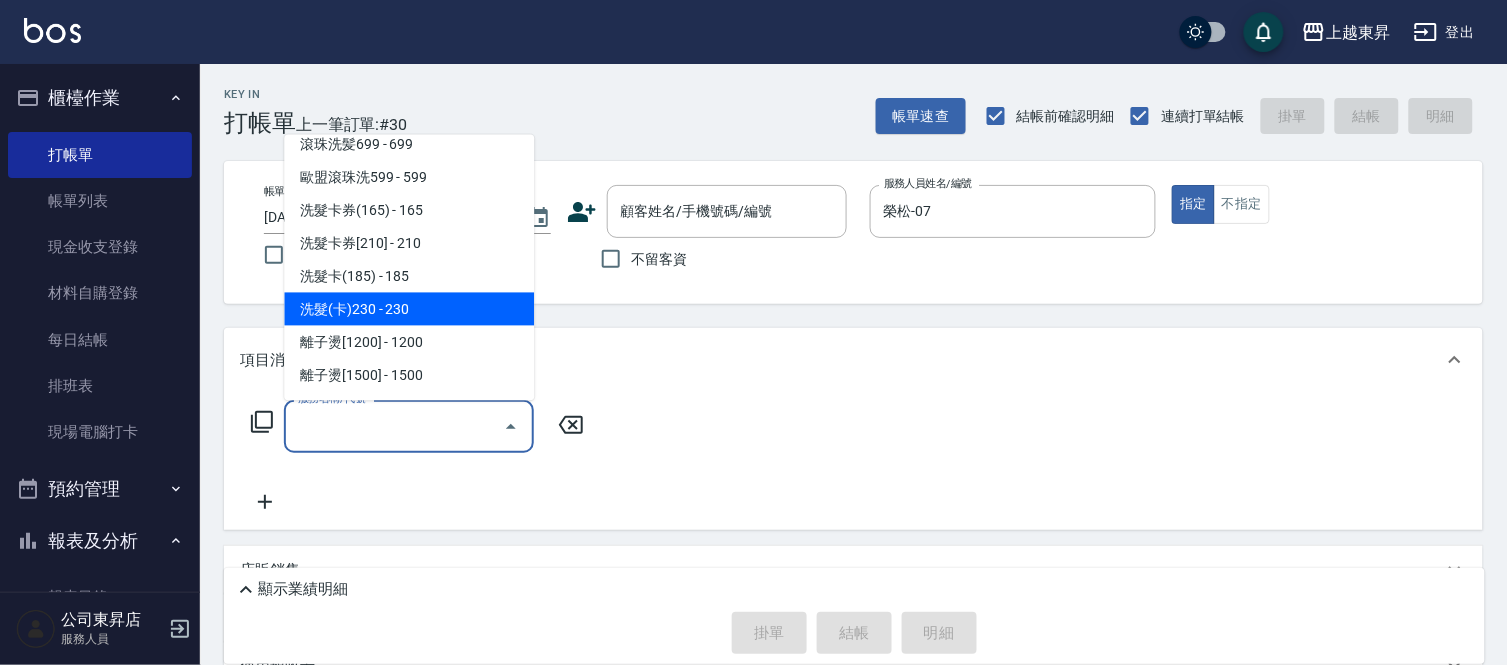 drag, startPoint x: 411, startPoint y: 308, endPoint x: 606, endPoint y: 375, distance: 206.18924 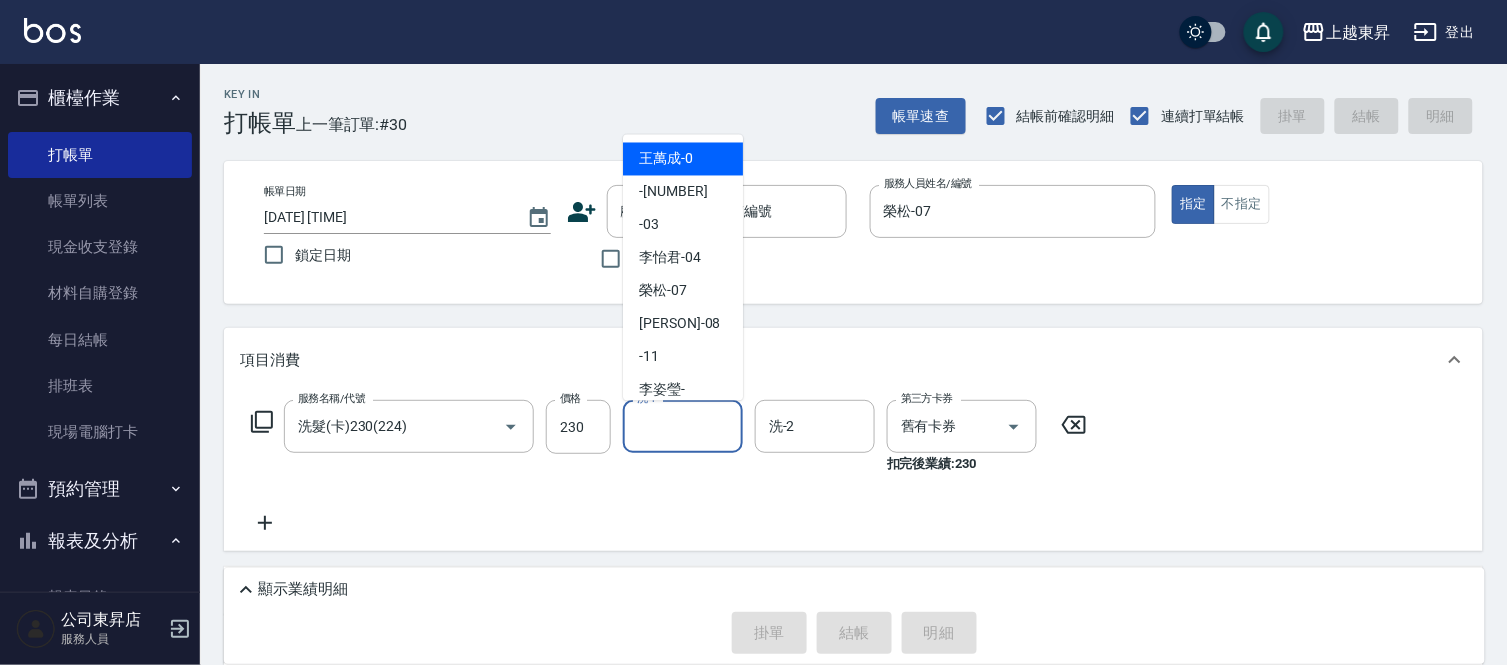 click on "洗-1" at bounding box center [683, 426] 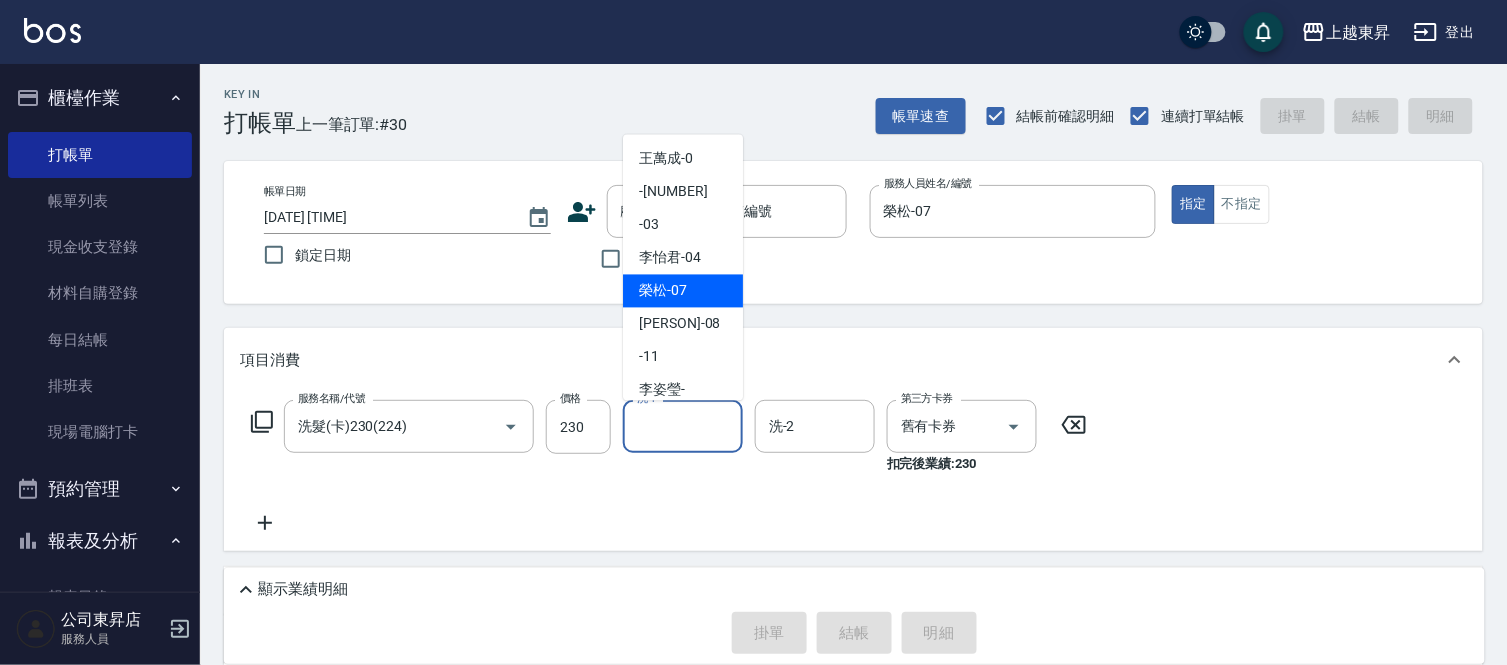 click on "榮松 -07" at bounding box center [663, 291] 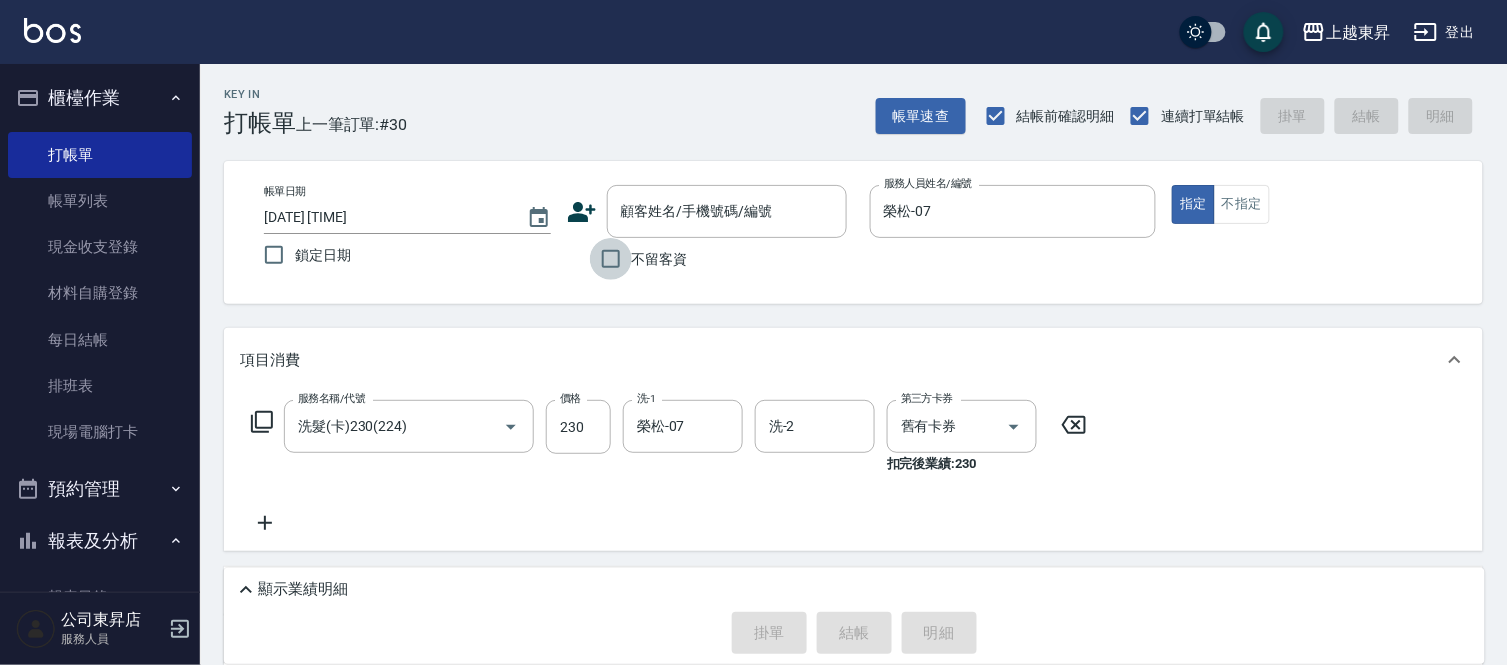 drag, startPoint x: 612, startPoint y: 263, endPoint x: 746, endPoint y: 491, distance: 264.46173 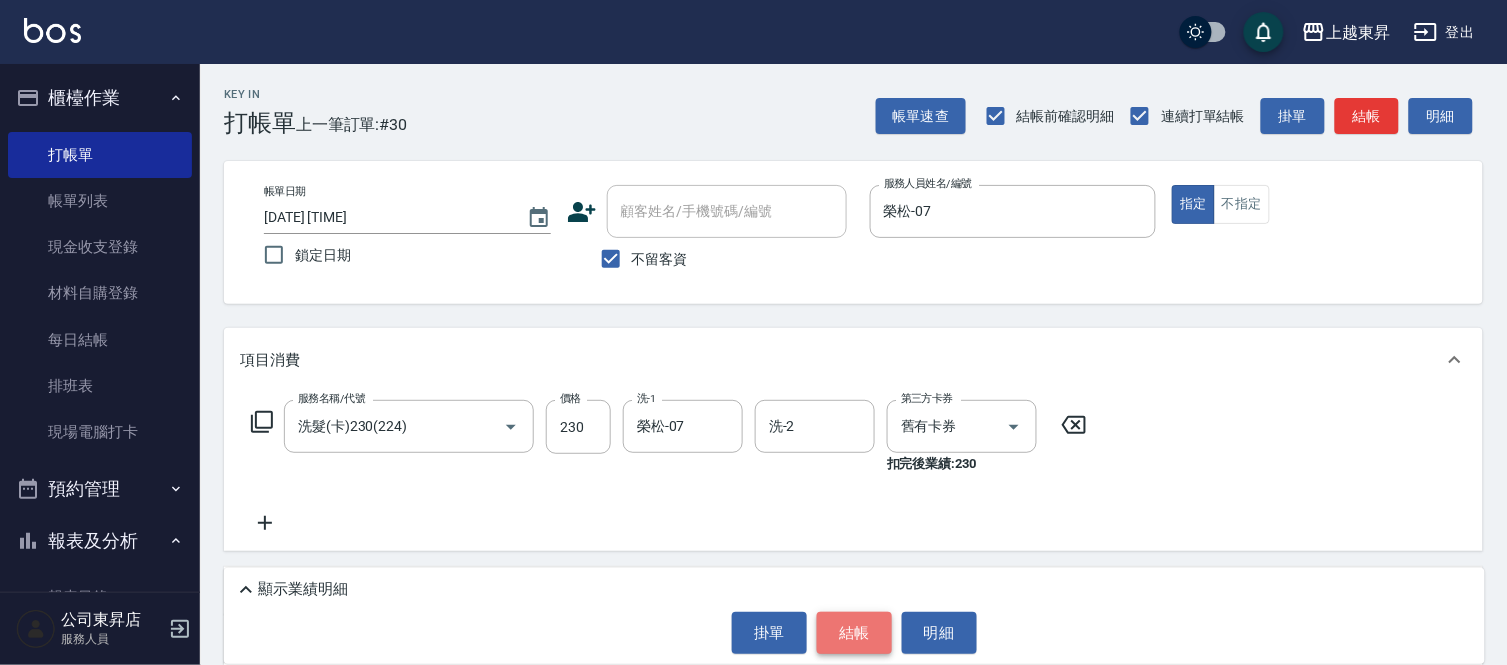 click on "結帳" at bounding box center (854, 633) 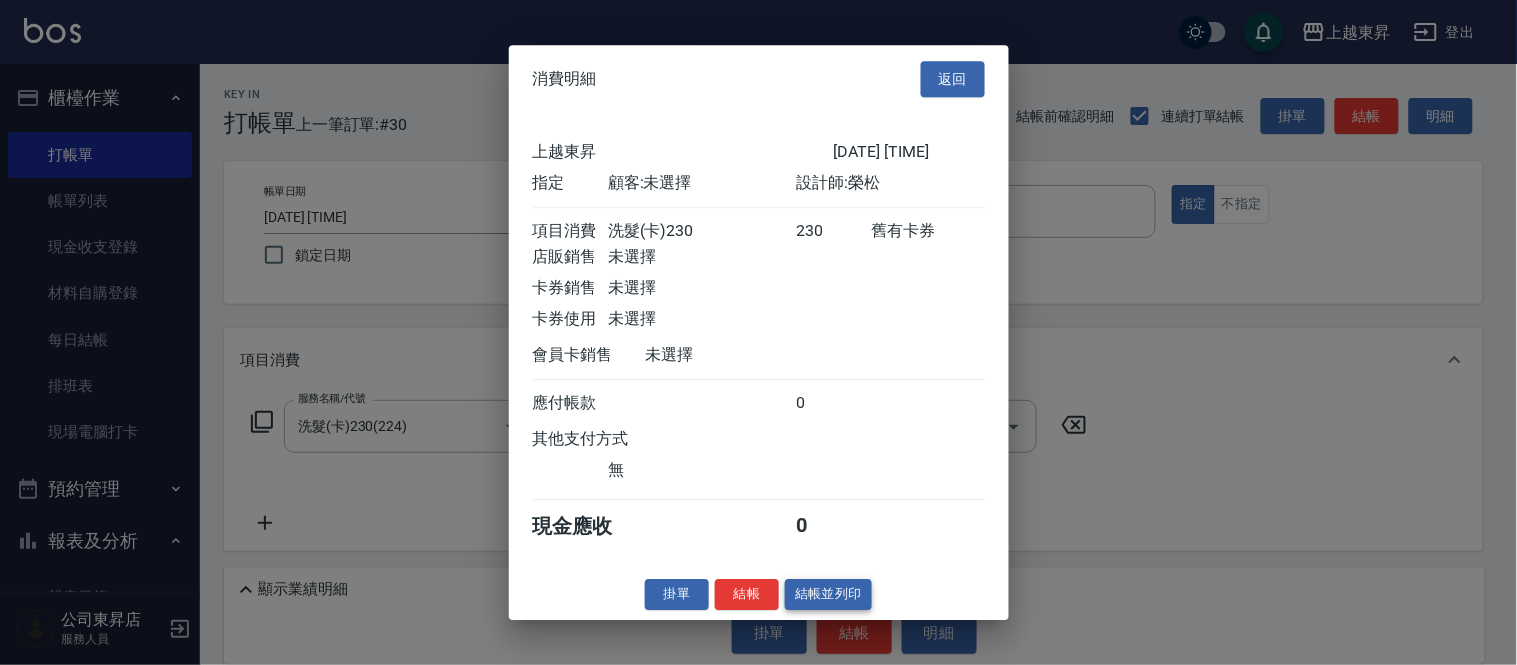 click on "結帳並列印" at bounding box center [828, 594] 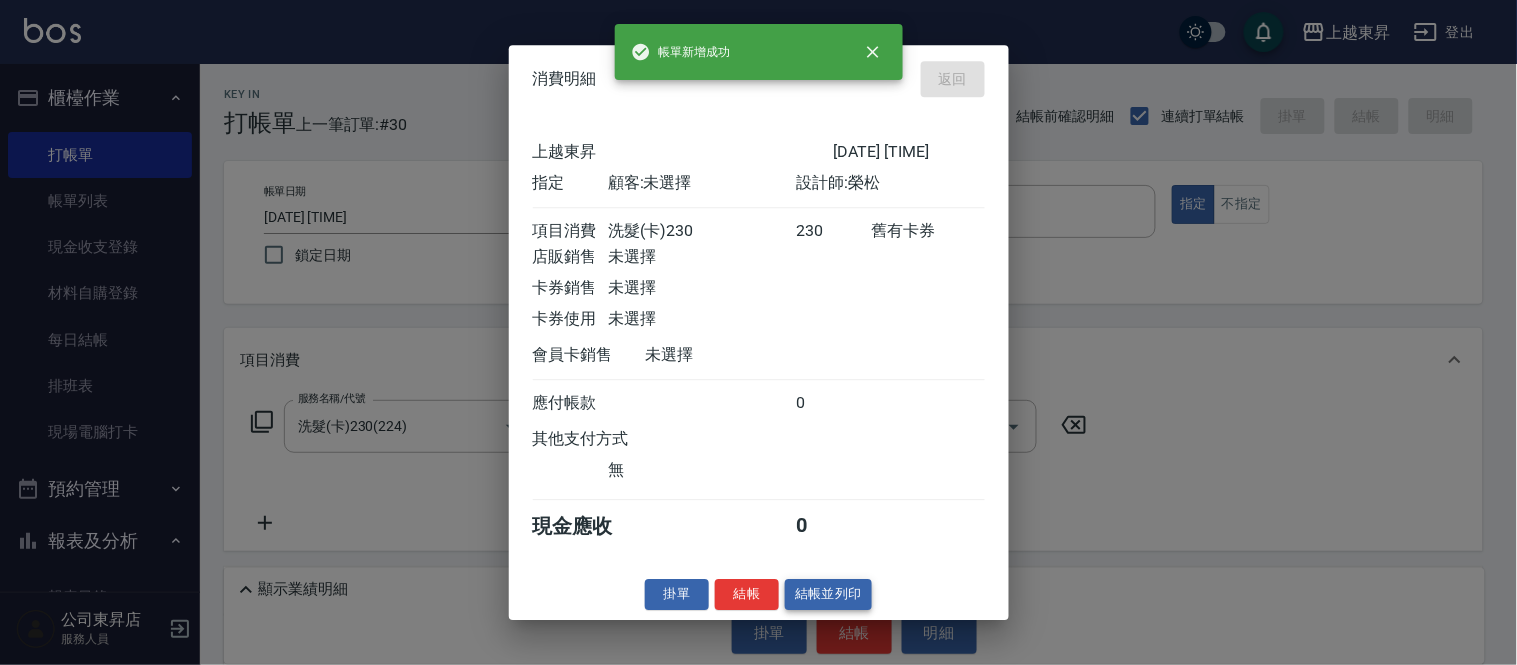 type on "[DATE] [TIME]" 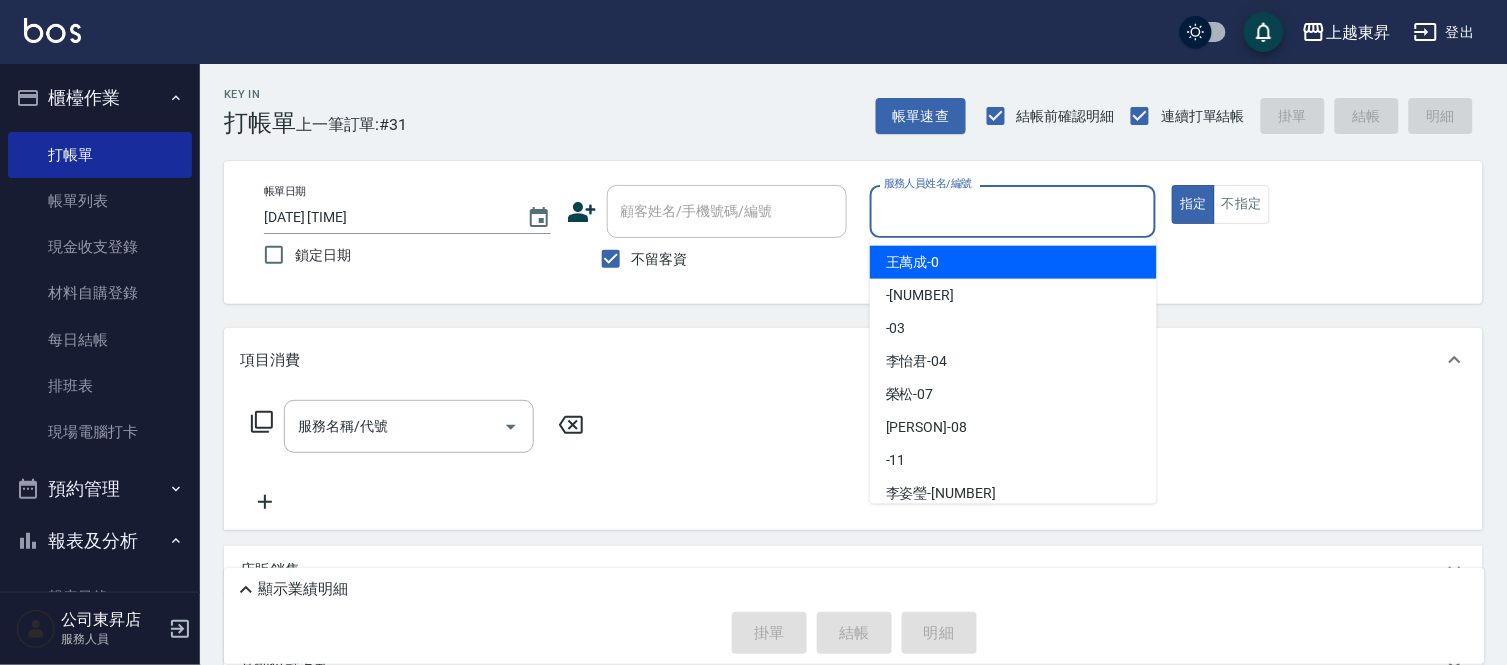 click on "服務人員姓名/編號" at bounding box center (1013, 211) 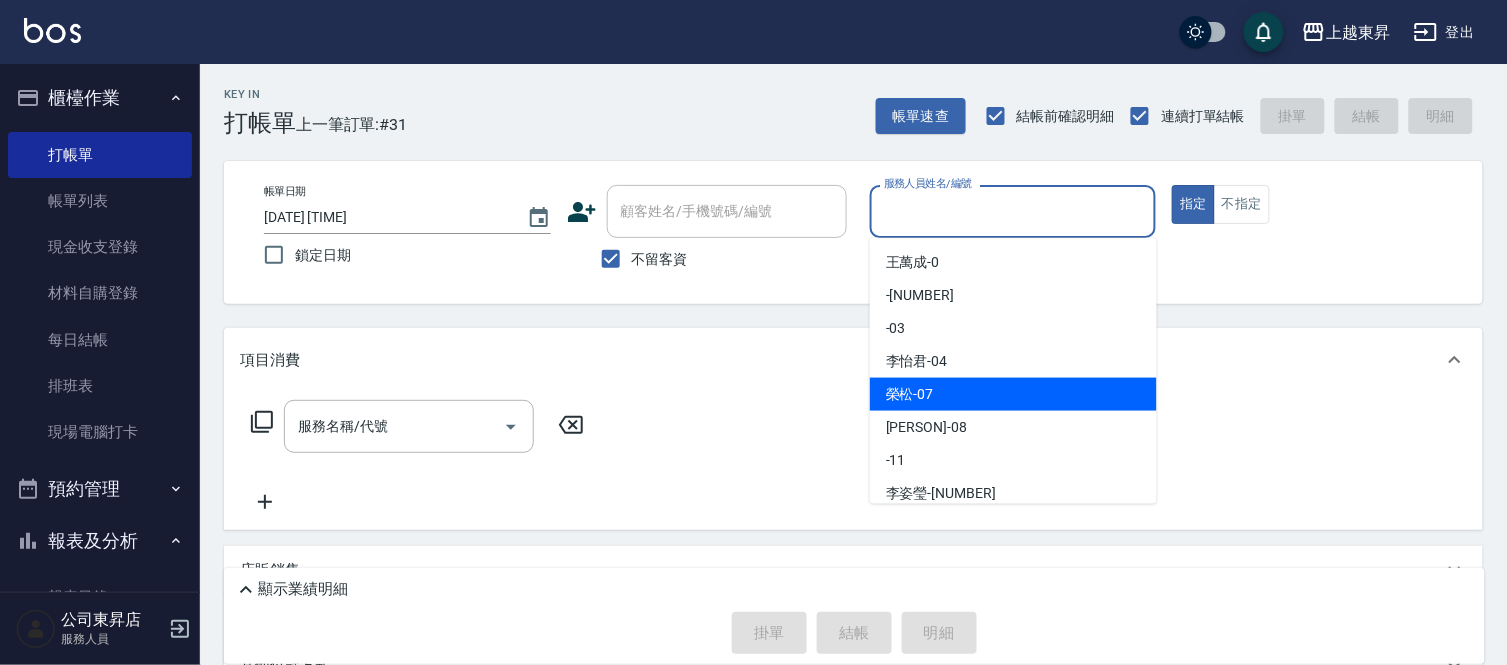 click on "榮松 -07" at bounding box center (910, 394) 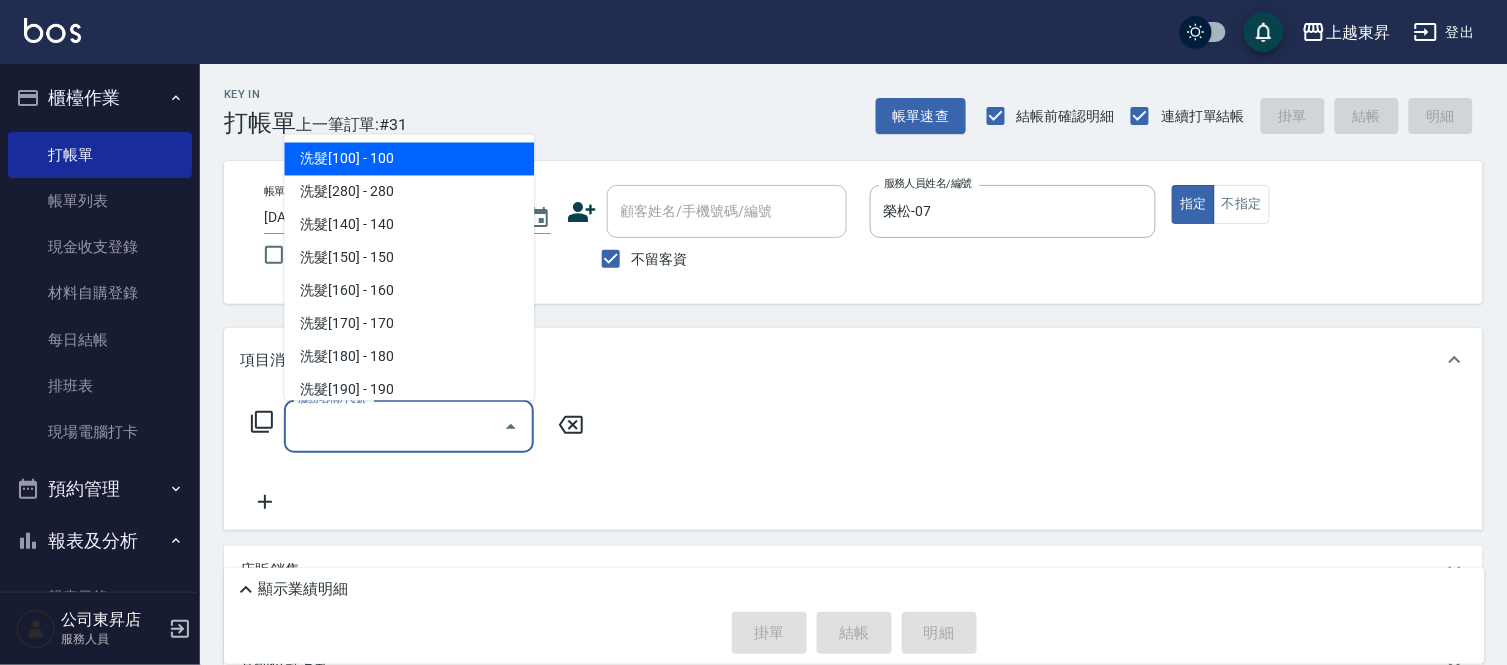 click on "服務名稱/代號" at bounding box center [394, 426] 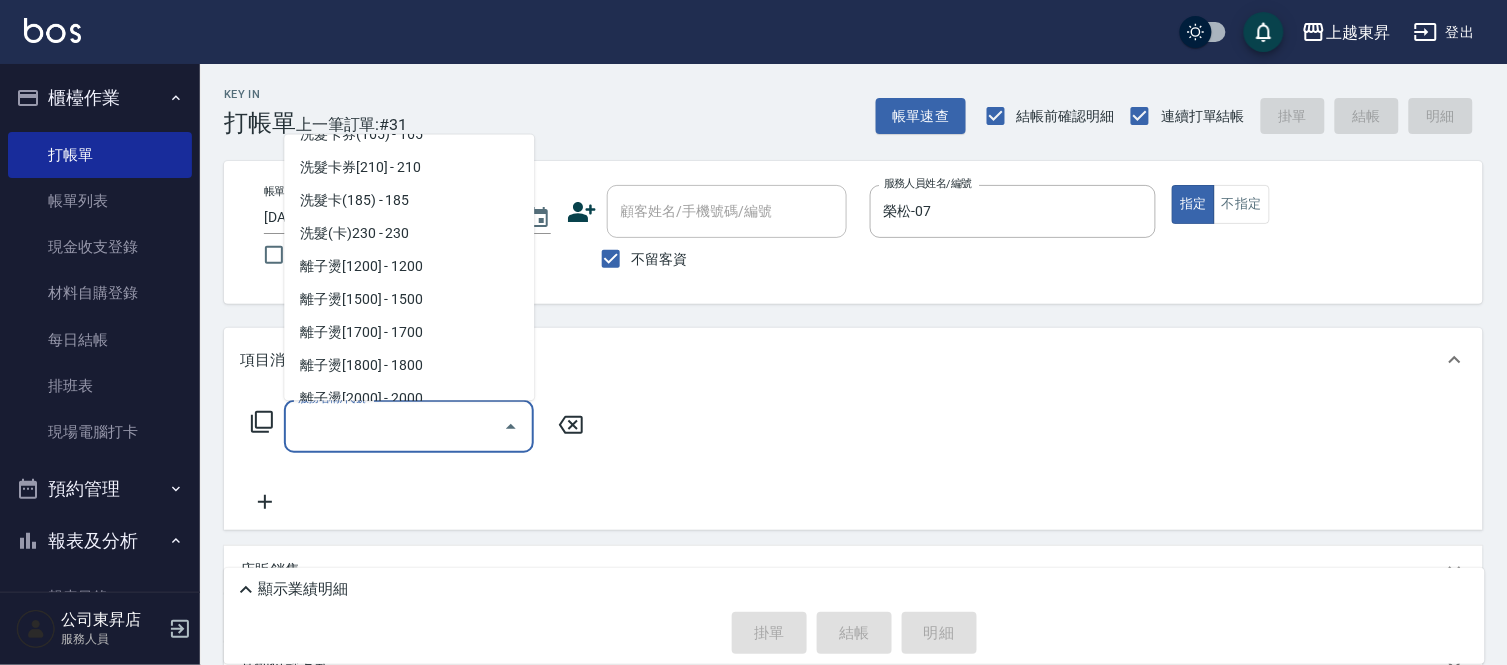 scroll, scrollTop: 555, scrollLeft: 0, axis: vertical 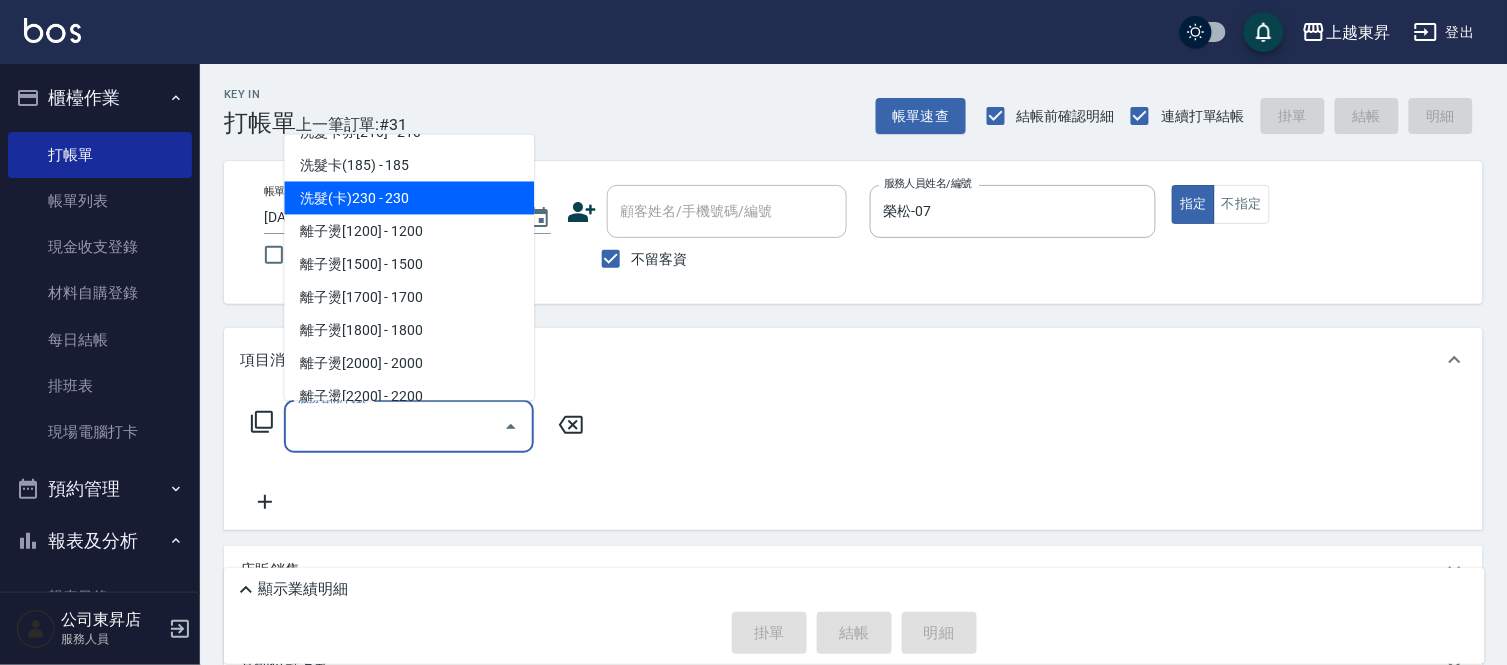 click on "洗髮(卡)230 - 230" at bounding box center [409, 198] 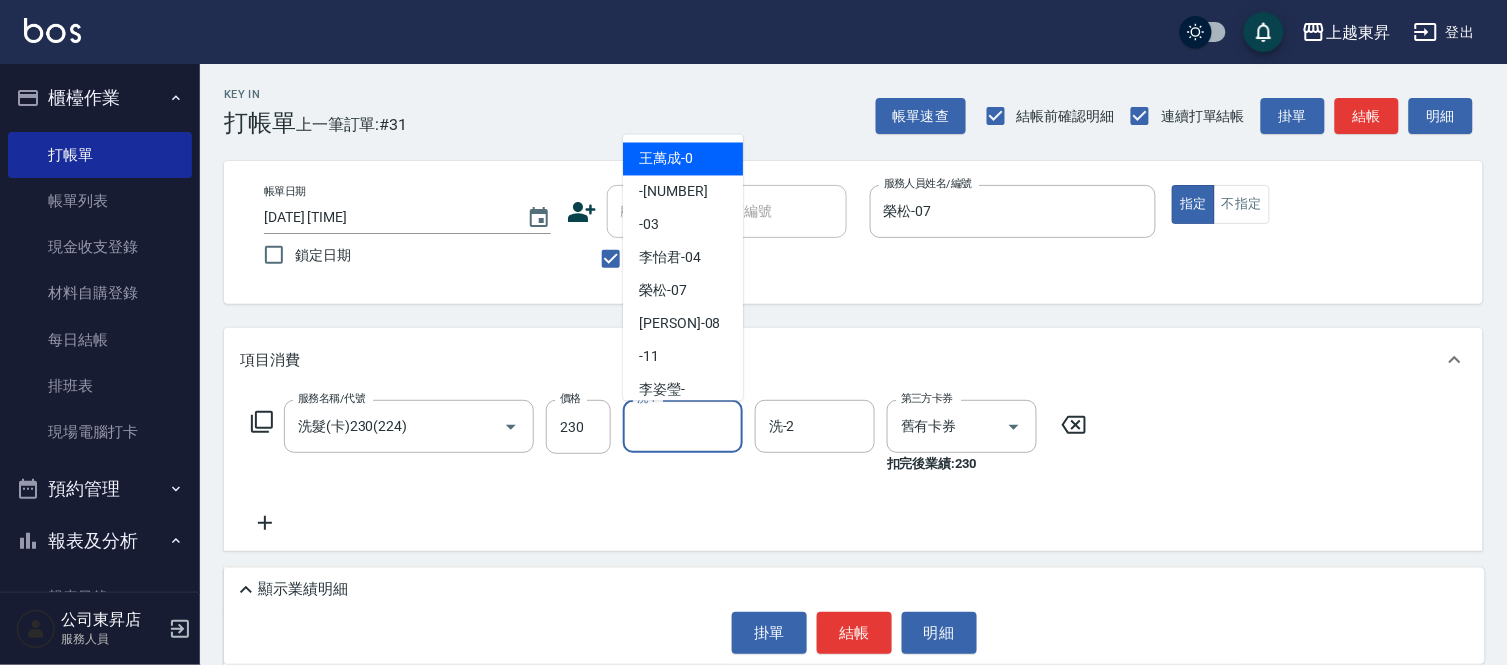 click on "洗-1" at bounding box center [683, 426] 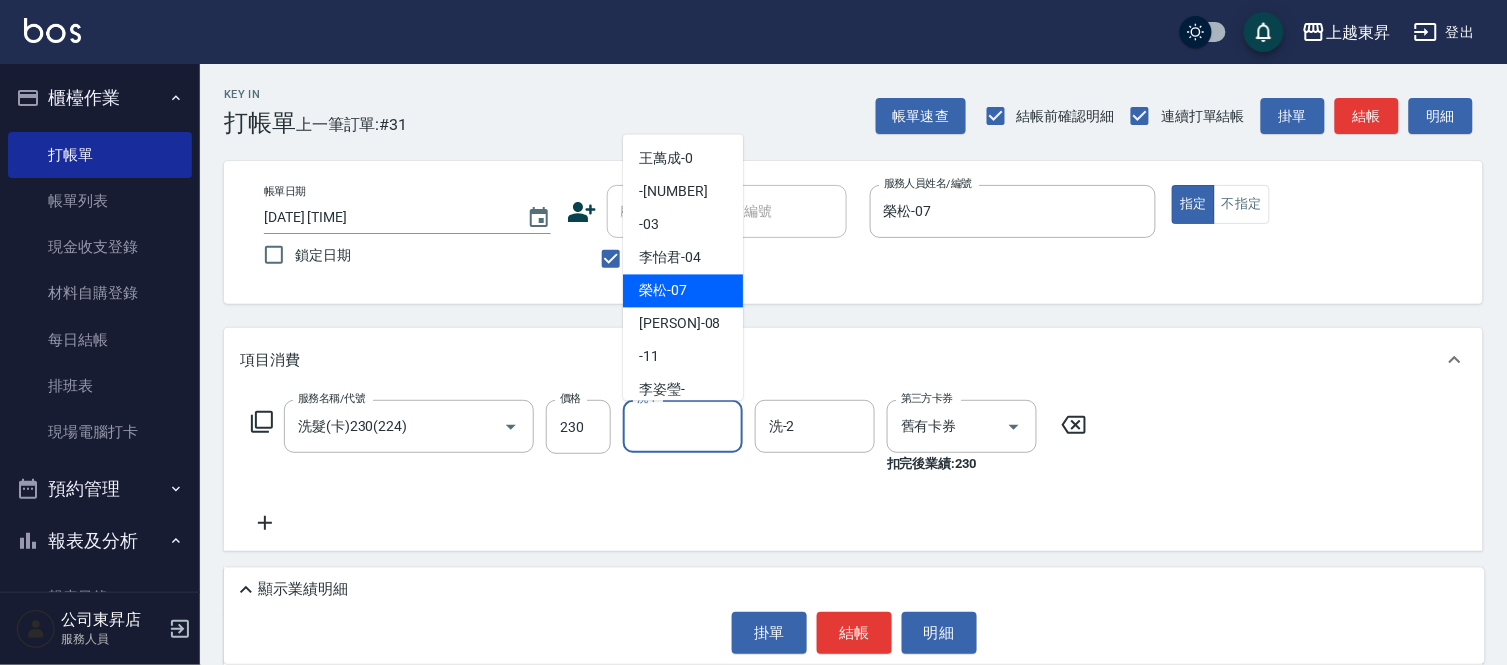 drag, startPoint x: 657, startPoint y: 288, endPoint x: 736, endPoint y: 485, distance: 212.24985 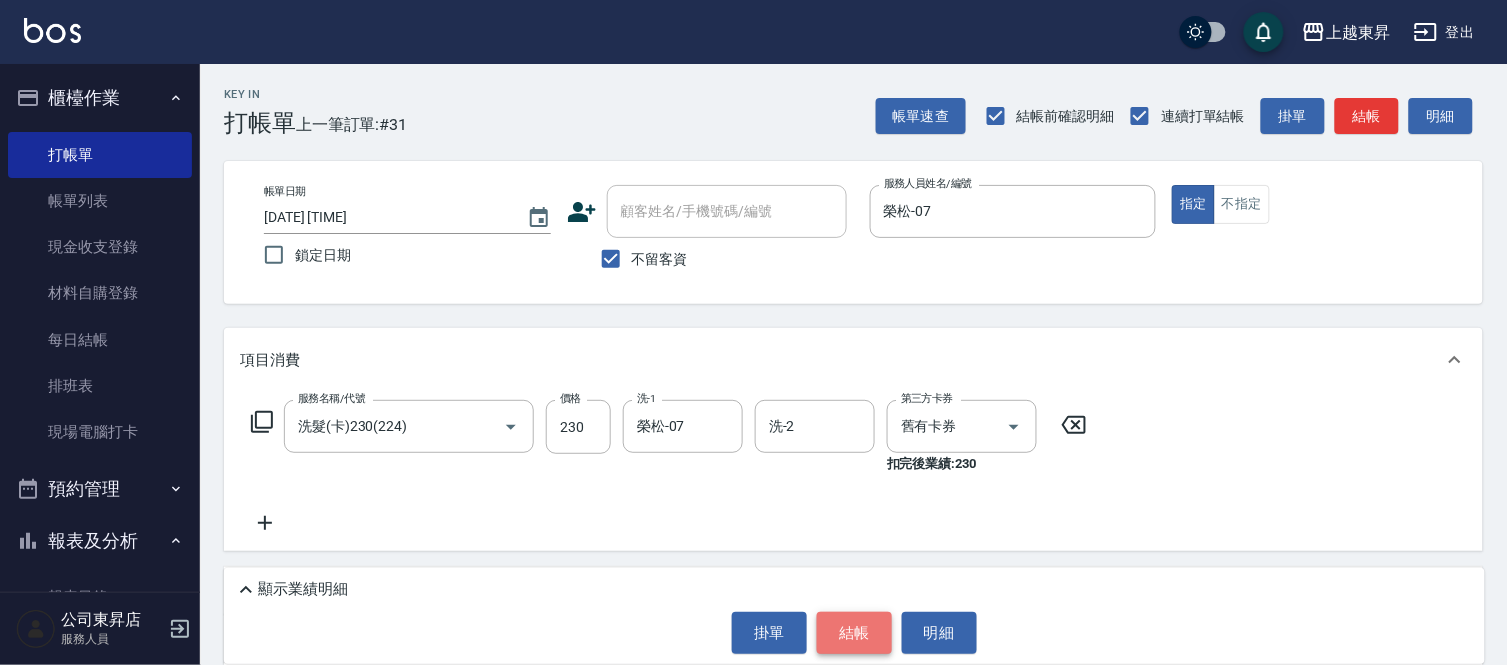click on "結帳" at bounding box center [854, 633] 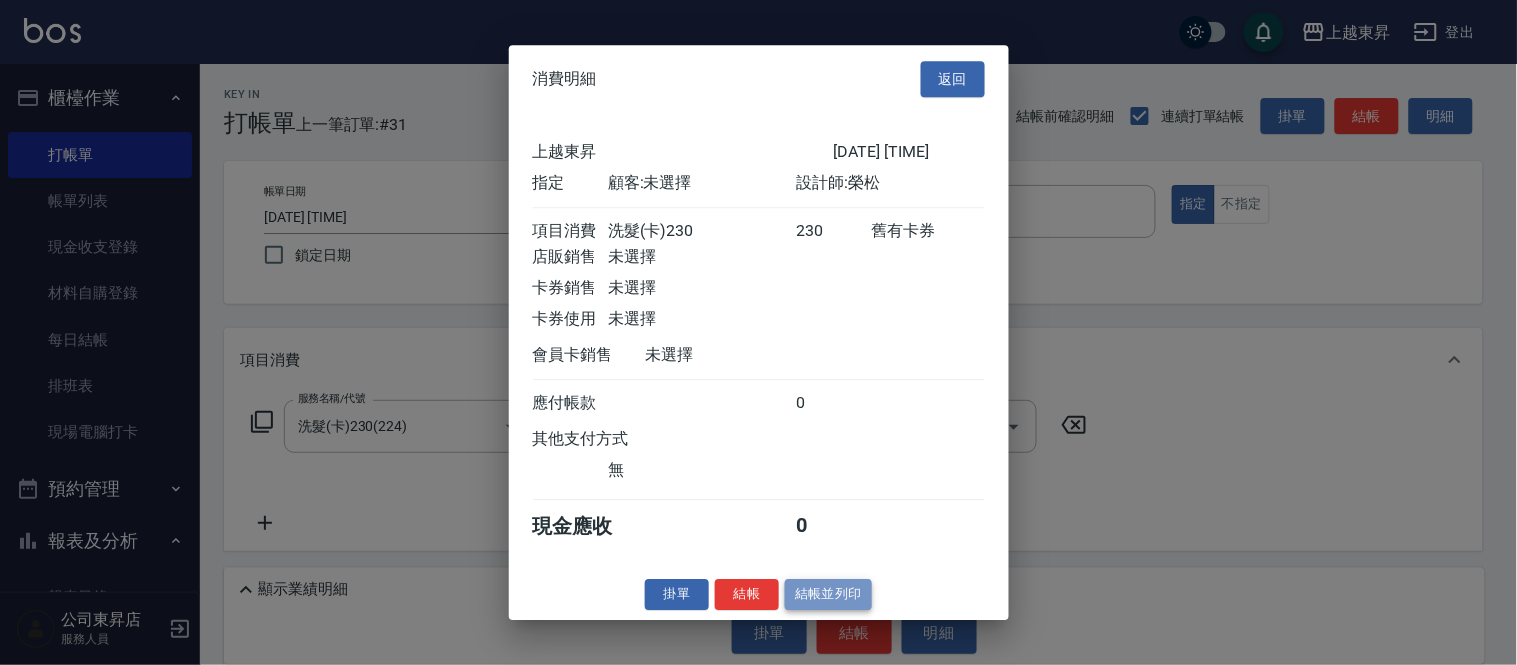 click on "結帳並列印" at bounding box center [828, 594] 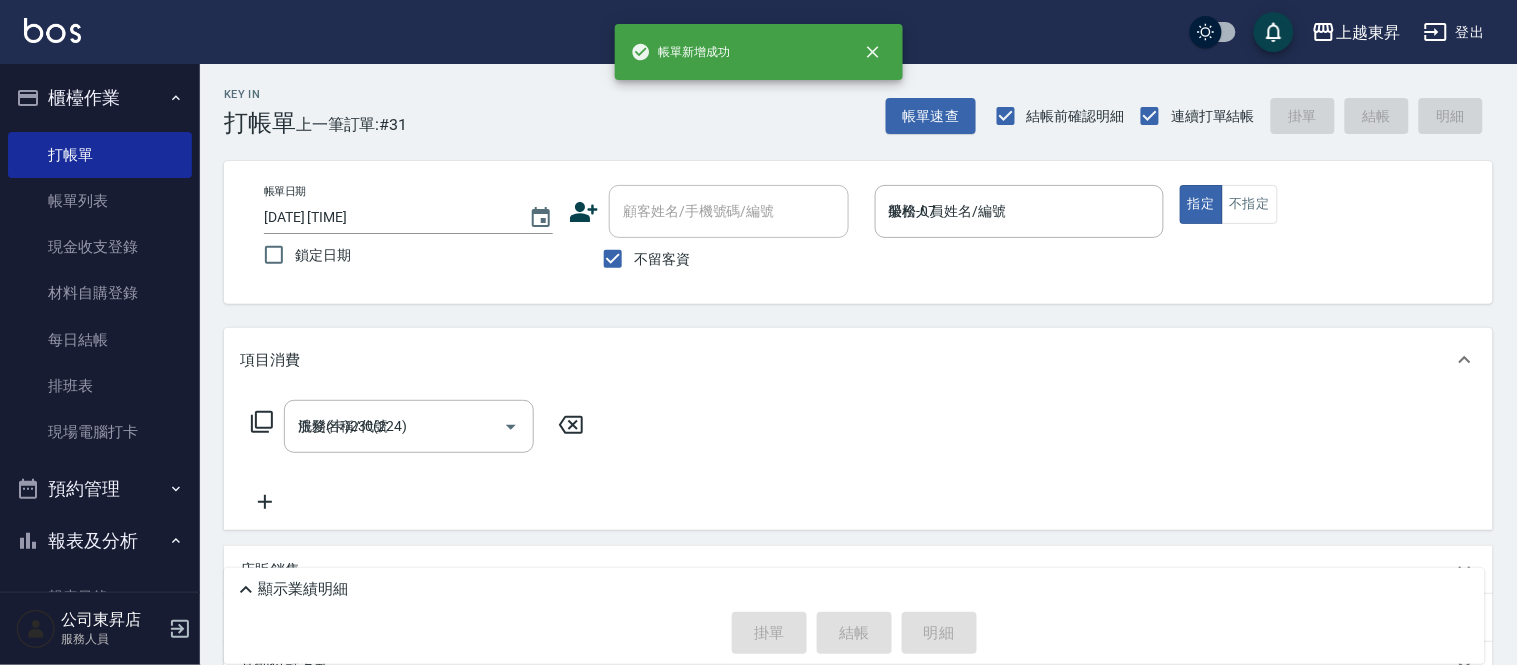 type 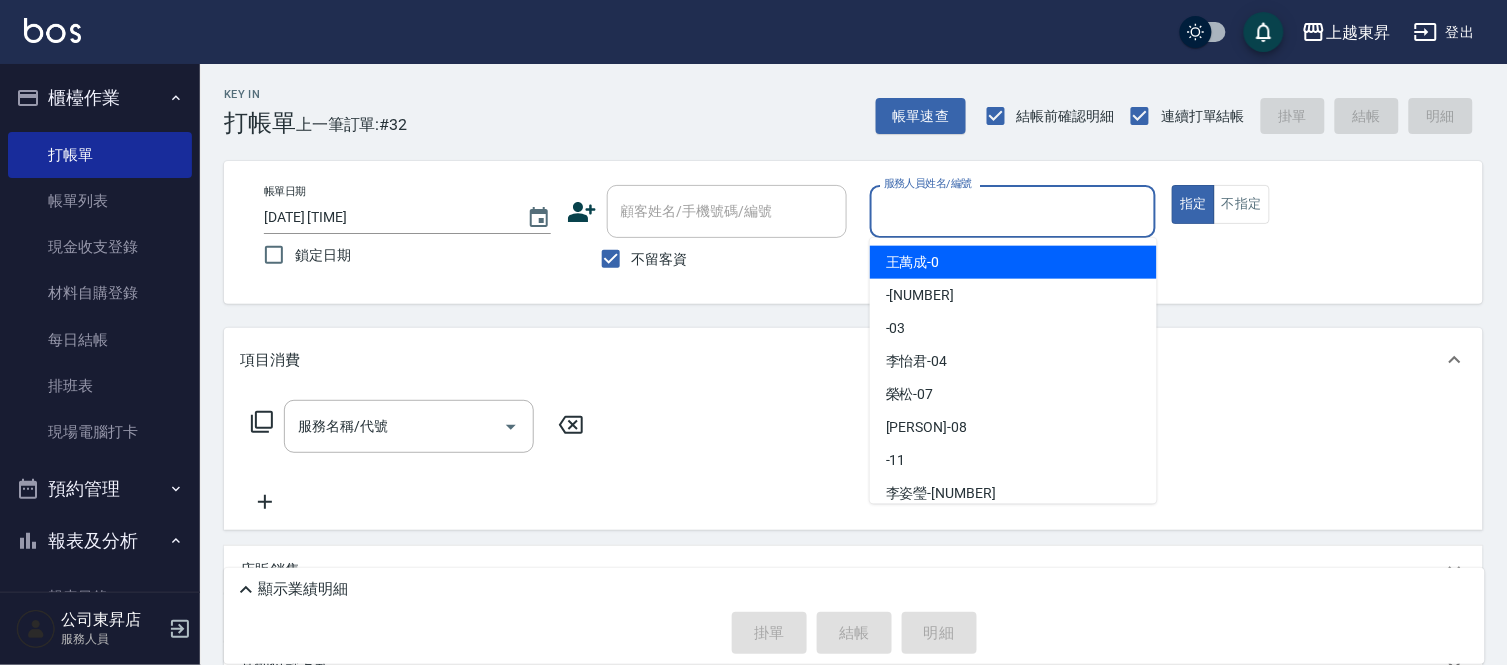 click on "服務人員姓名/編號" at bounding box center (1013, 211) 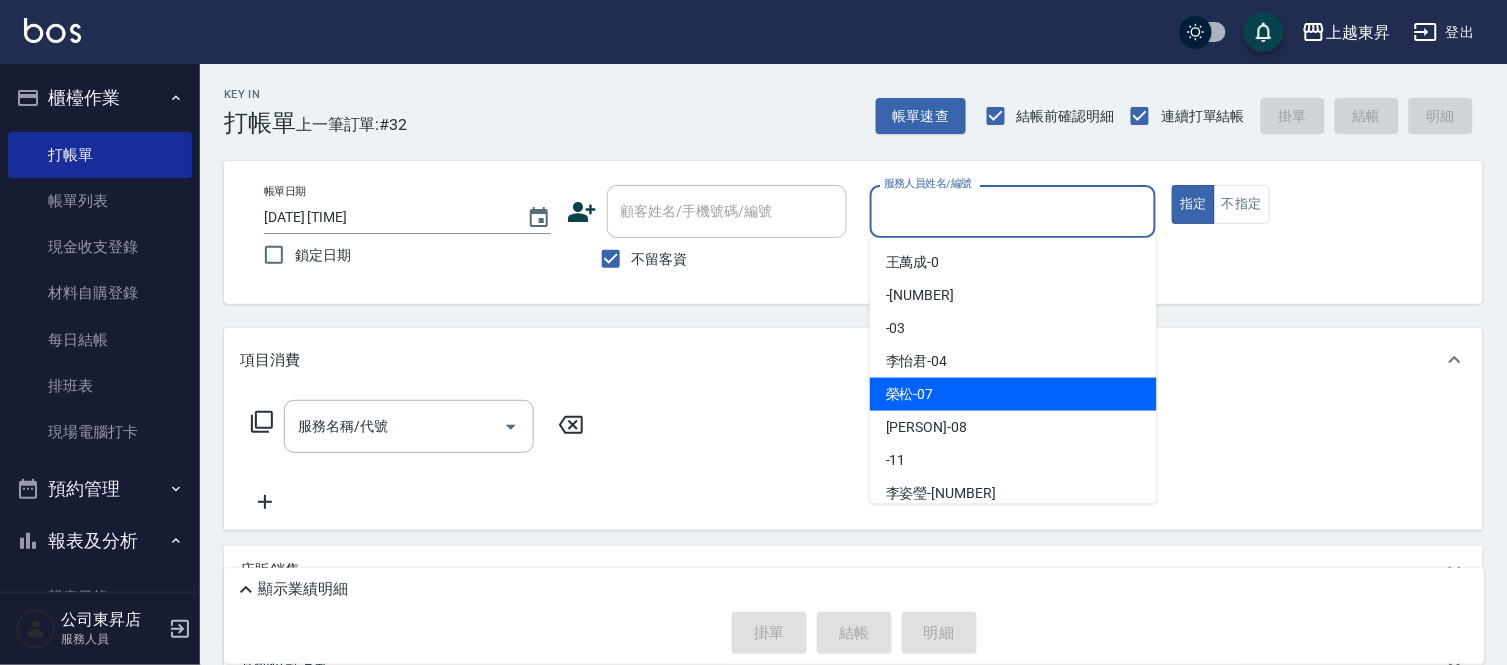 click on "榮松 -07" at bounding box center [910, 394] 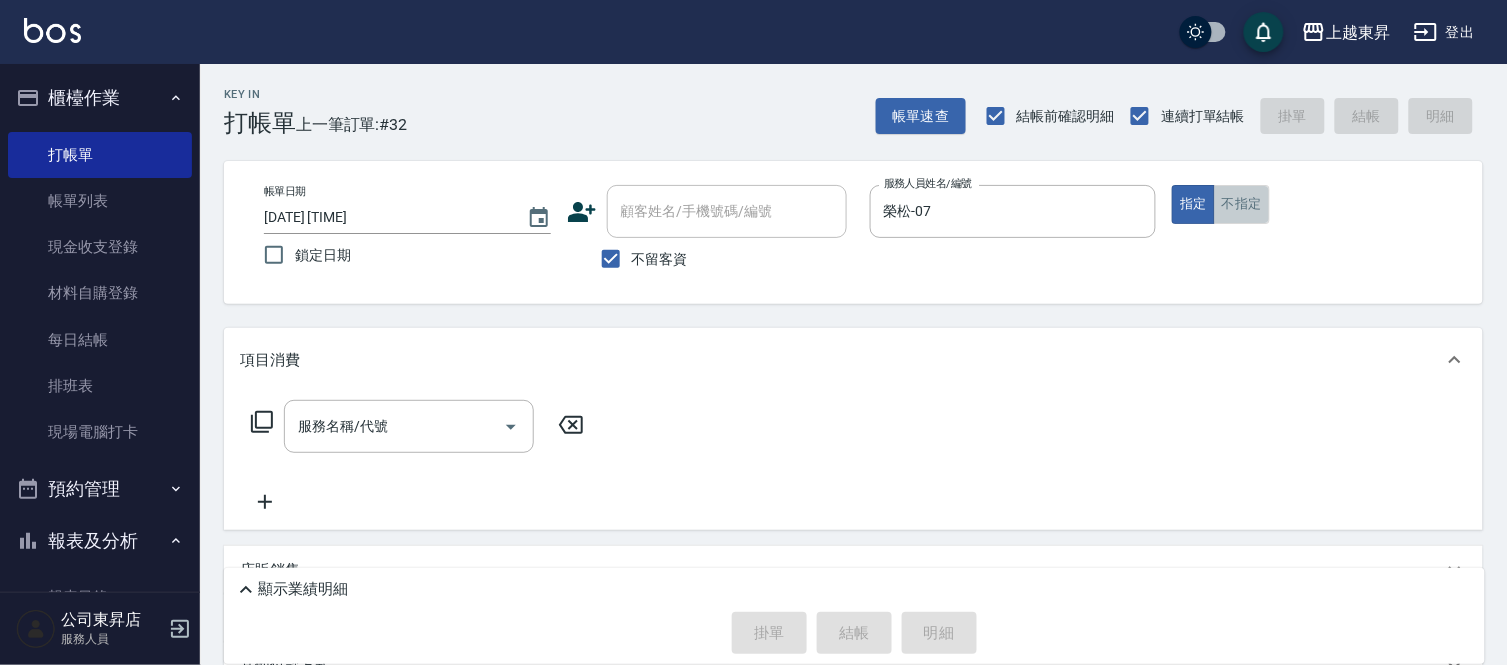 click on "不指定" at bounding box center [1242, 204] 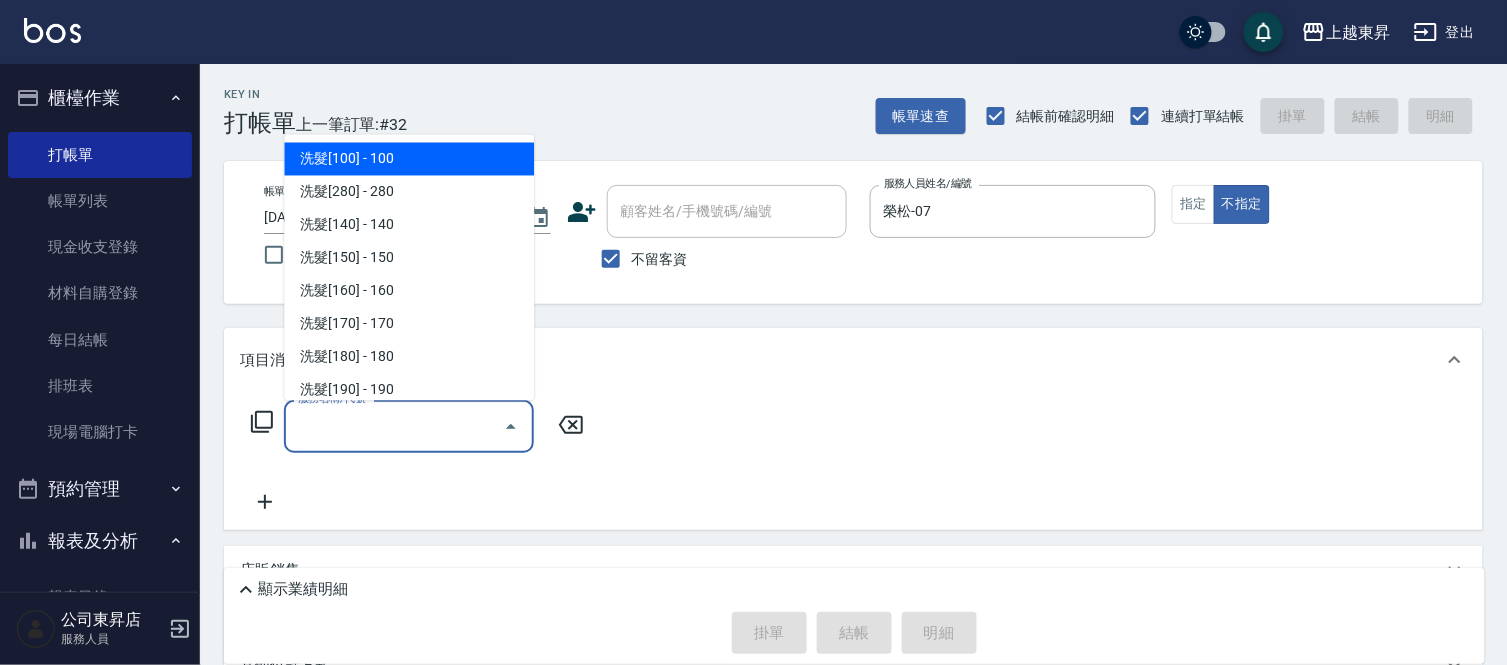 click on "服務名稱/代號" at bounding box center [394, 426] 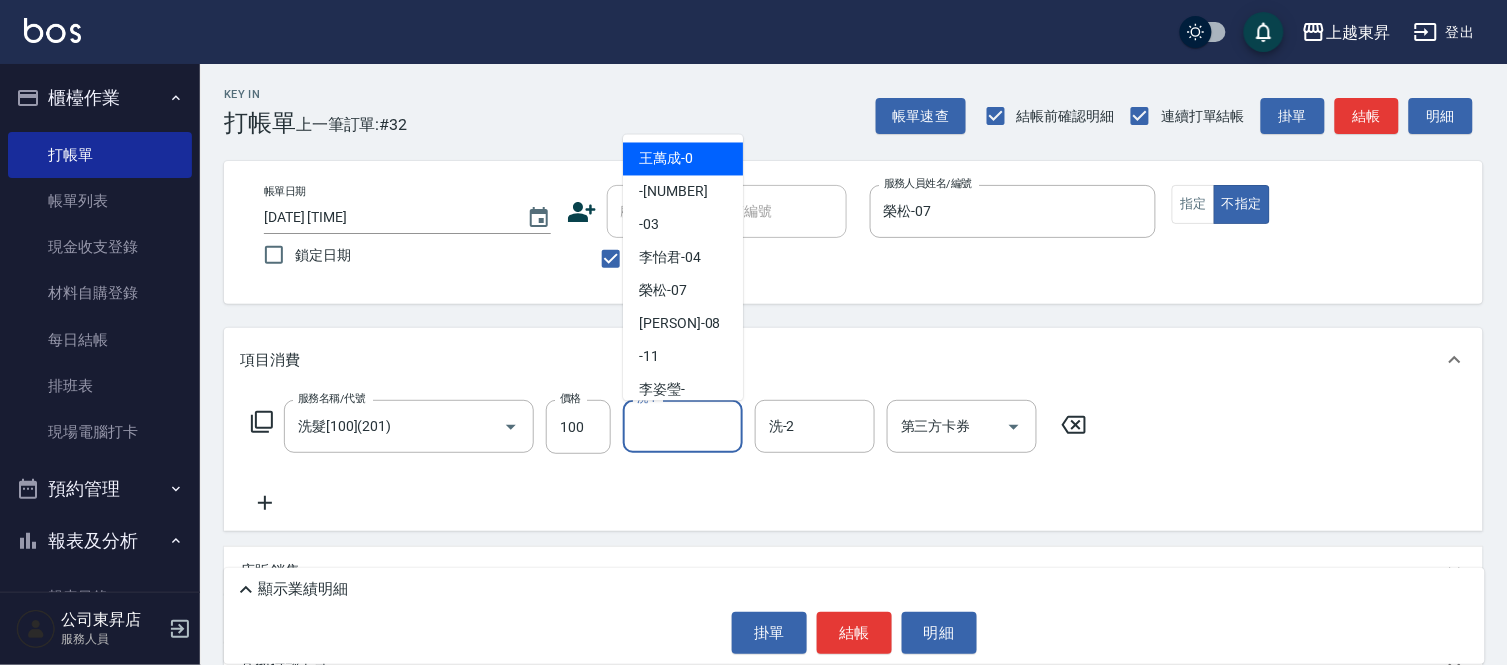 click on "洗-1" at bounding box center (683, 426) 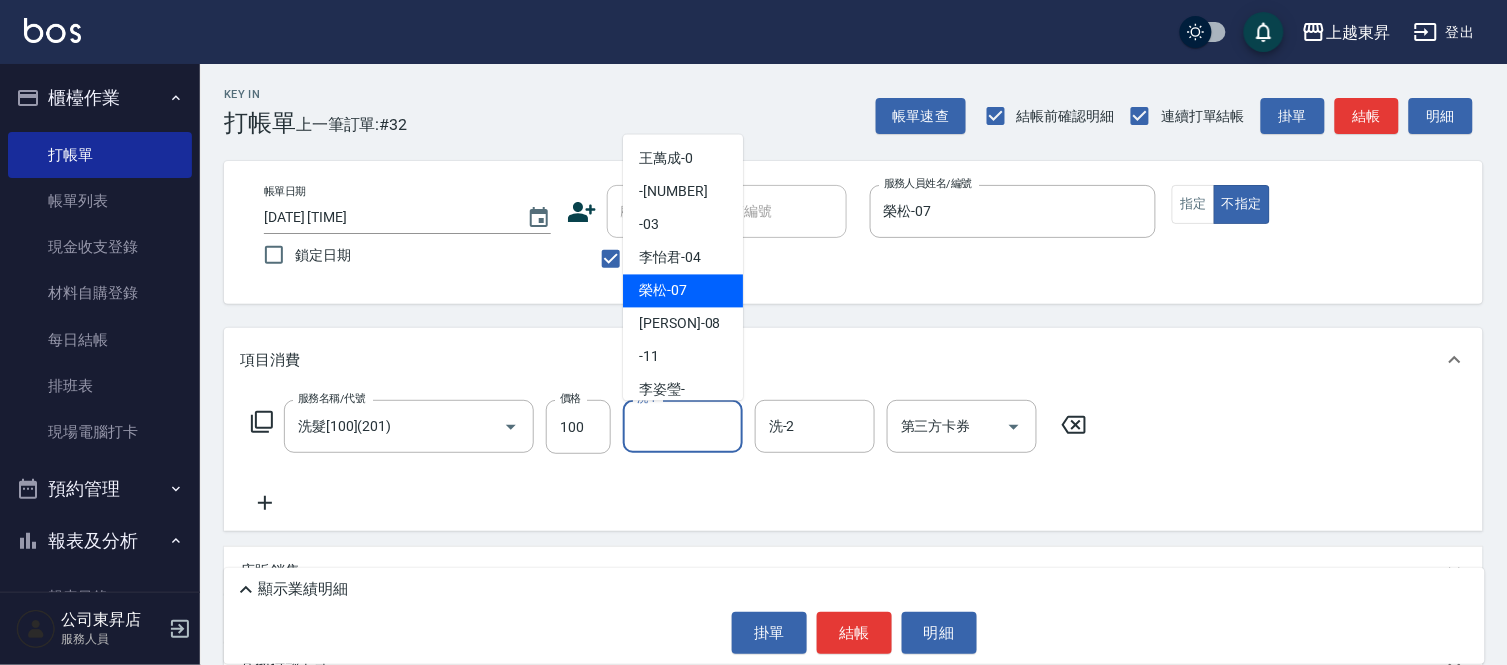 click on "榮松 -07" at bounding box center (663, 291) 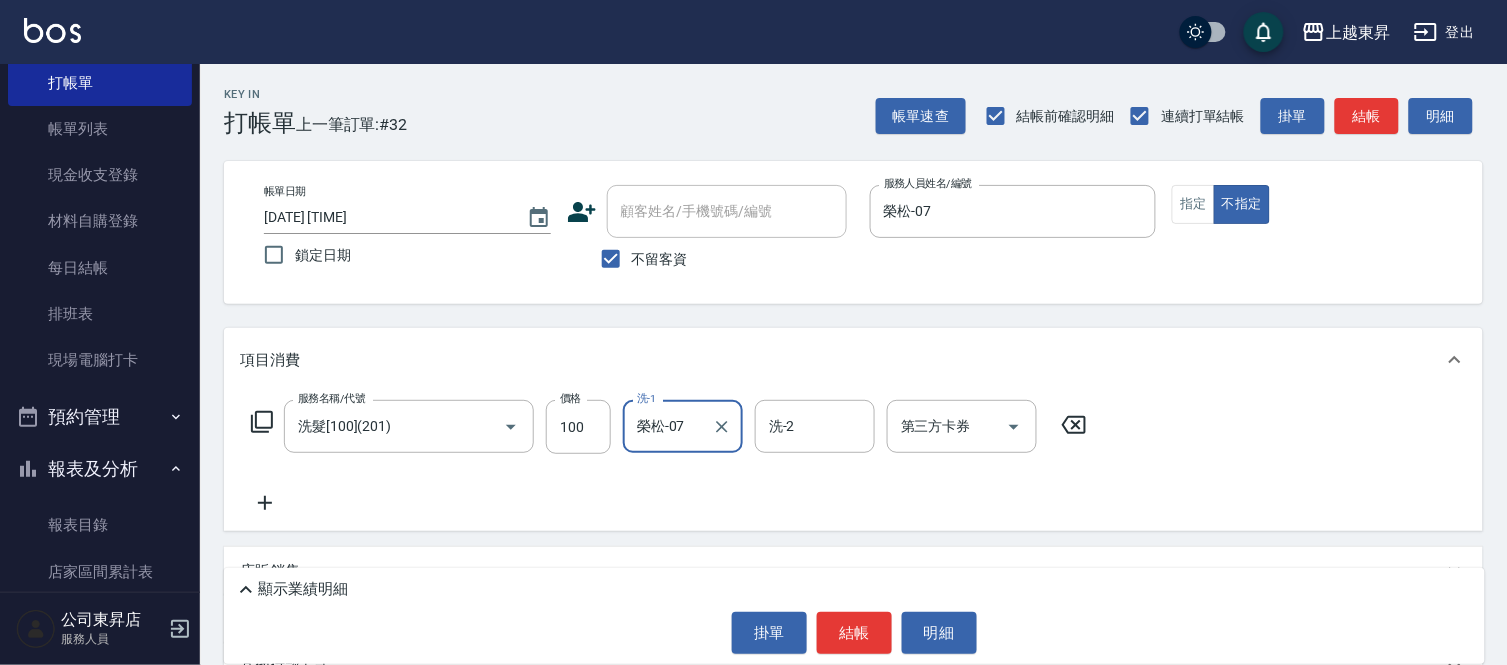 scroll, scrollTop: 111, scrollLeft: 0, axis: vertical 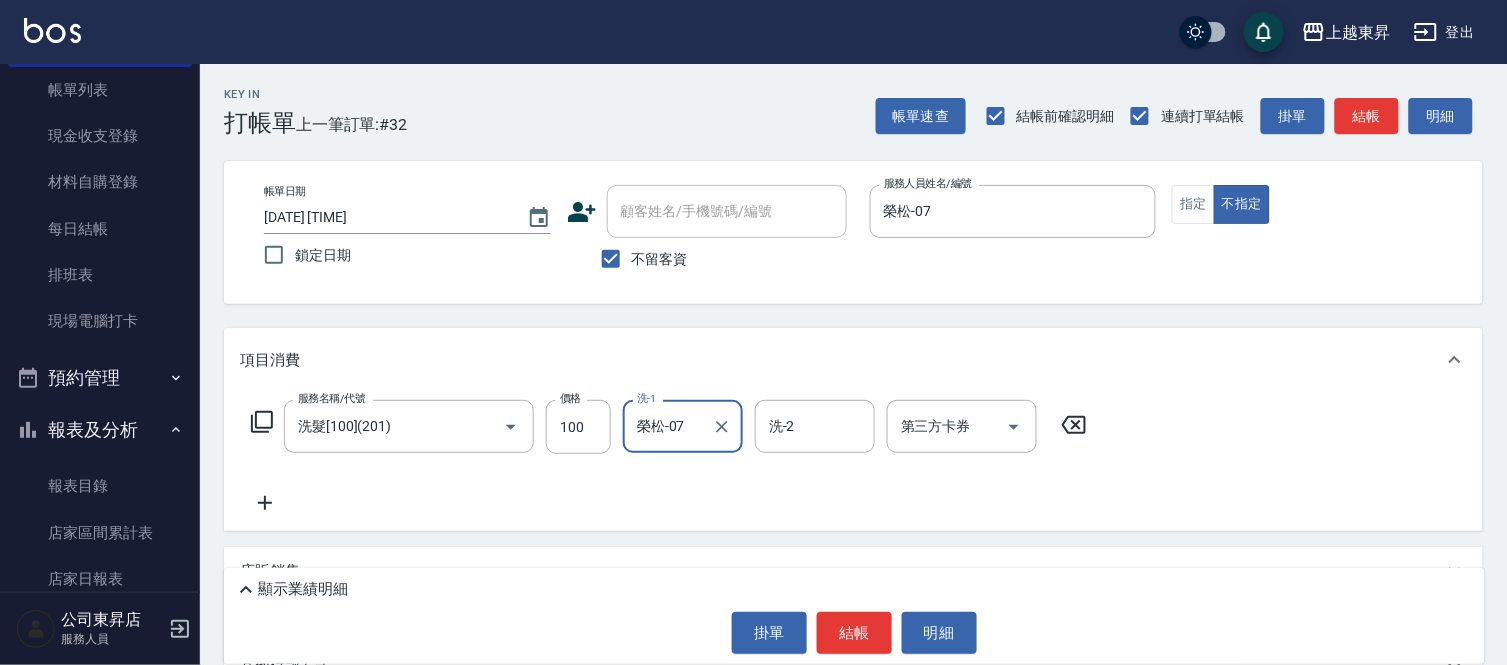 click 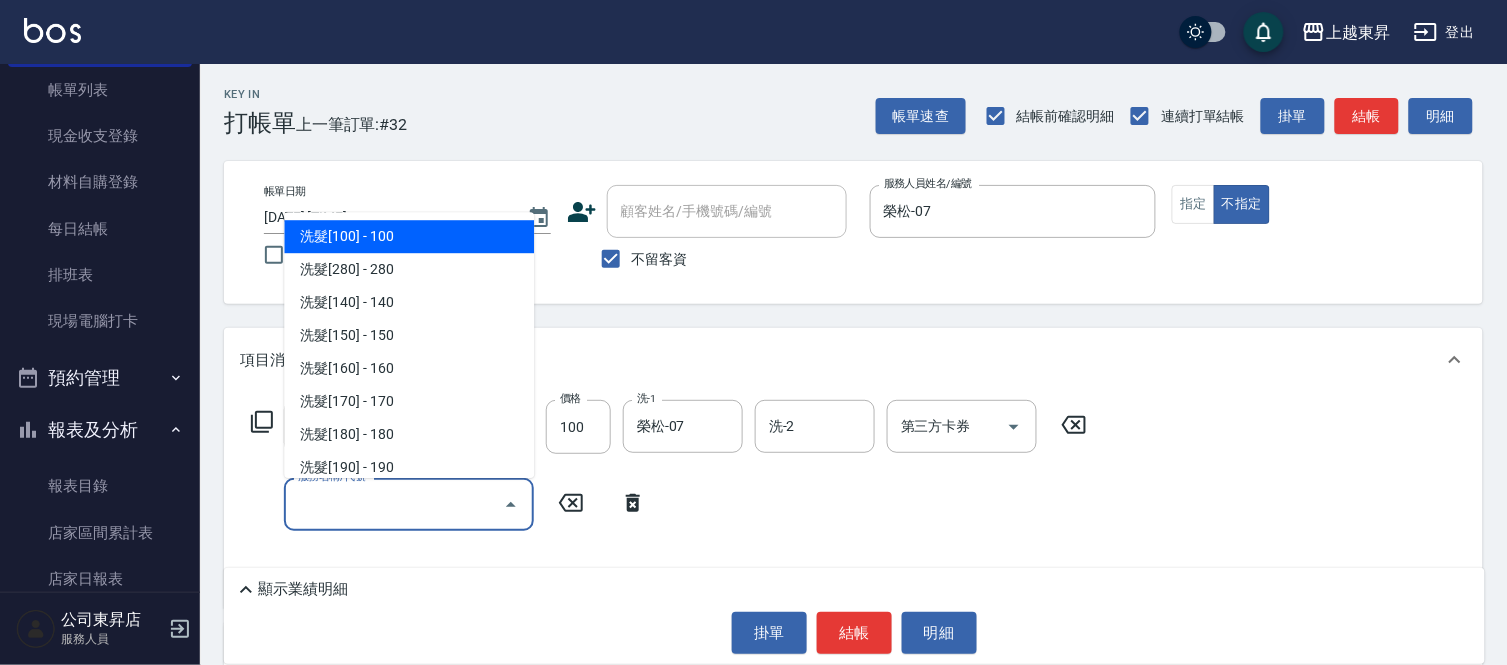 click on "服務名稱/代號" at bounding box center (394, 504) 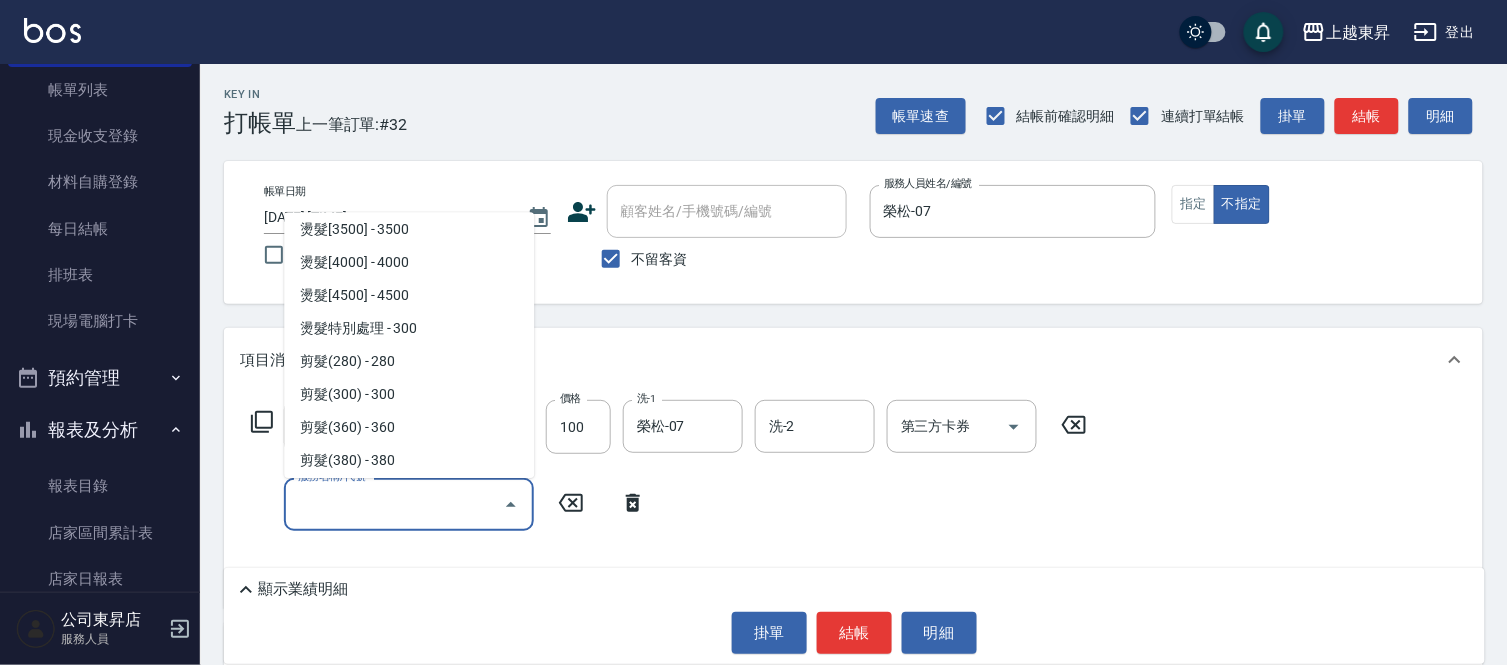 scroll, scrollTop: 1333, scrollLeft: 0, axis: vertical 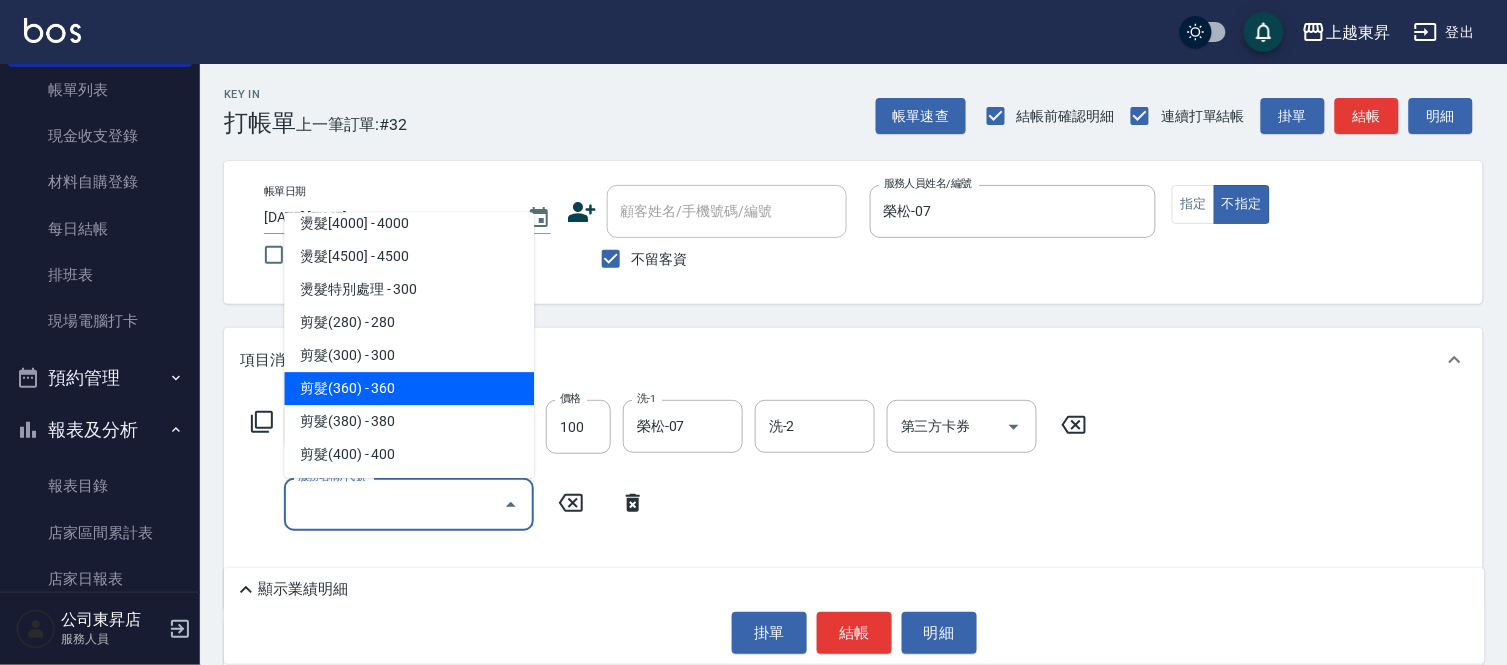 drag, startPoint x: 396, startPoint y: 387, endPoint x: 374, endPoint y: 421, distance: 40.496914 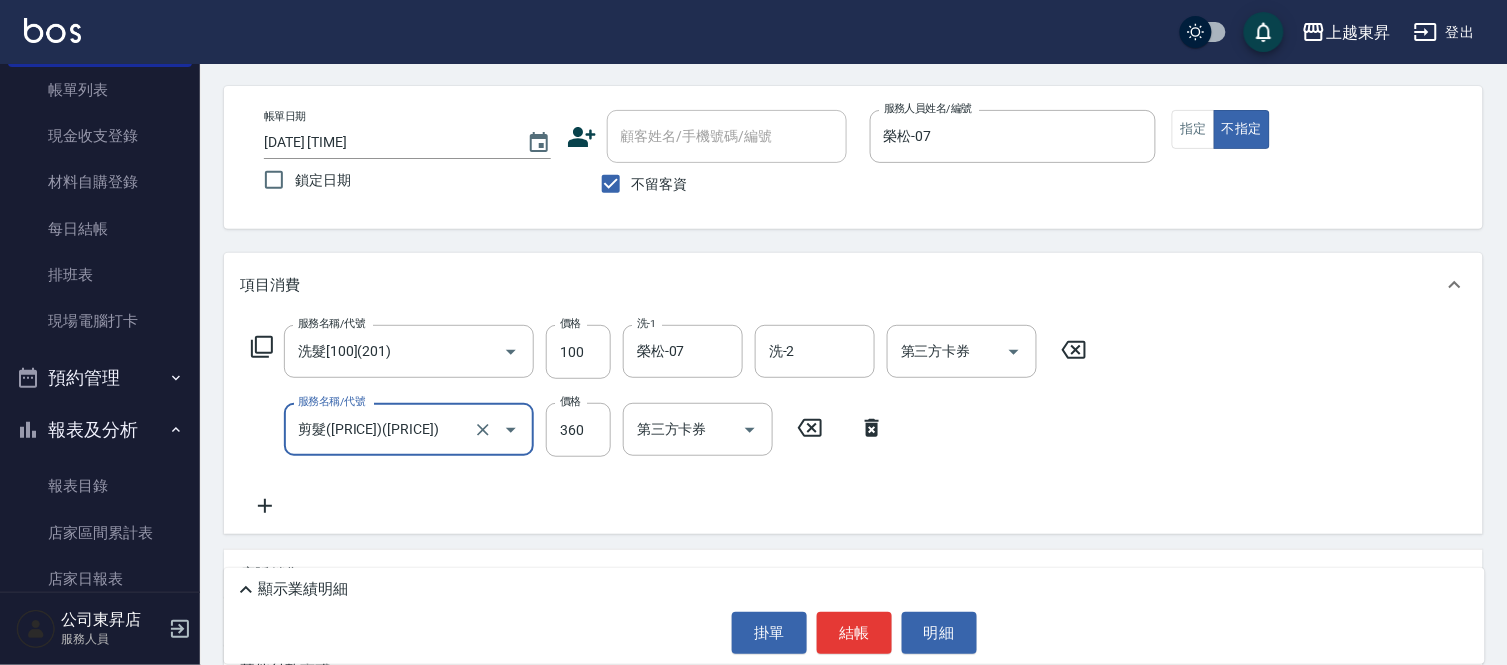 scroll, scrollTop: 111, scrollLeft: 0, axis: vertical 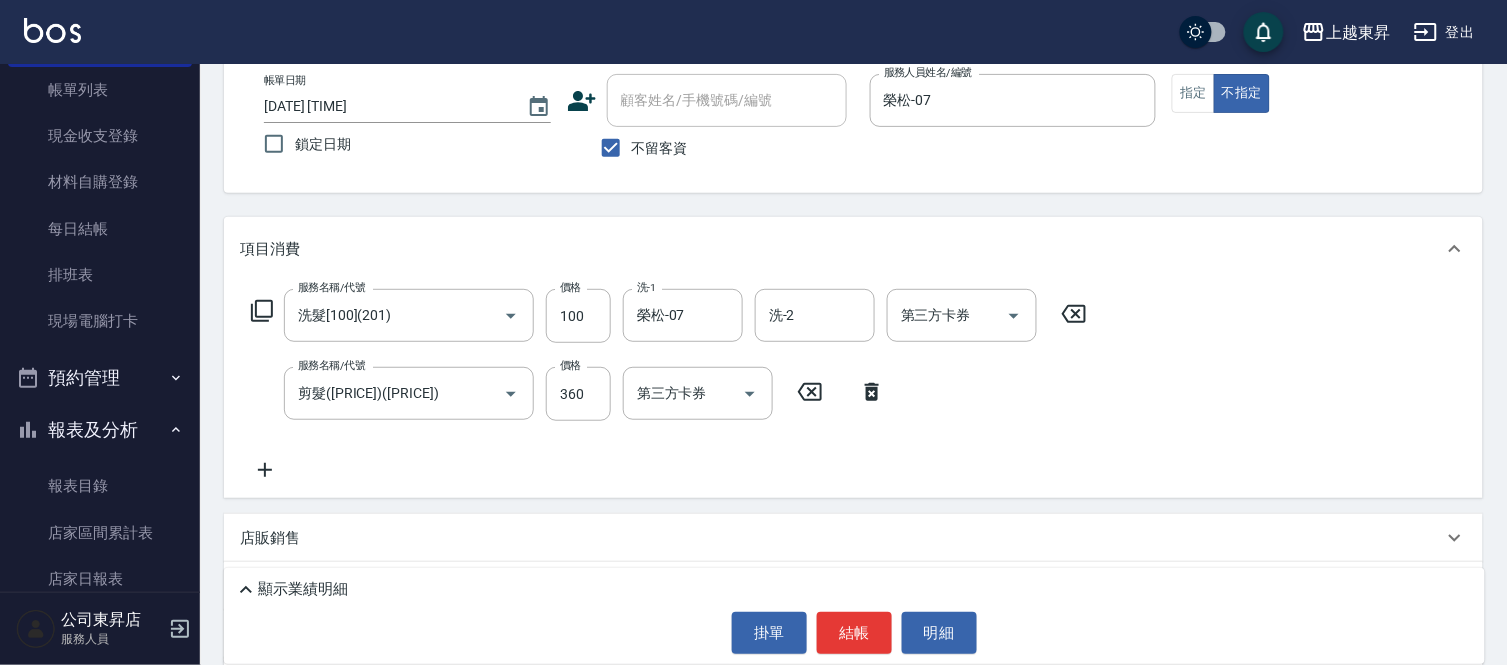 click 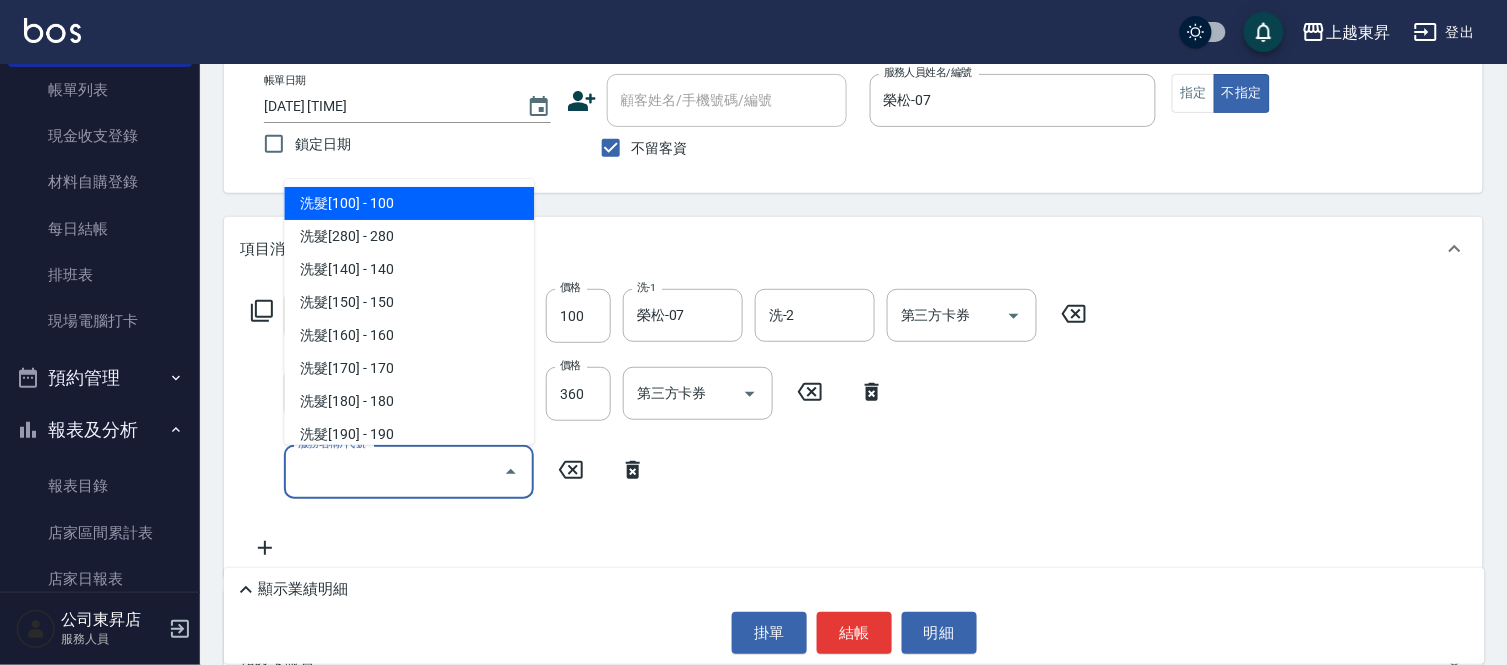 click on "服務名稱/代號" at bounding box center (394, 471) 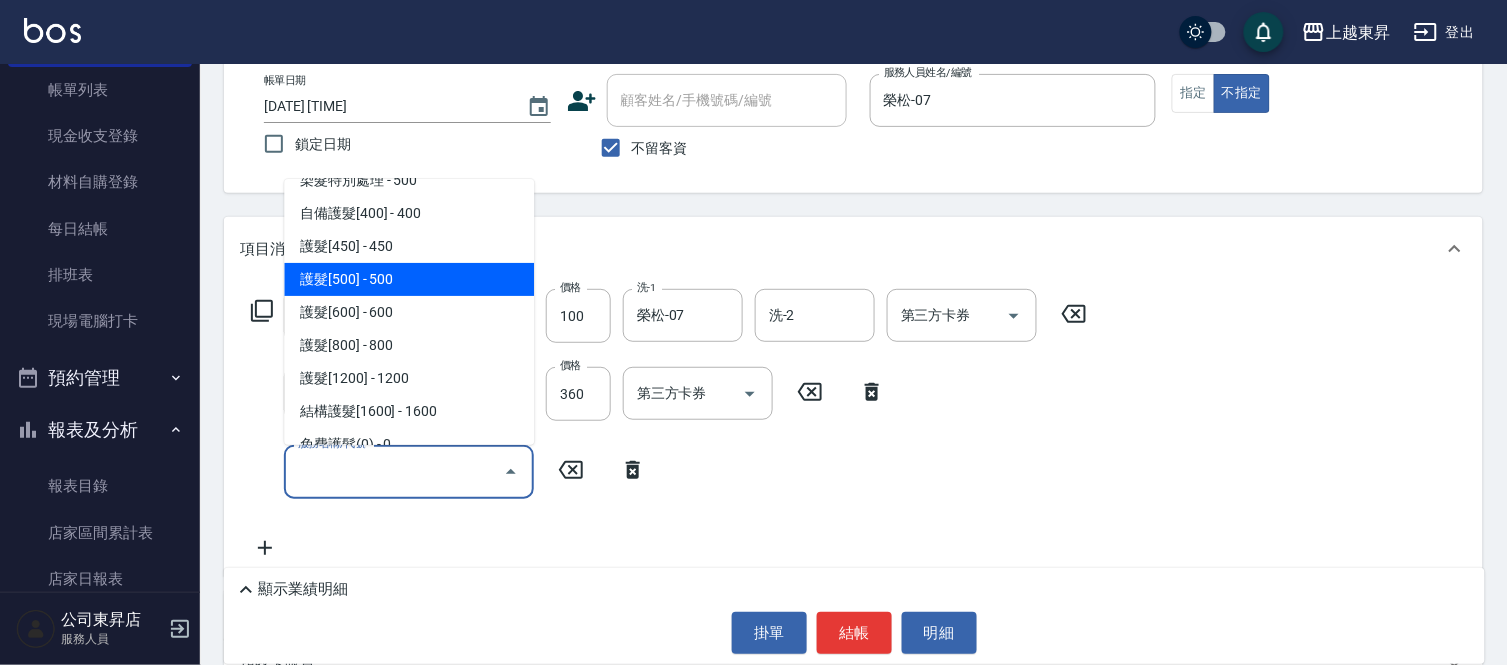 scroll, scrollTop: 2333, scrollLeft: 0, axis: vertical 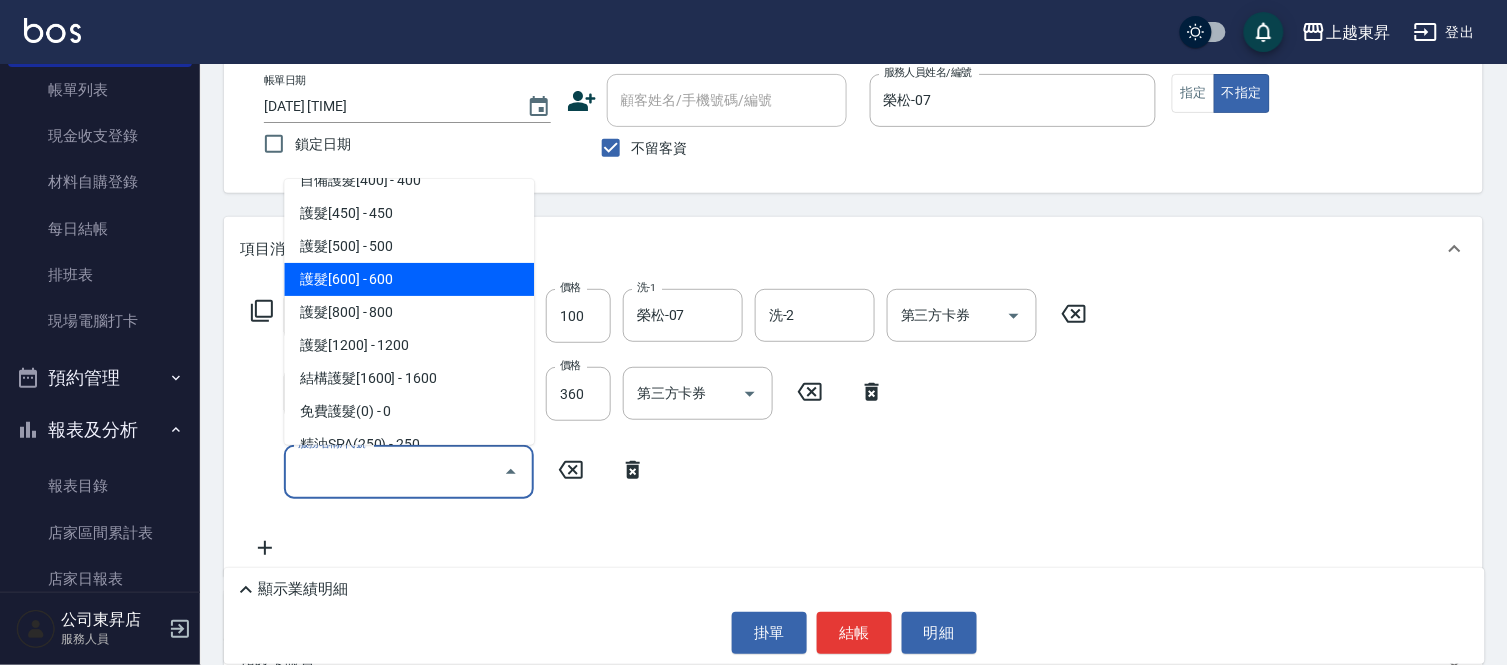 click on "護髮[600] - 600" at bounding box center [409, 279] 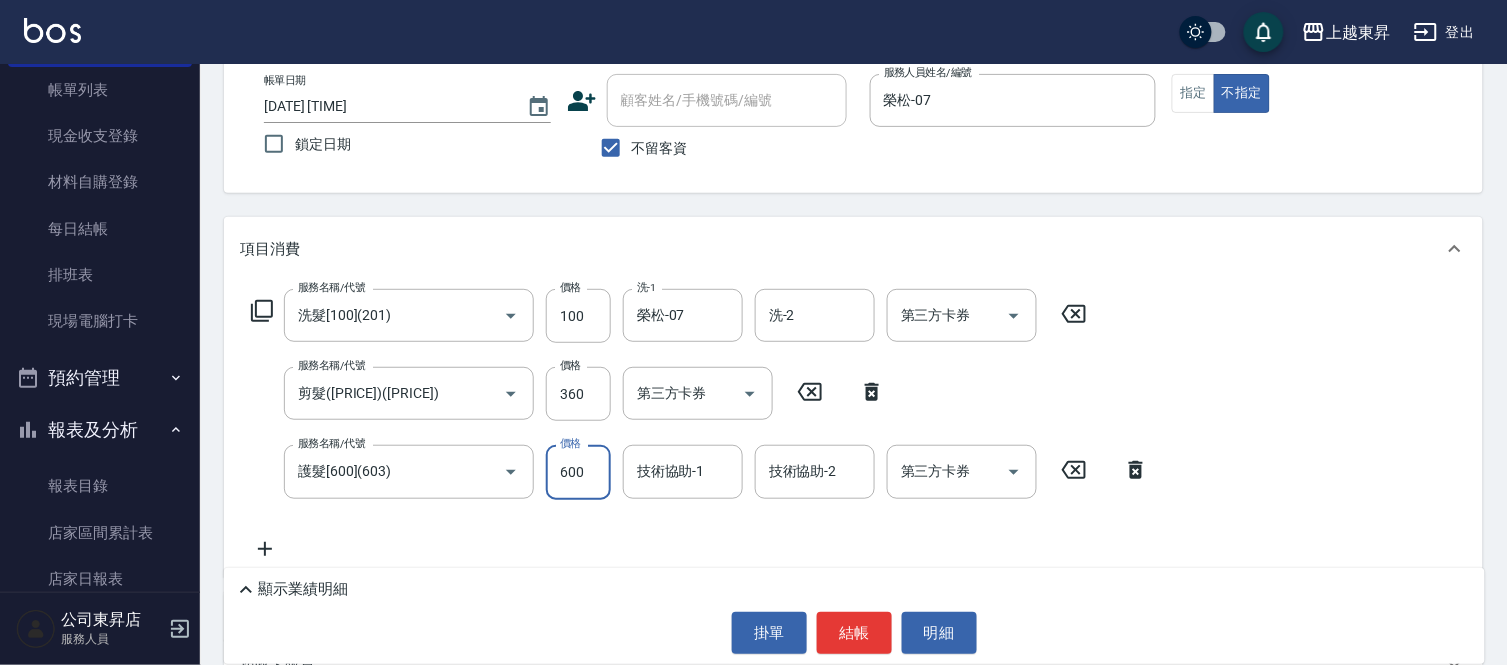 click on "600" at bounding box center [578, 472] 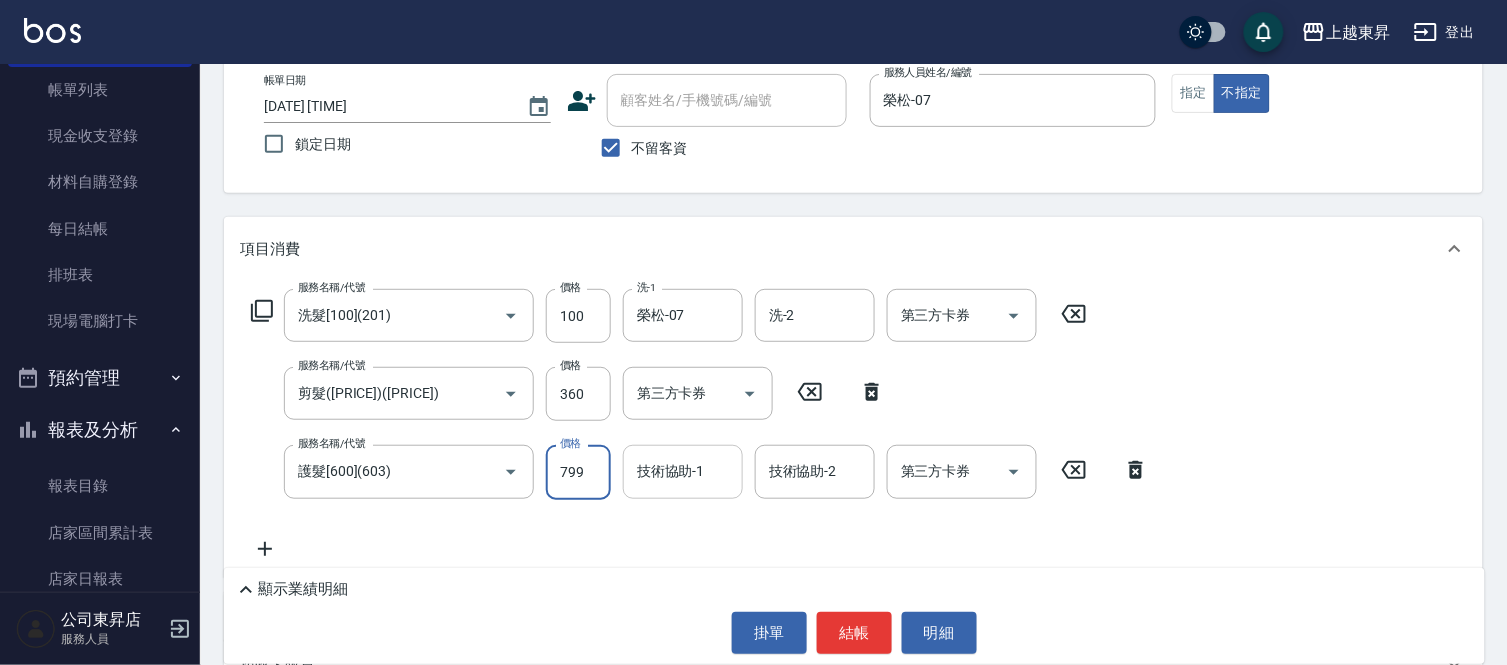 type on "799" 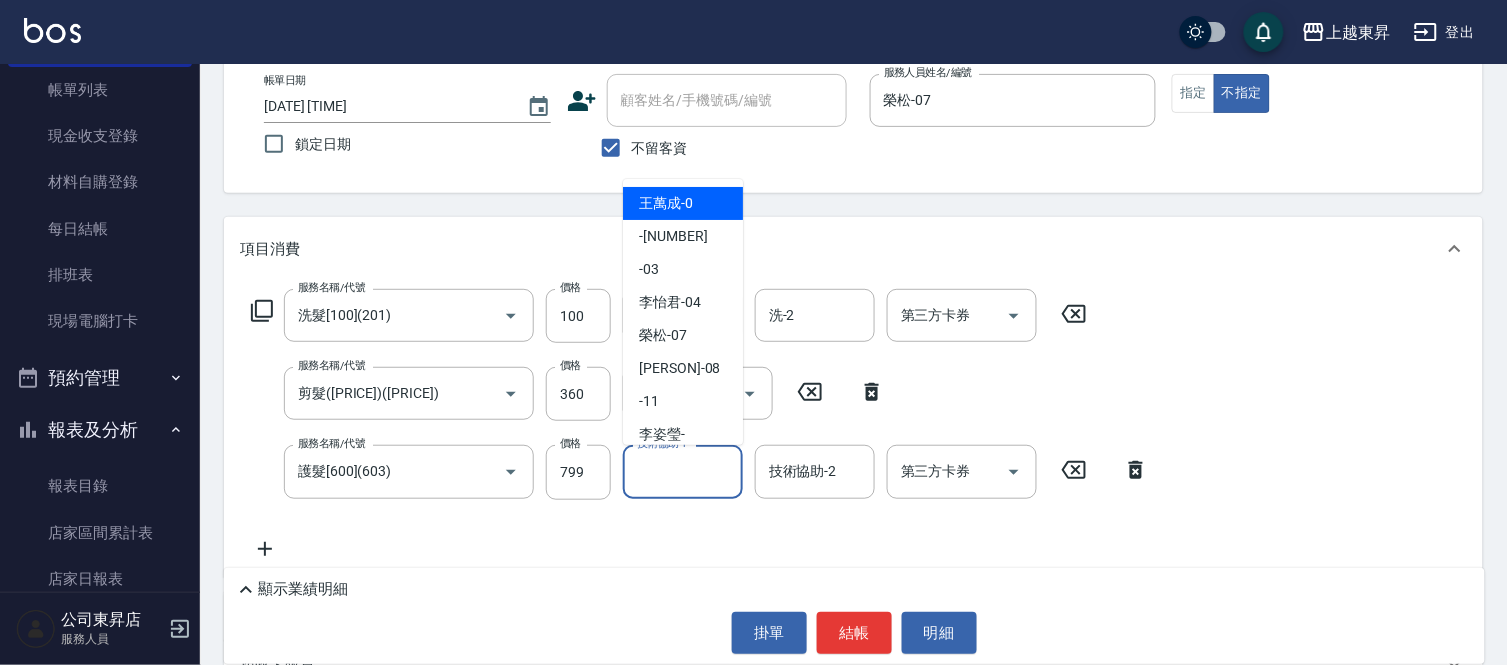 click on "技術協助-1" at bounding box center (683, 471) 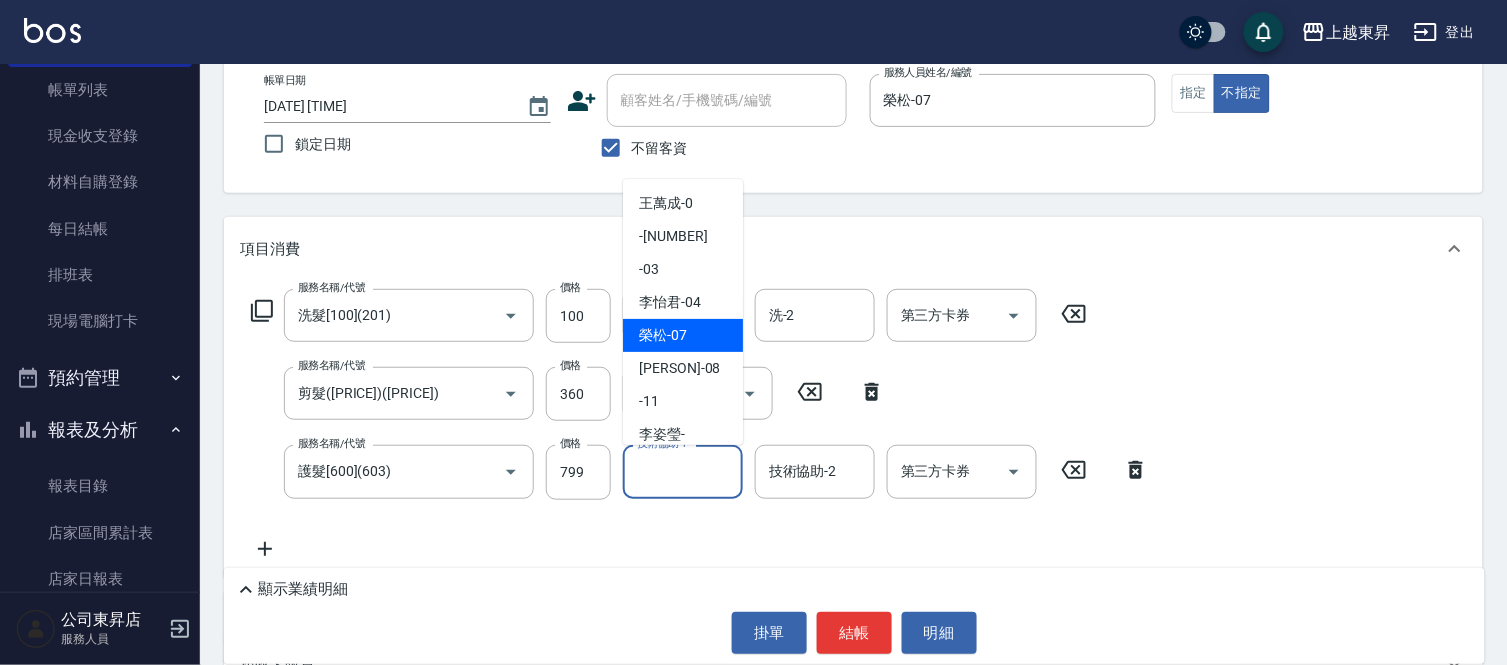click on "榮松 -07" at bounding box center (663, 335) 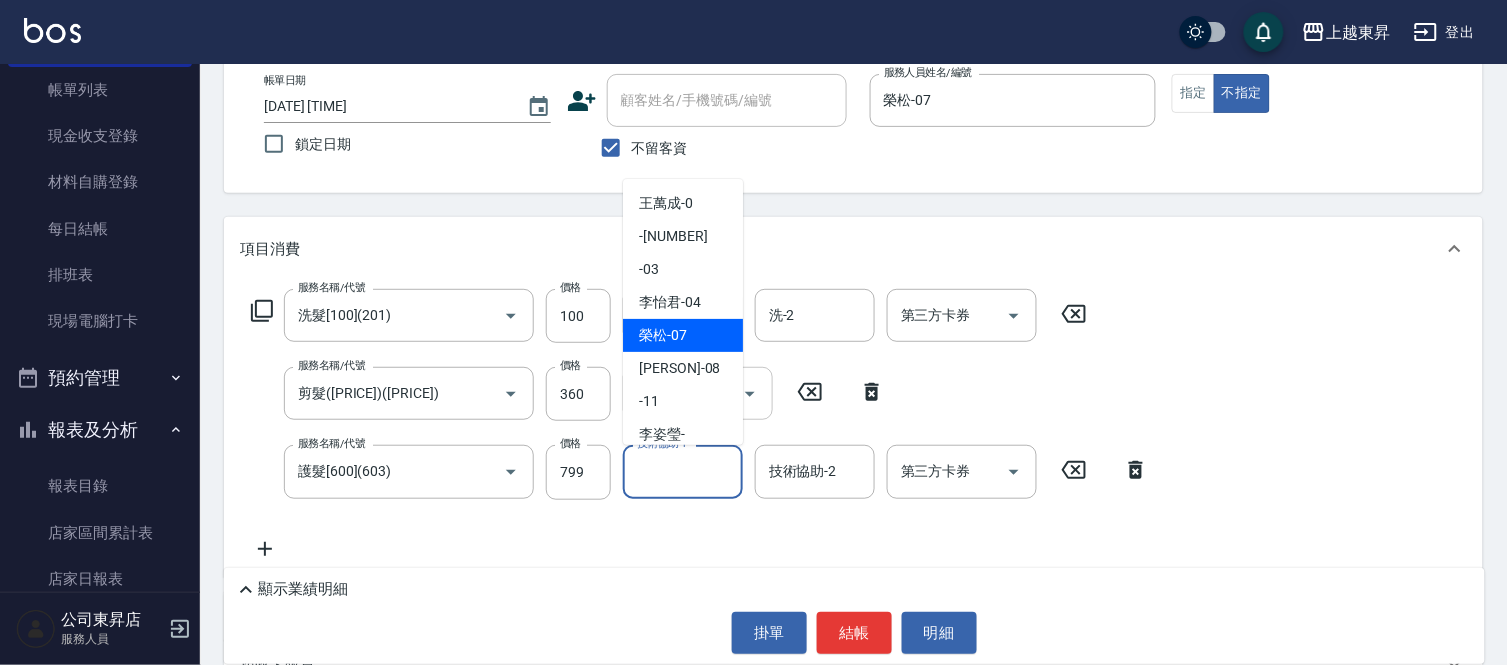type on "榮松-07" 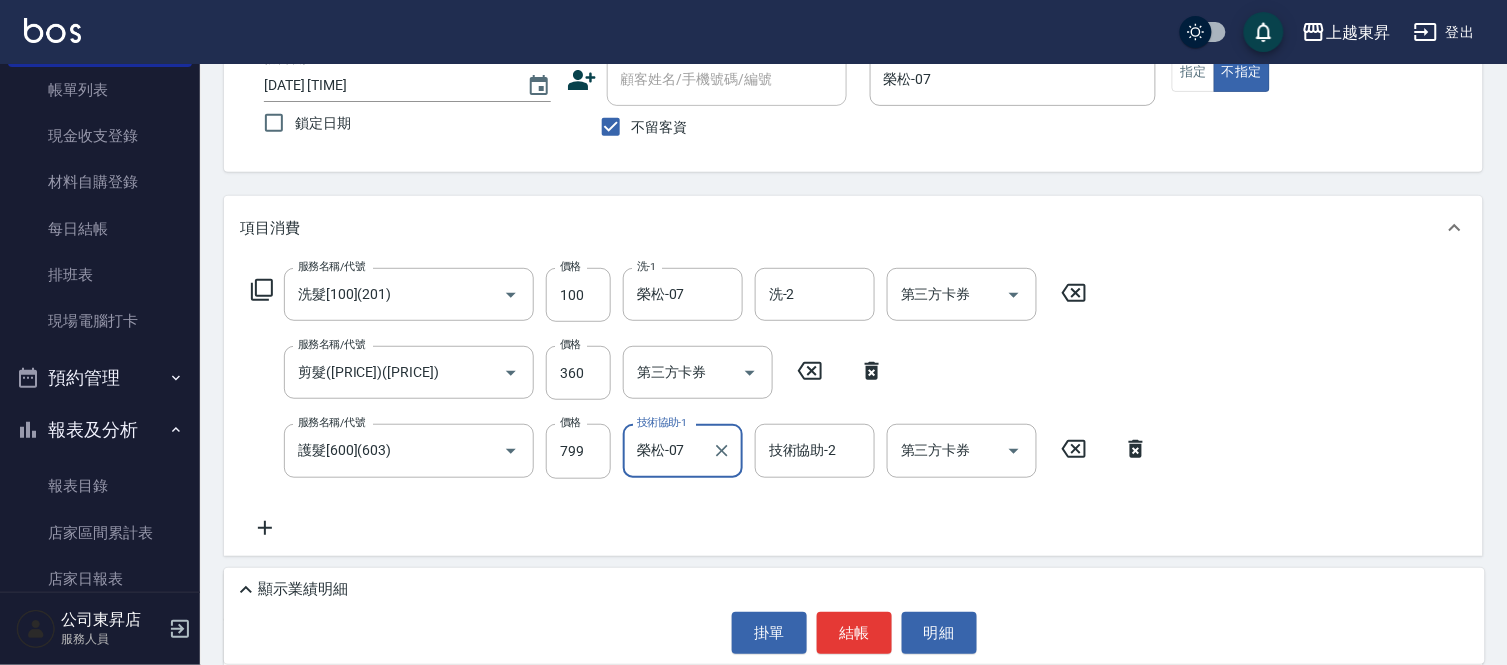 scroll, scrollTop: 117, scrollLeft: 0, axis: vertical 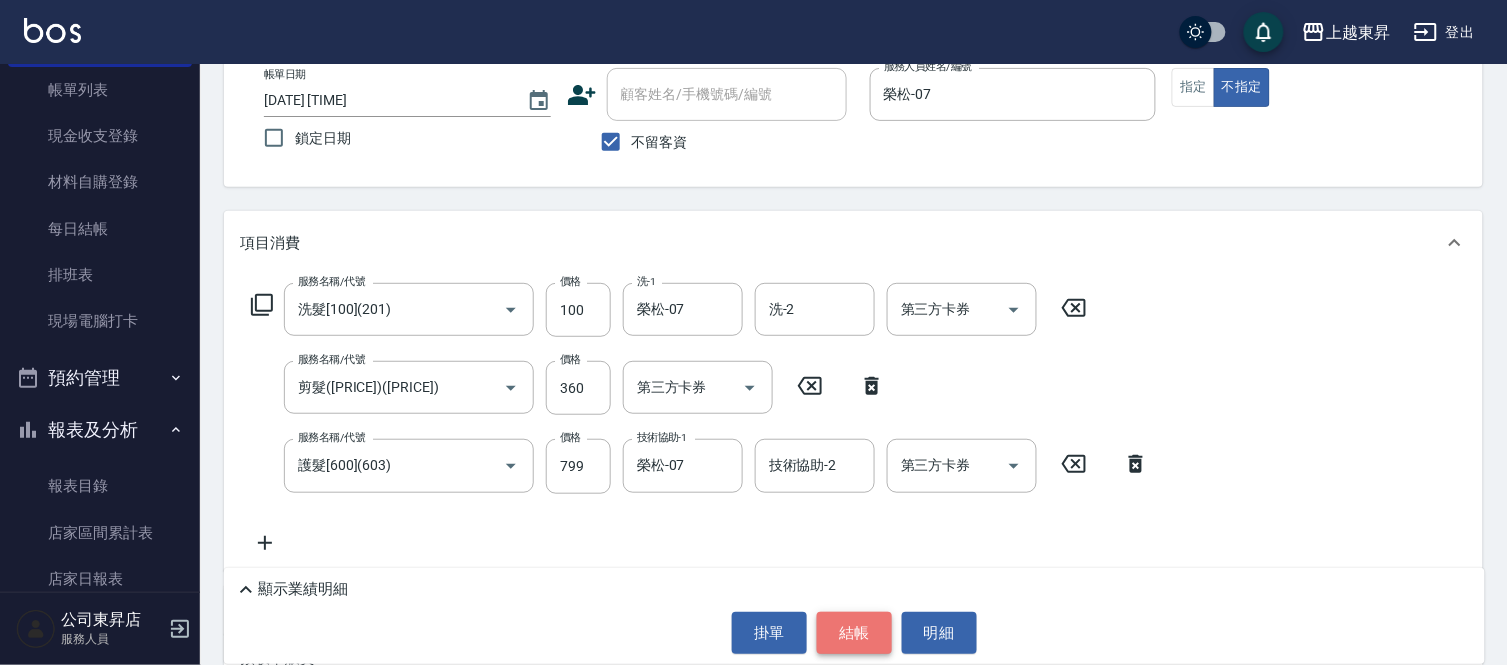 click on "結帳" at bounding box center (854, 633) 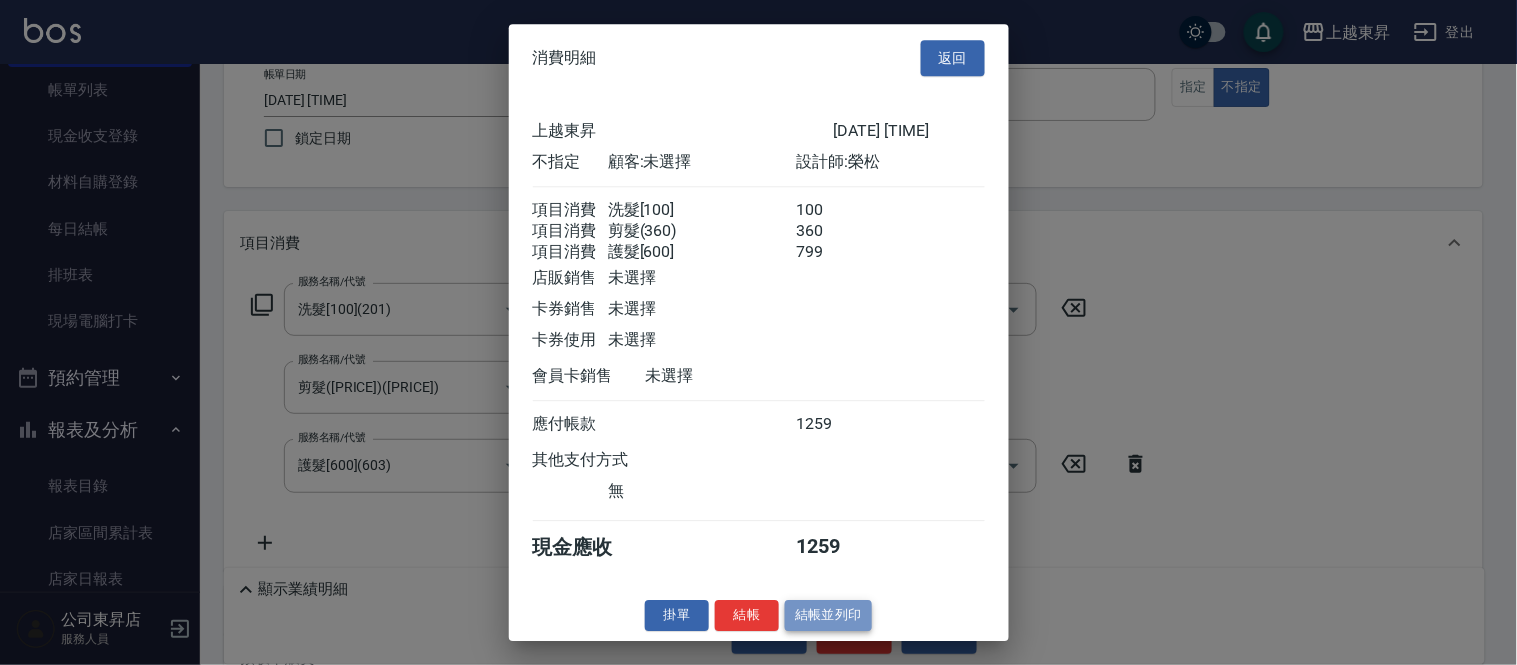 click on "結帳並列印" at bounding box center [828, 615] 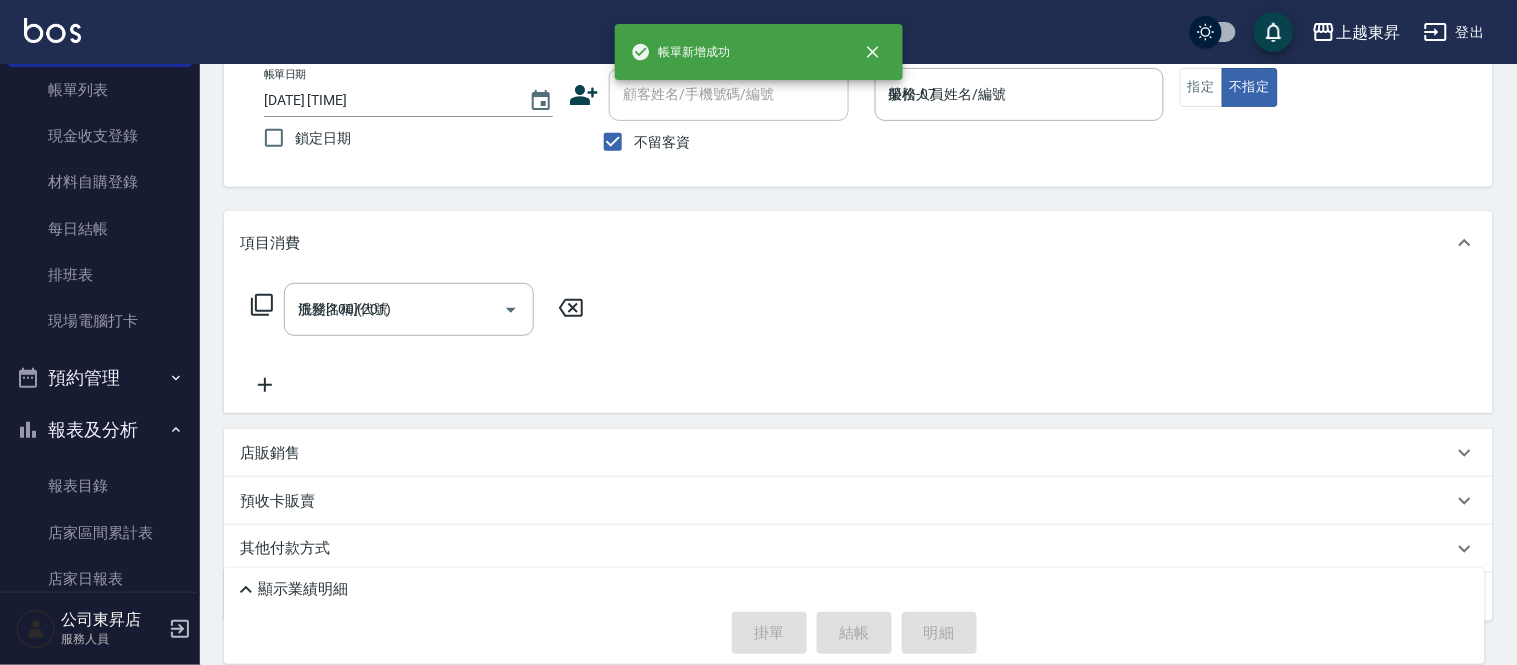 type on "2025/08/07 20:24" 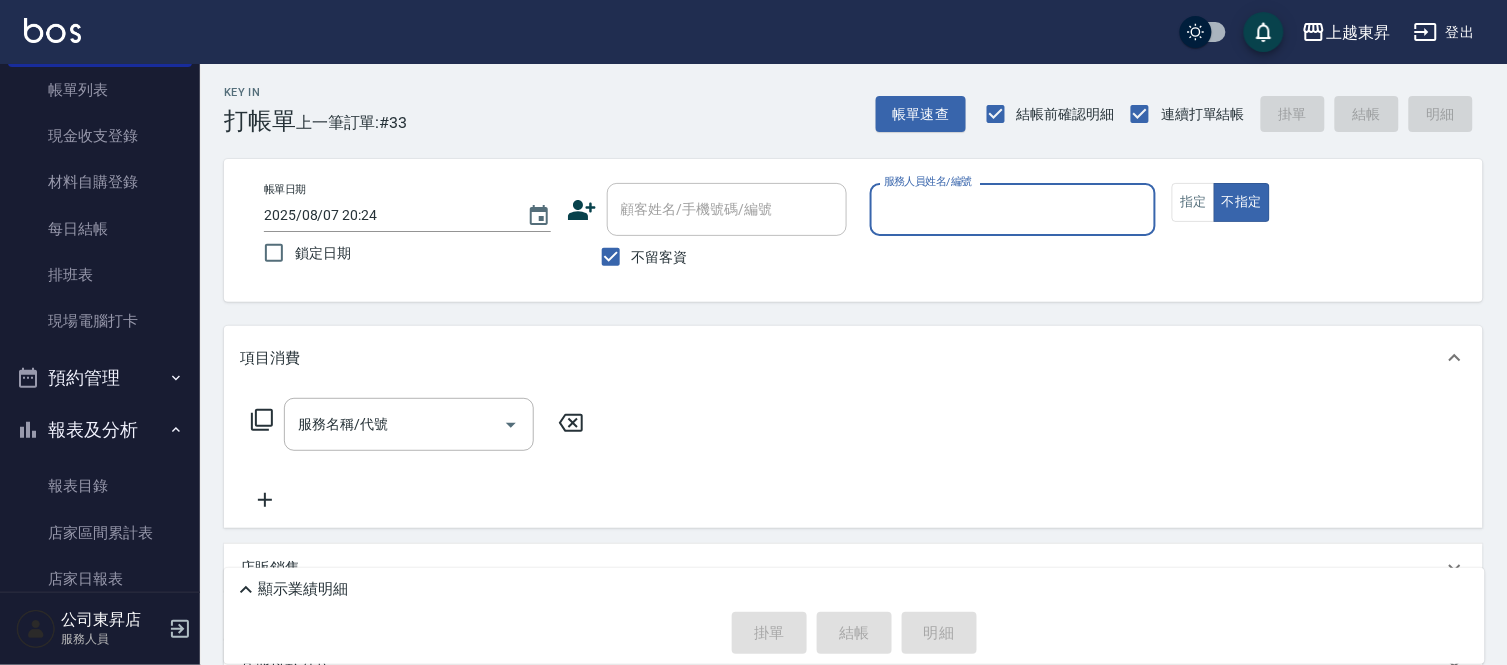 scroll, scrollTop: 0, scrollLeft: 0, axis: both 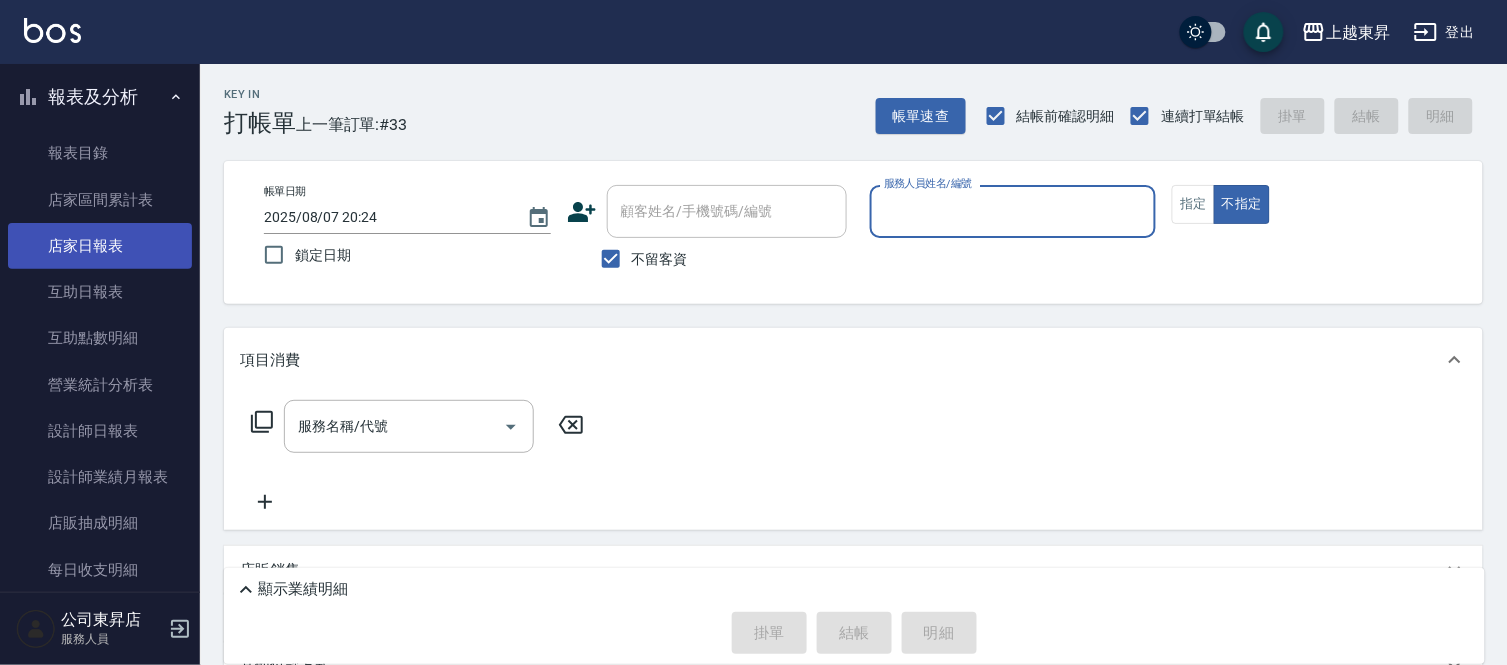 click on "店家日報表" at bounding box center [100, 246] 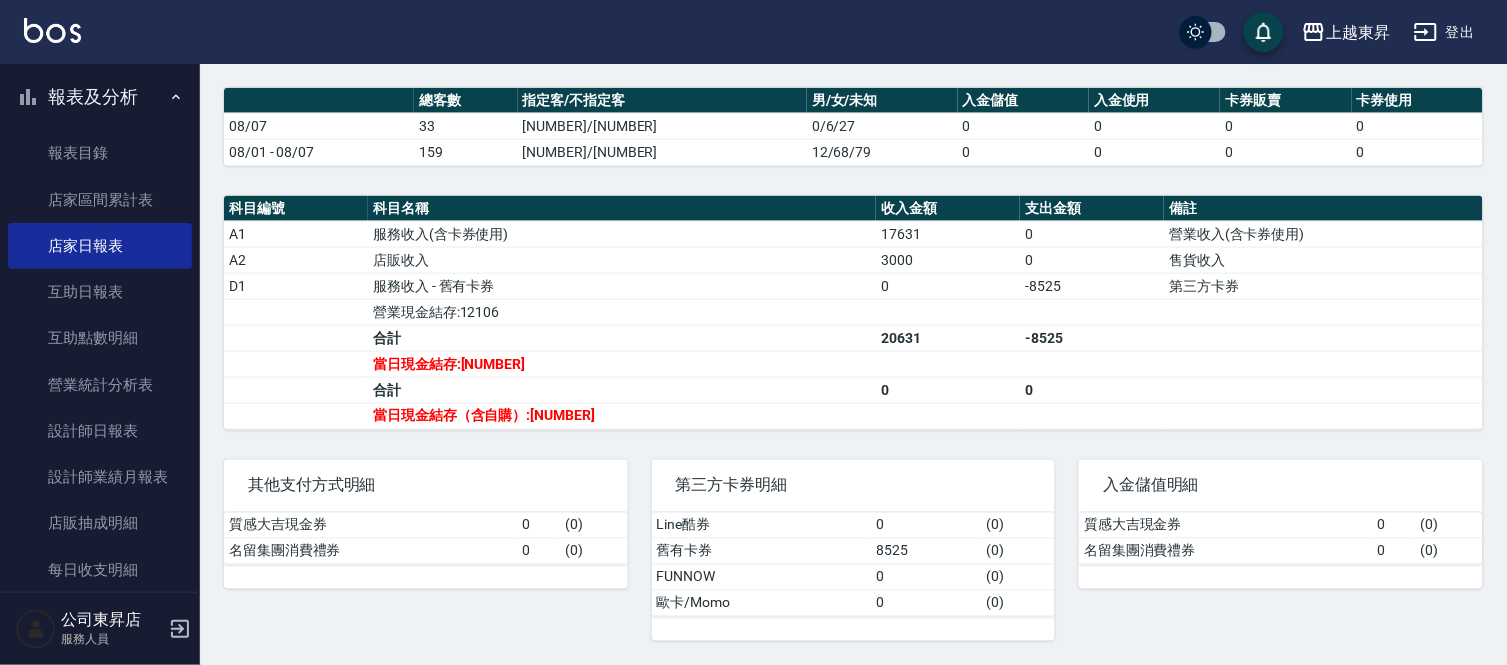 scroll, scrollTop: 572, scrollLeft: 0, axis: vertical 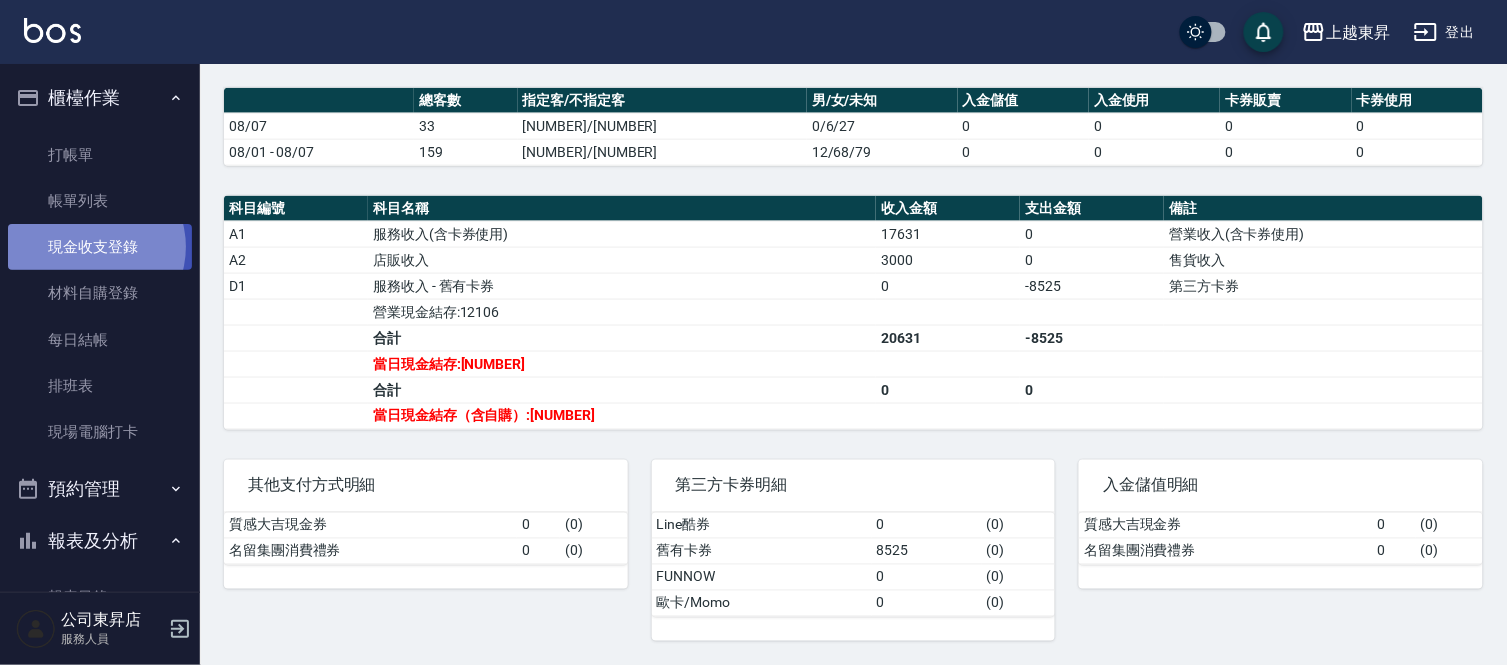 click on "現金收支登錄" at bounding box center (100, 247) 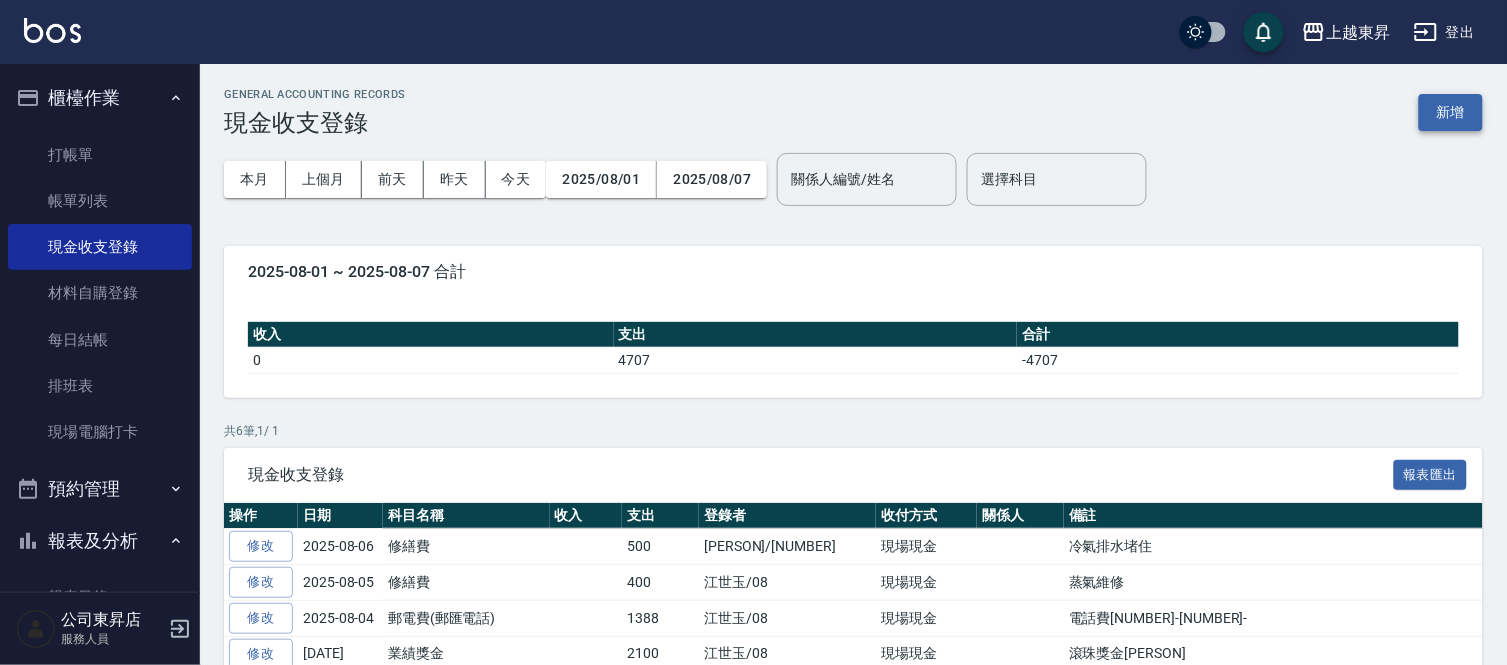 click on "新增" at bounding box center (1451, 112) 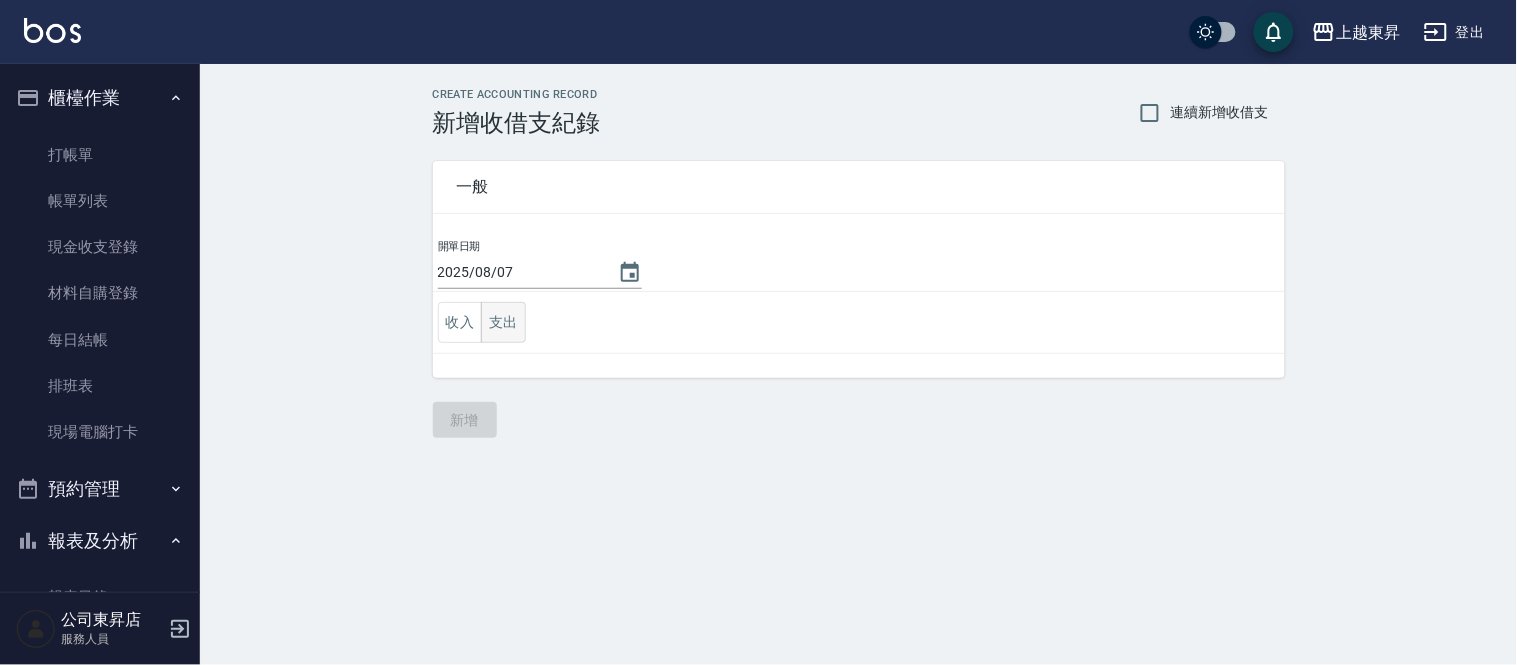 click on "支出" at bounding box center (503, 322) 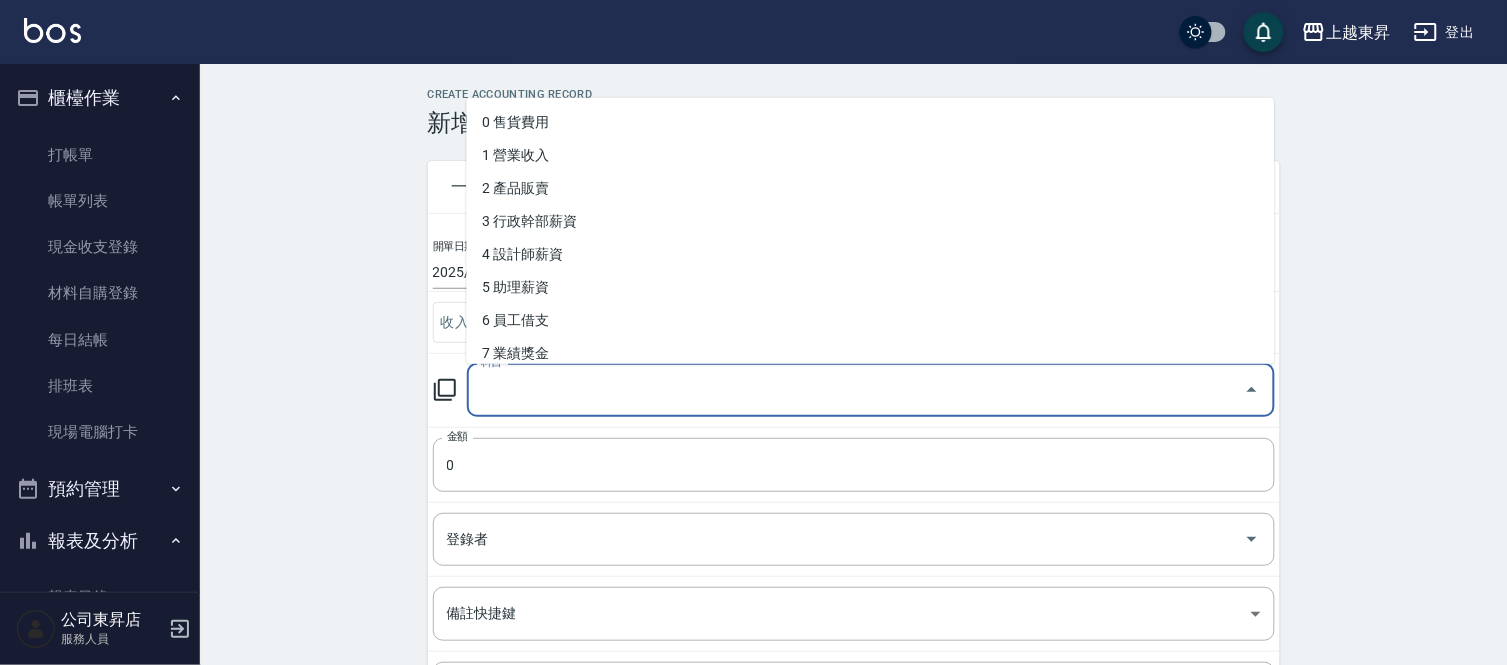 click on "科目 科目" at bounding box center (871, 390) 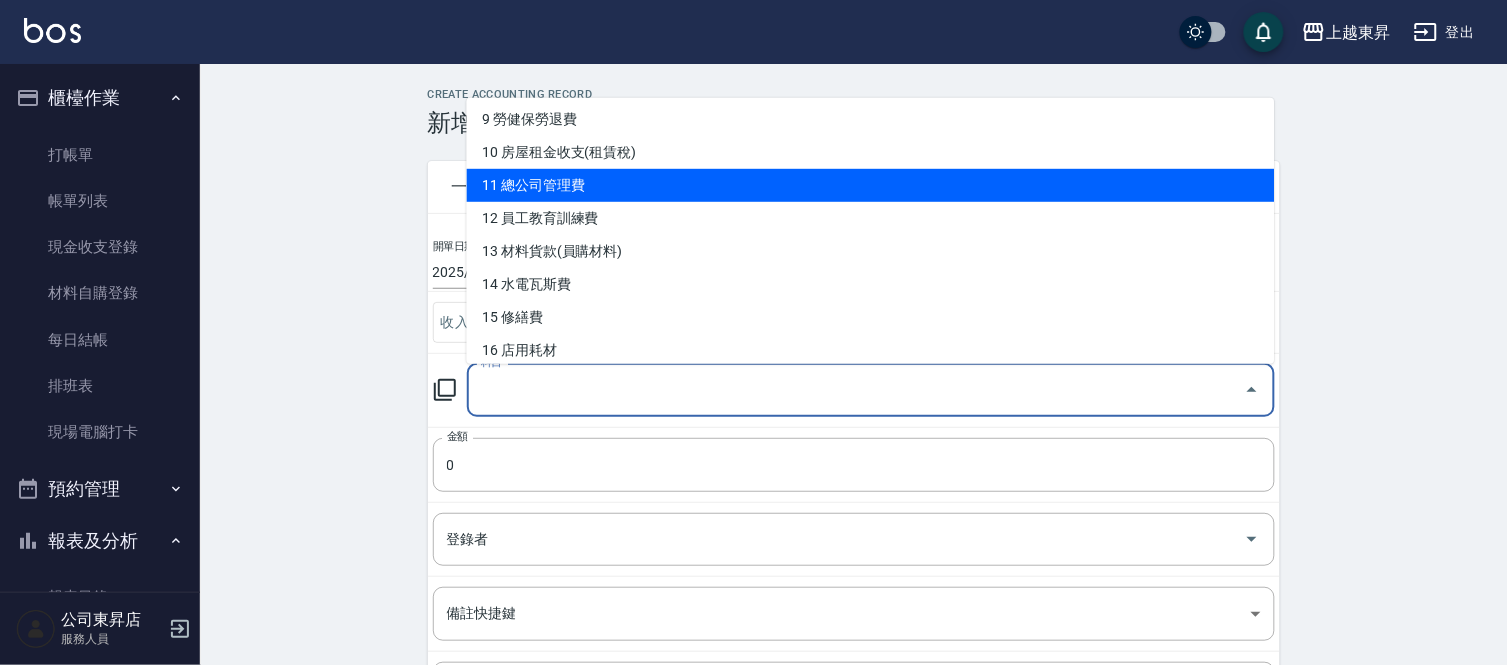 scroll, scrollTop: 333, scrollLeft: 0, axis: vertical 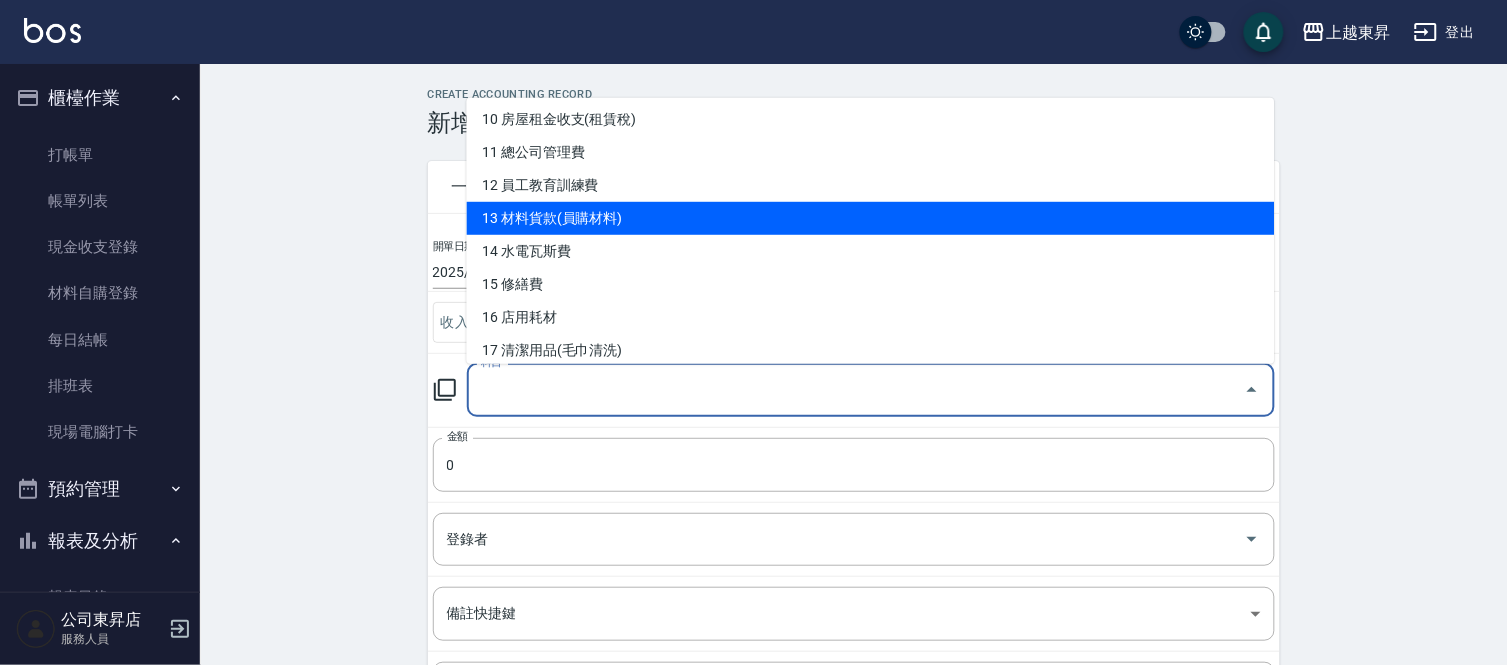 click on "13 材料貨款(員購材料)" at bounding box center (871, 218) 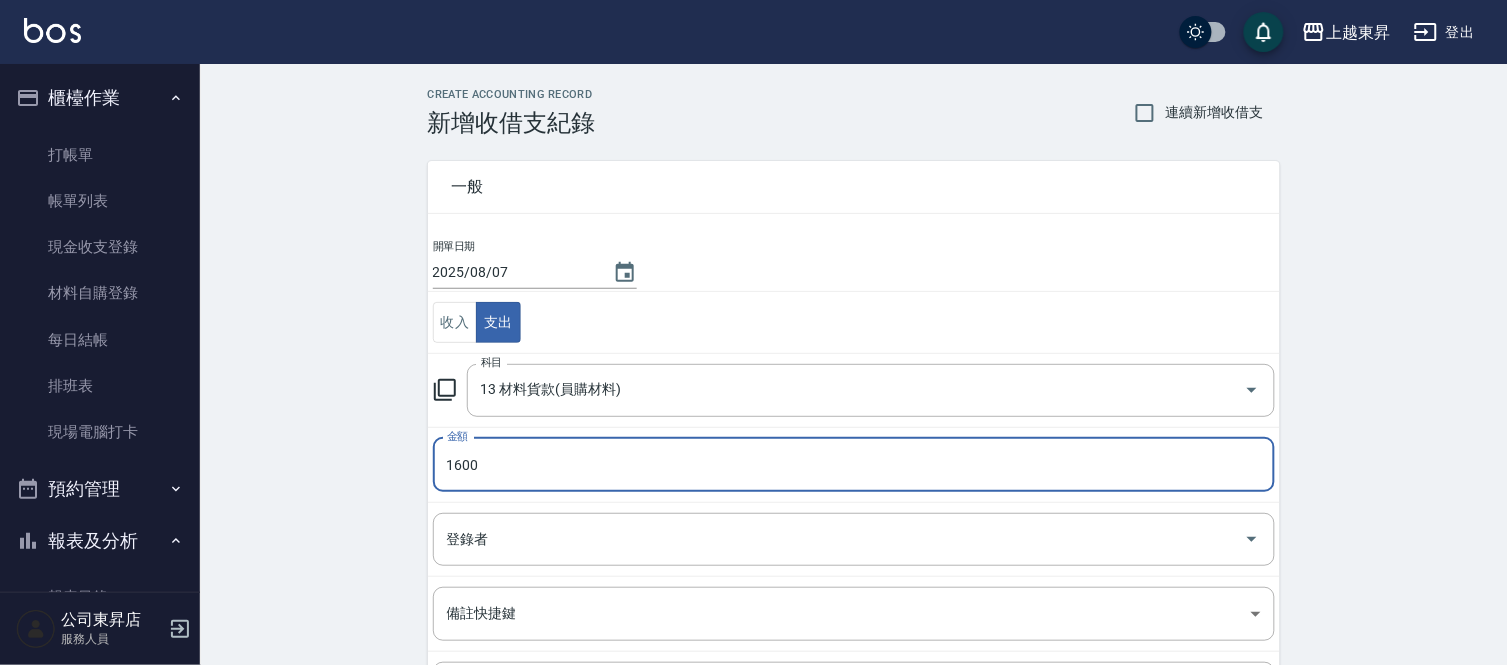 type on "1600" 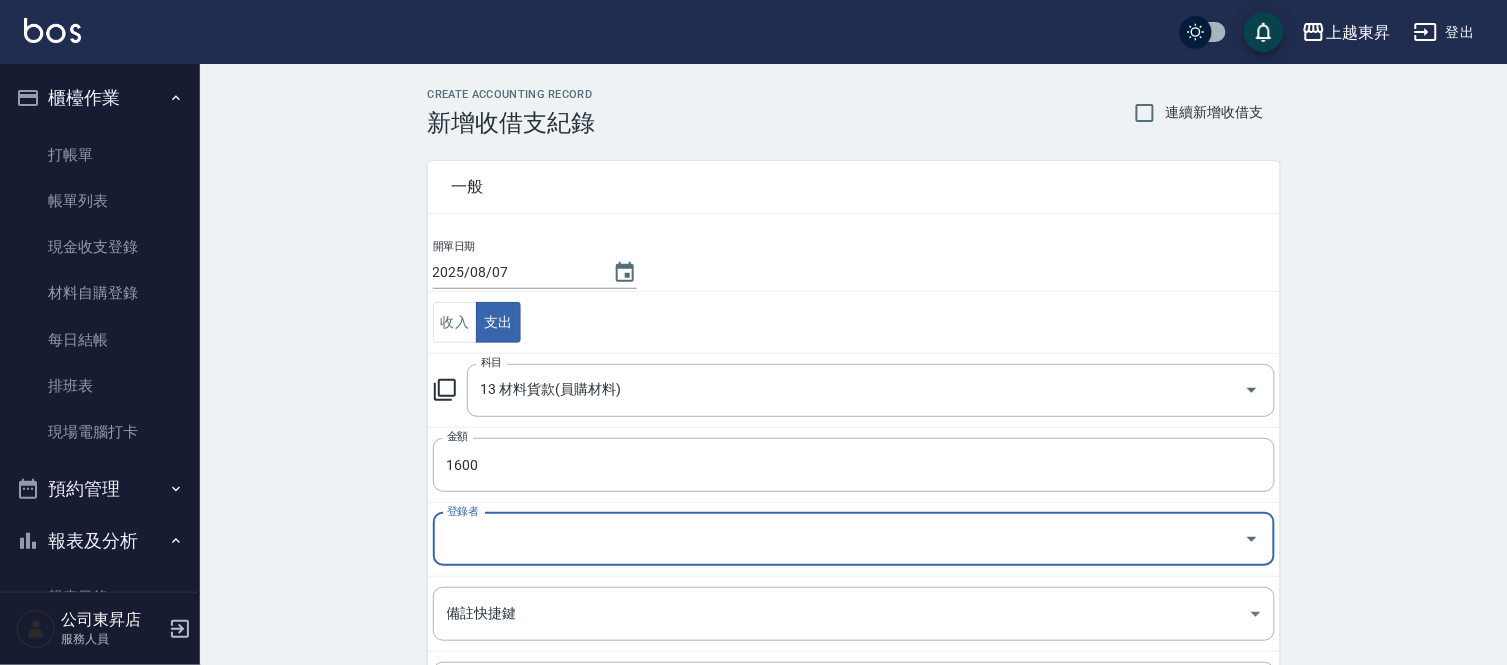 click on "登錄者" at bounding box center (839, 539) 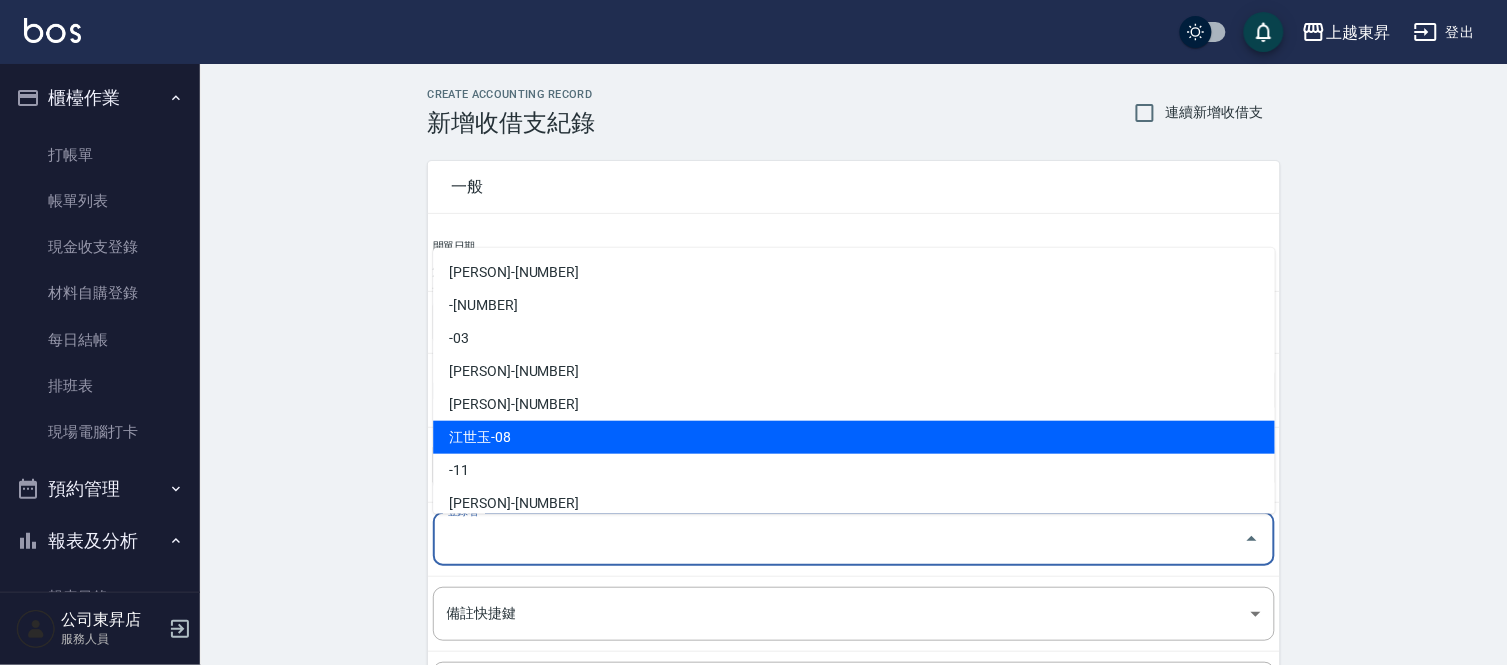 click on "江世玉-08" at bounding box center [854, 437] 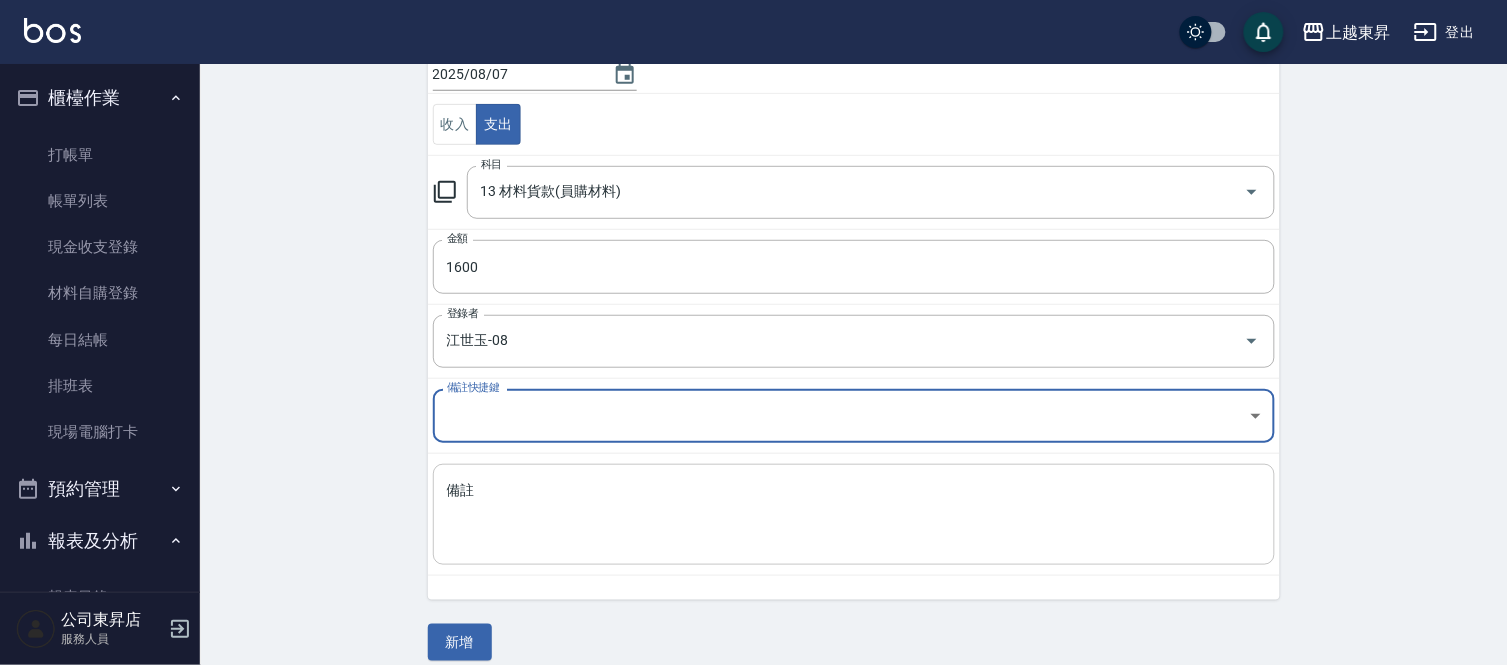 scroll, scrollTop: 217, scrollLeft: 0, axis: vertical 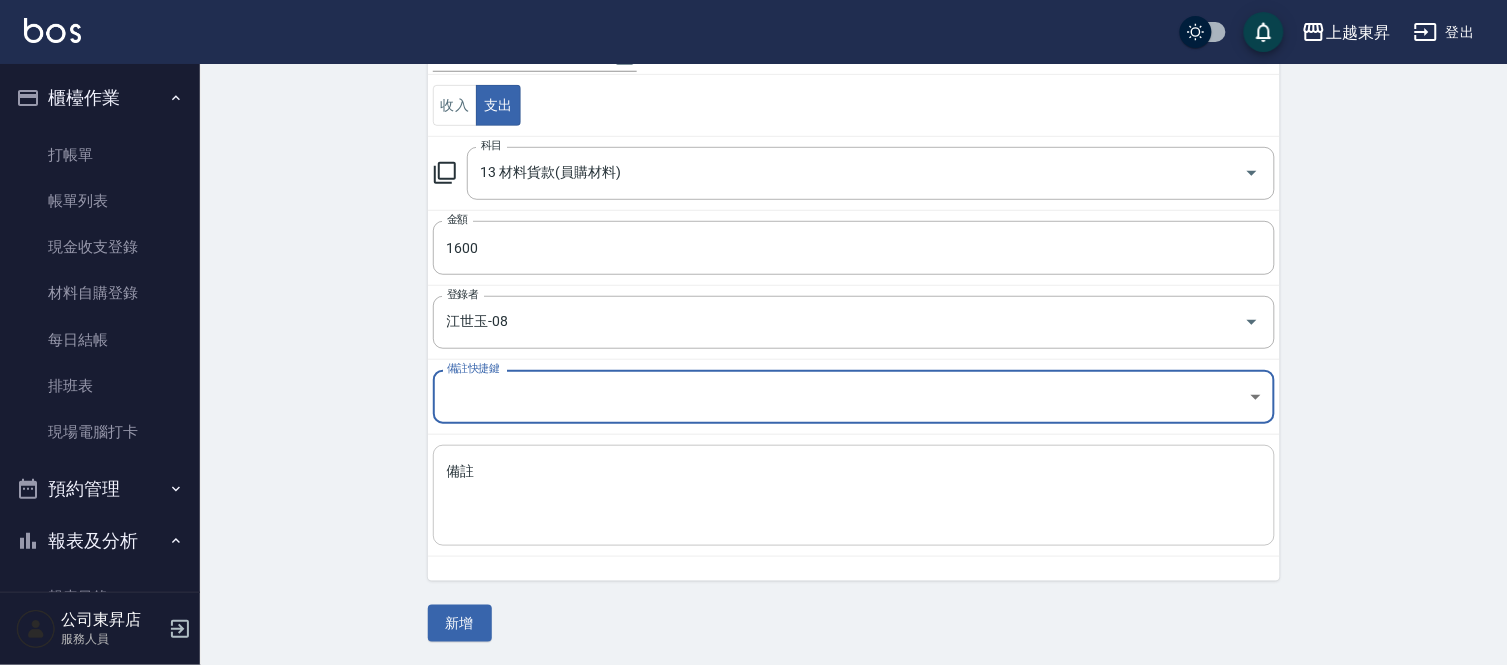 click on "備註" at bounding box center [854, 496] 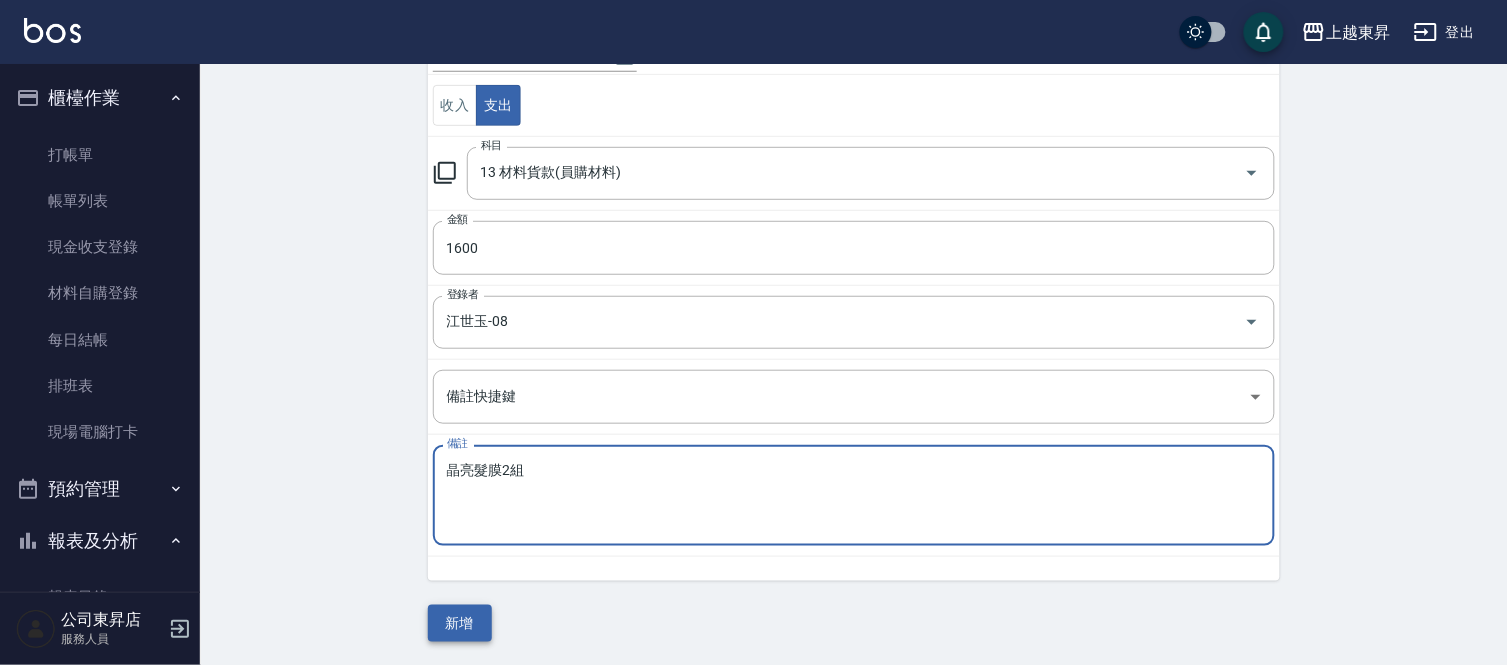 type on "晶亮髮膜2組" 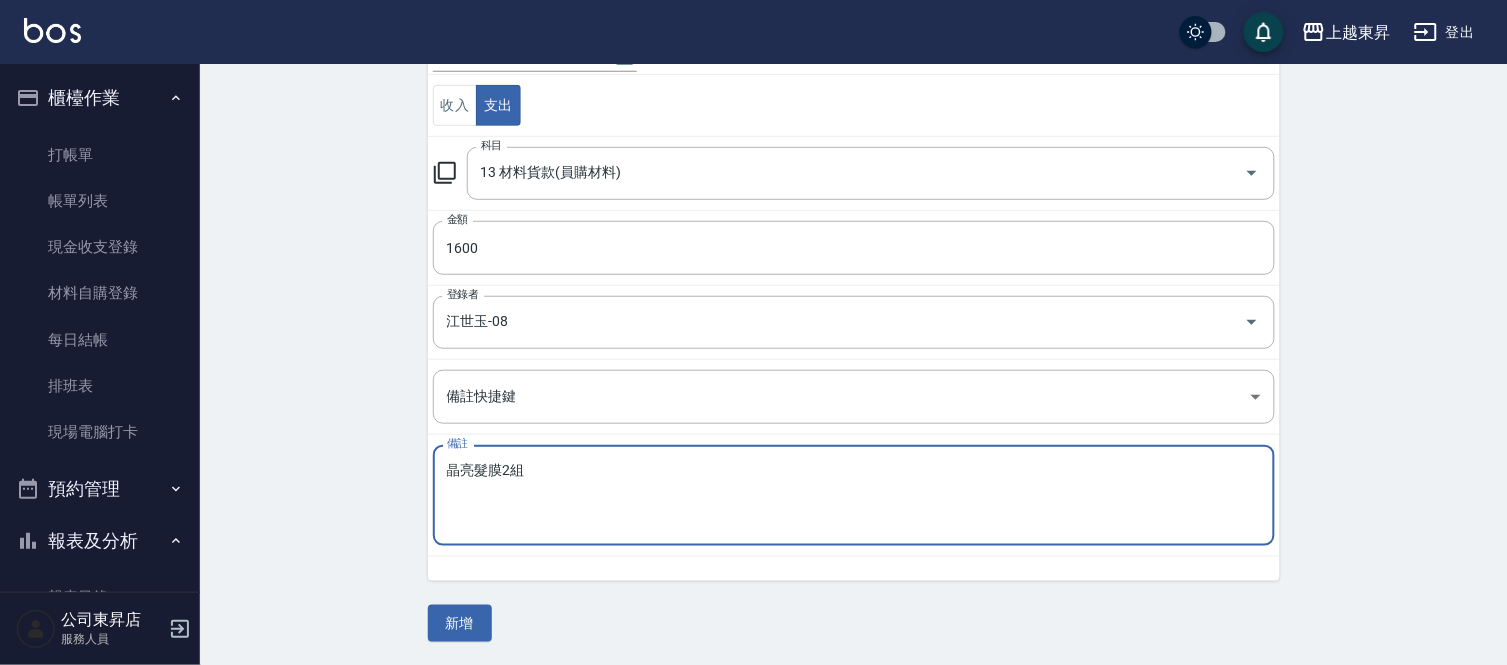 click on "新增" at bounding box center (460, 623) 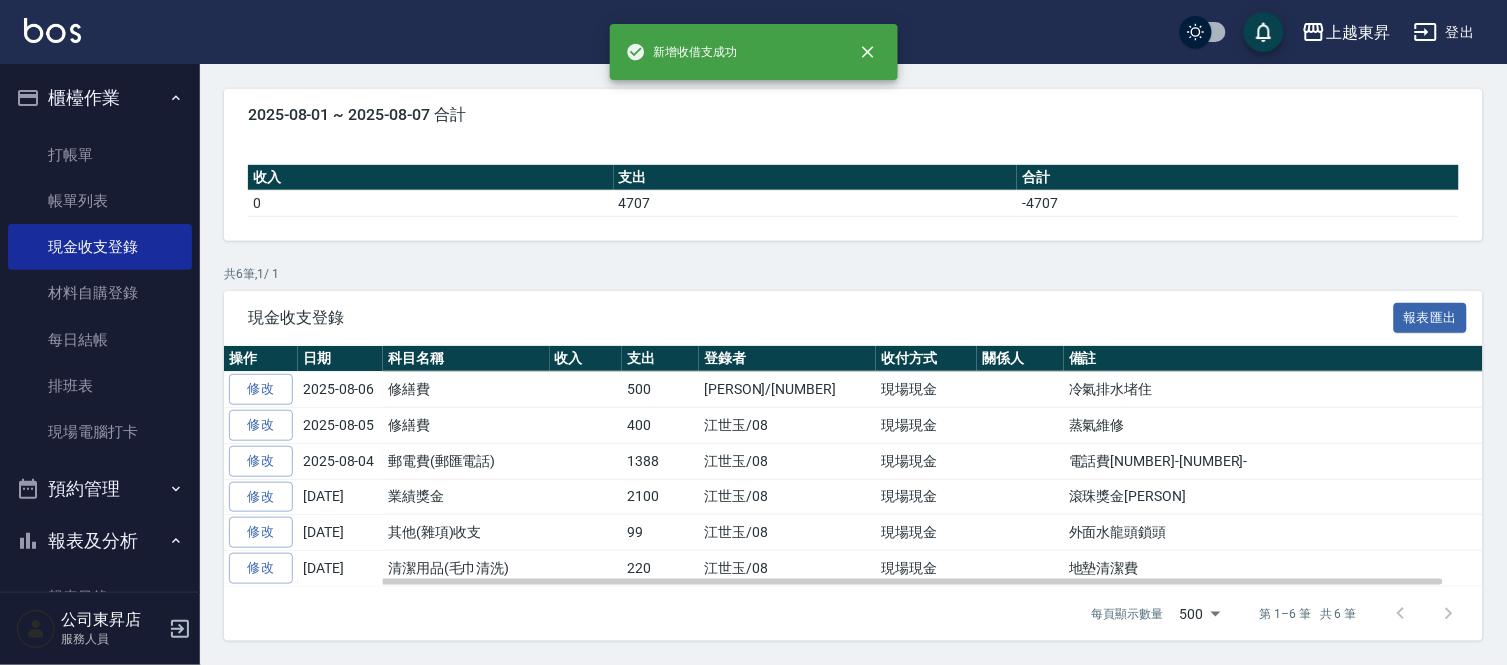 scroll, scrollTop: 0, scrollLeft: 0, axis: both 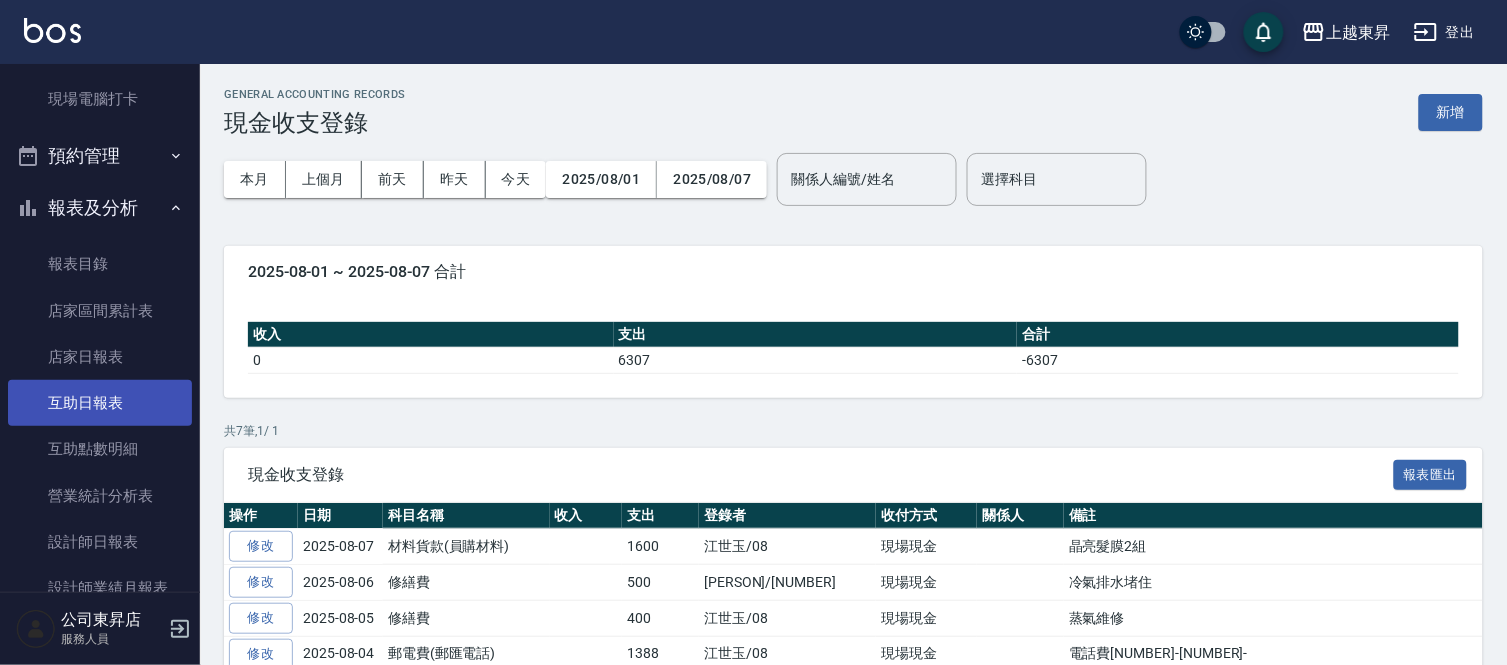 click on "互助日報表" at bounding box center (100, 403) 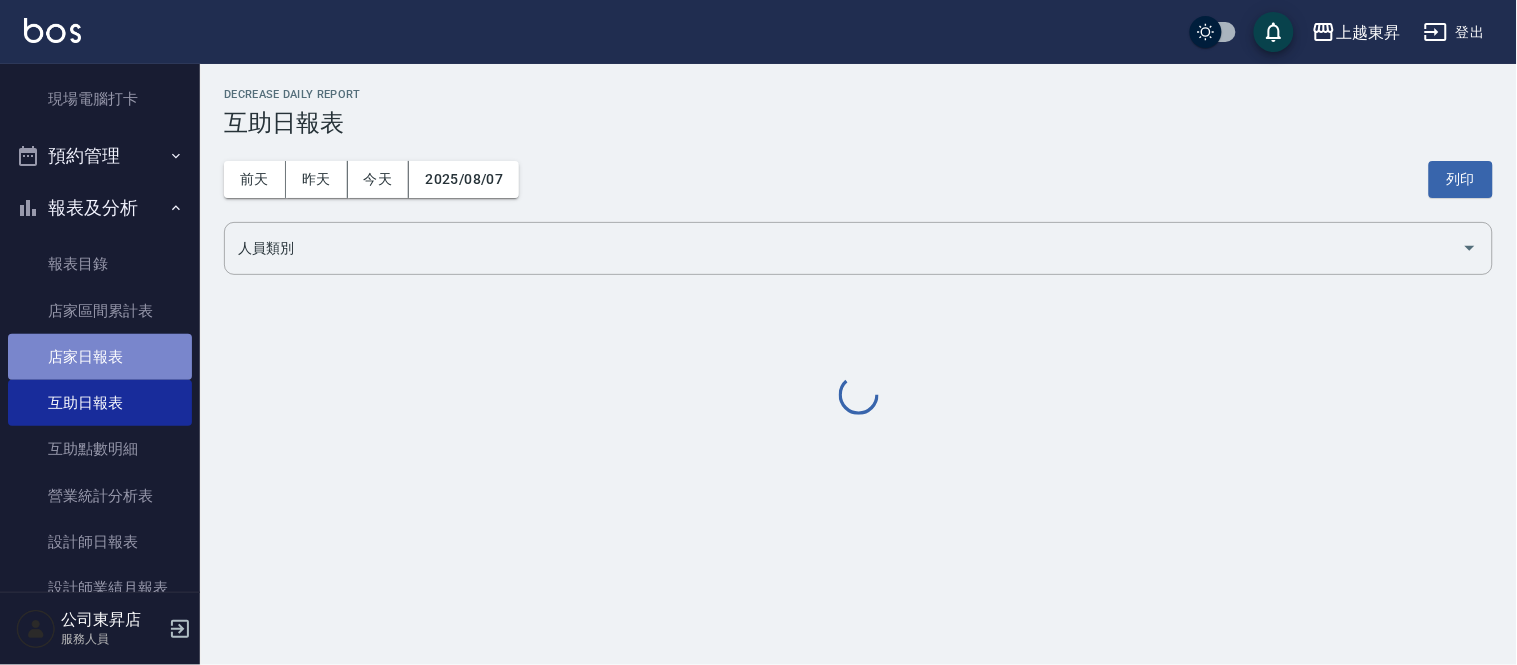 click on "店家日報表" at bounding box center [100, 357] 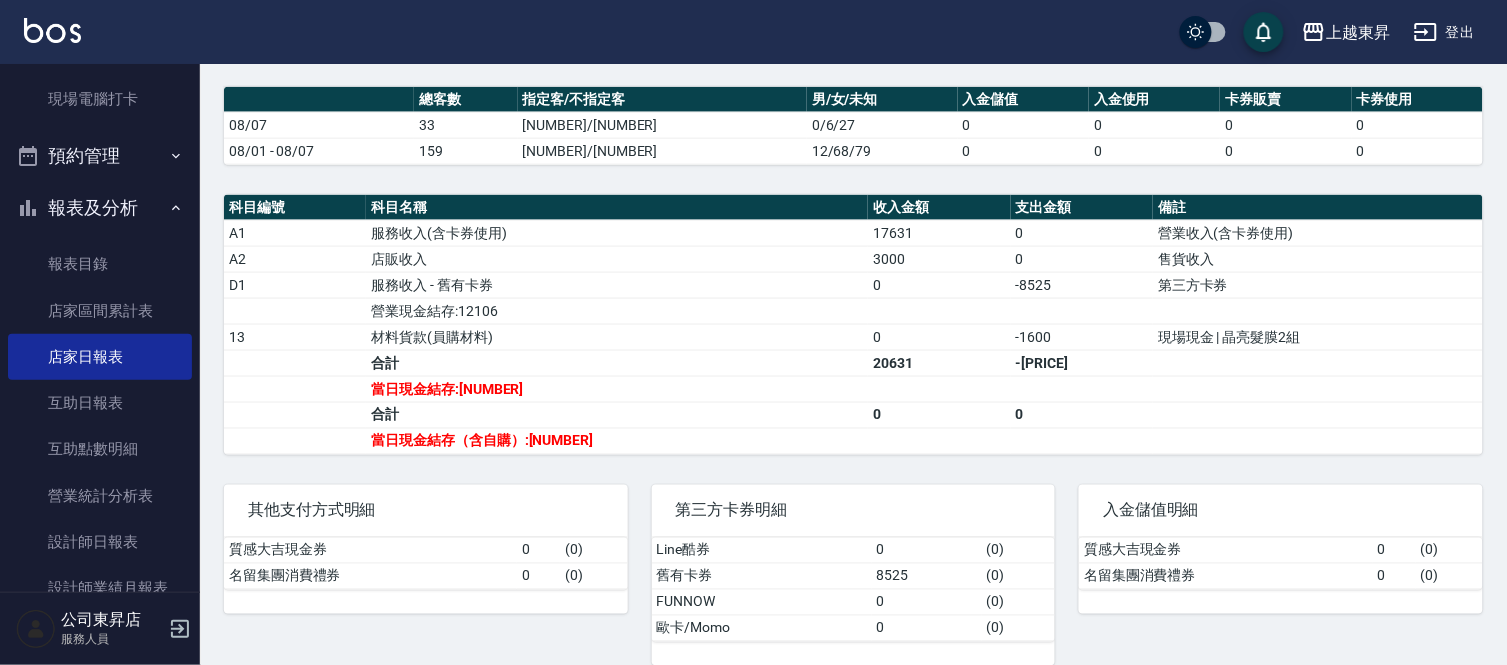 scroll, scrollTop: 555, scrollLeft: 0, axis: vertical 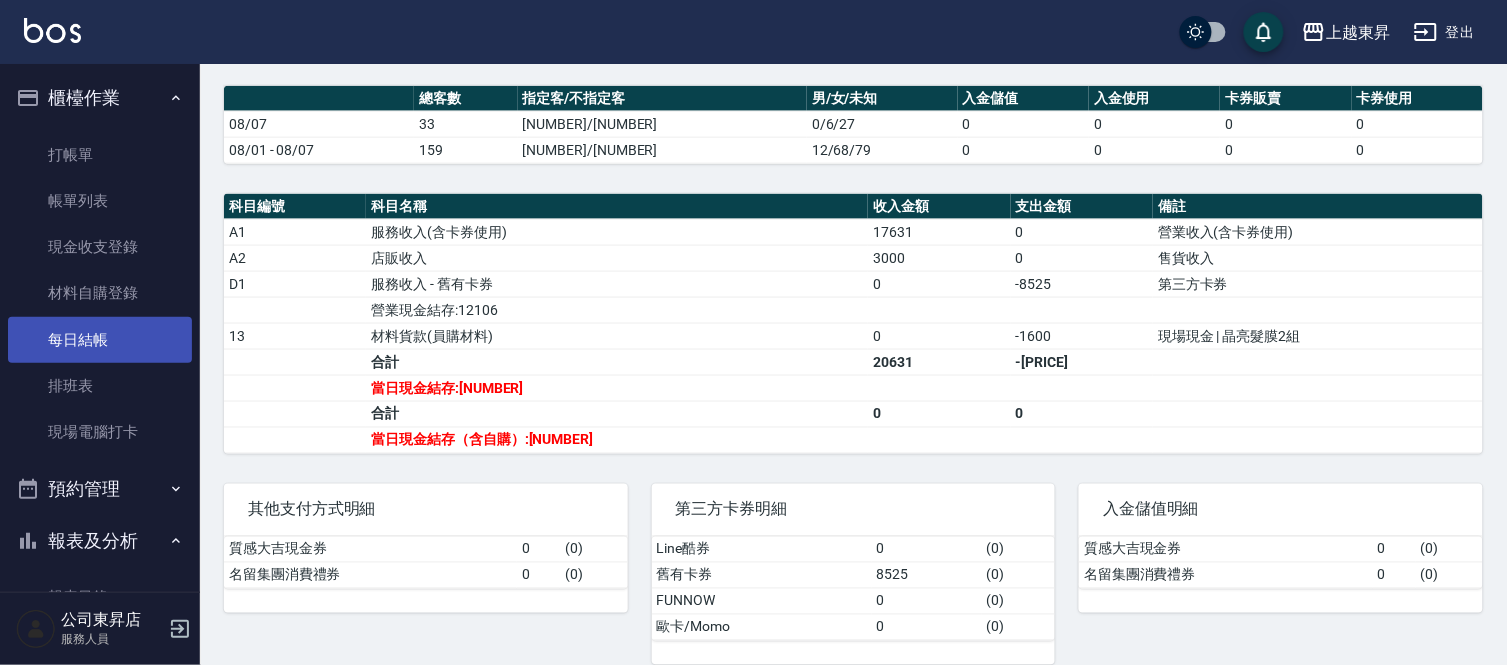 click on "每日結帳" at bounding box center (100, 340) 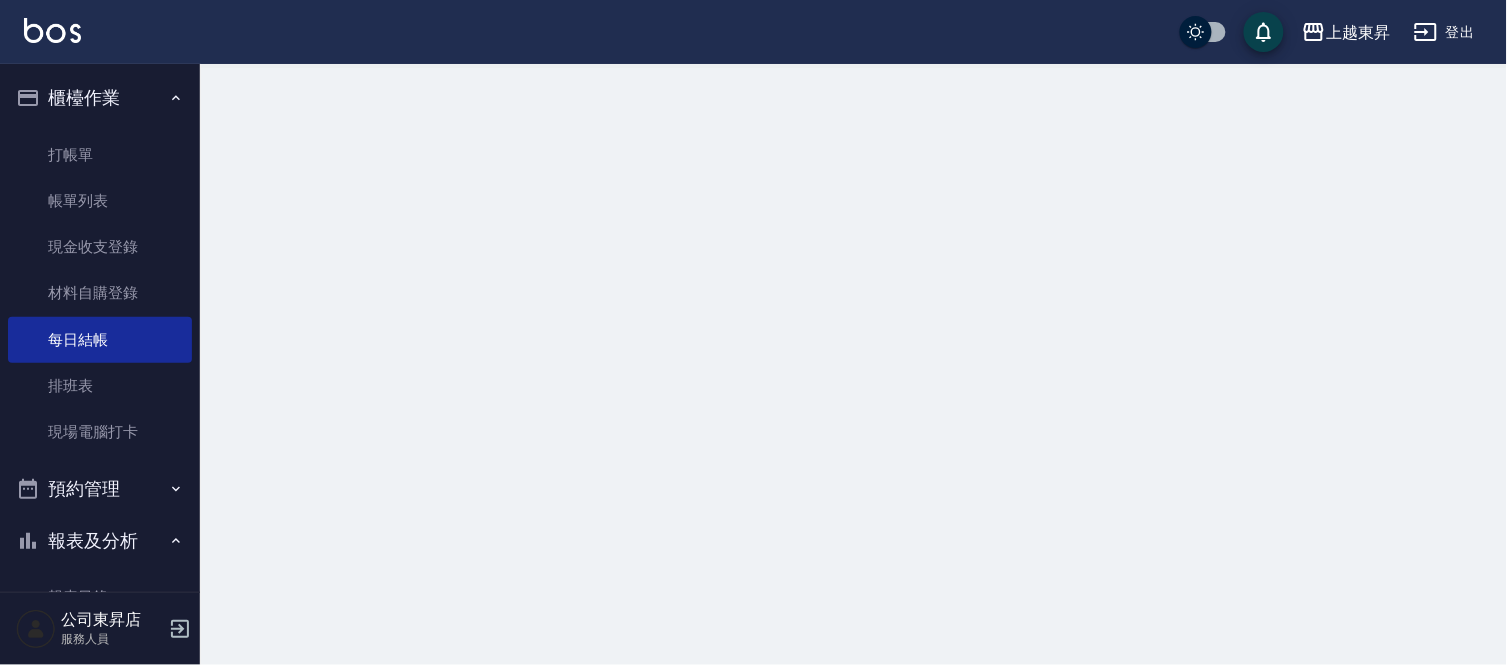 scroll, scrollTop: 0, scrollLeft: 0, axis: both 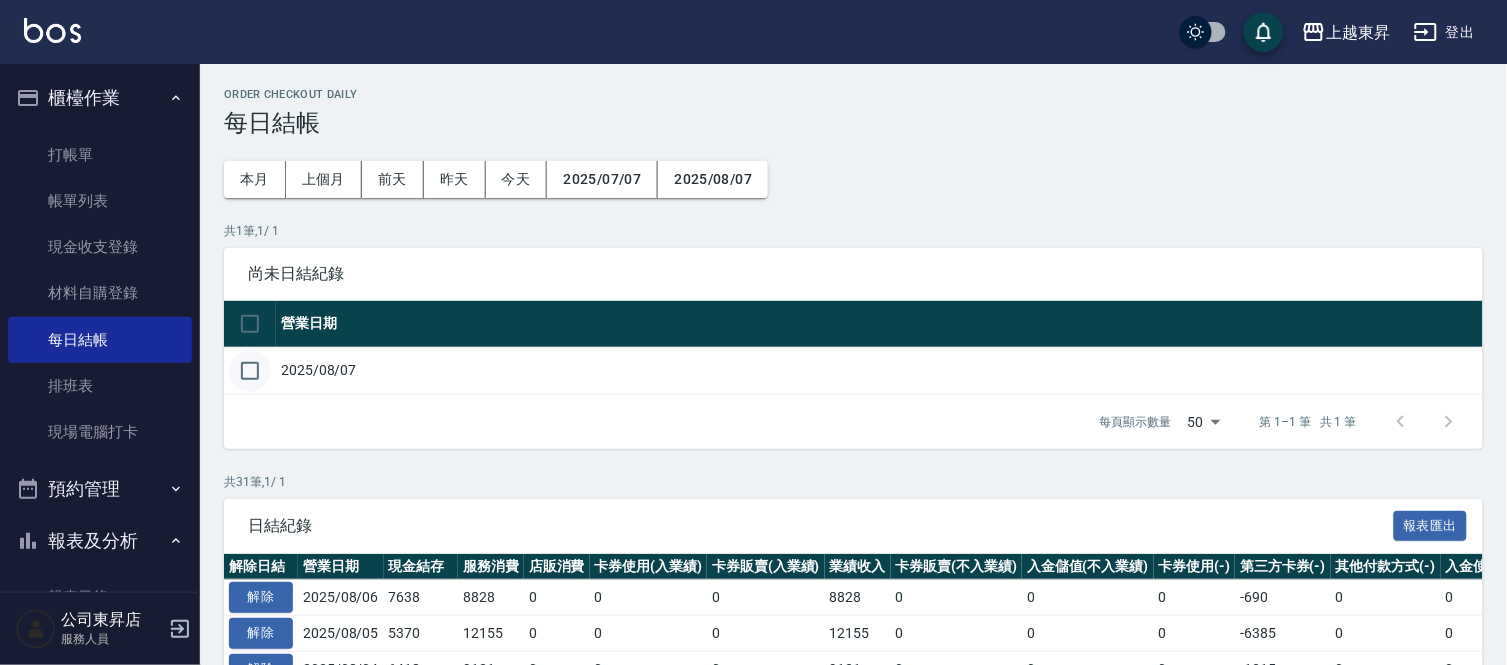 click at bounding box center [250, 371] 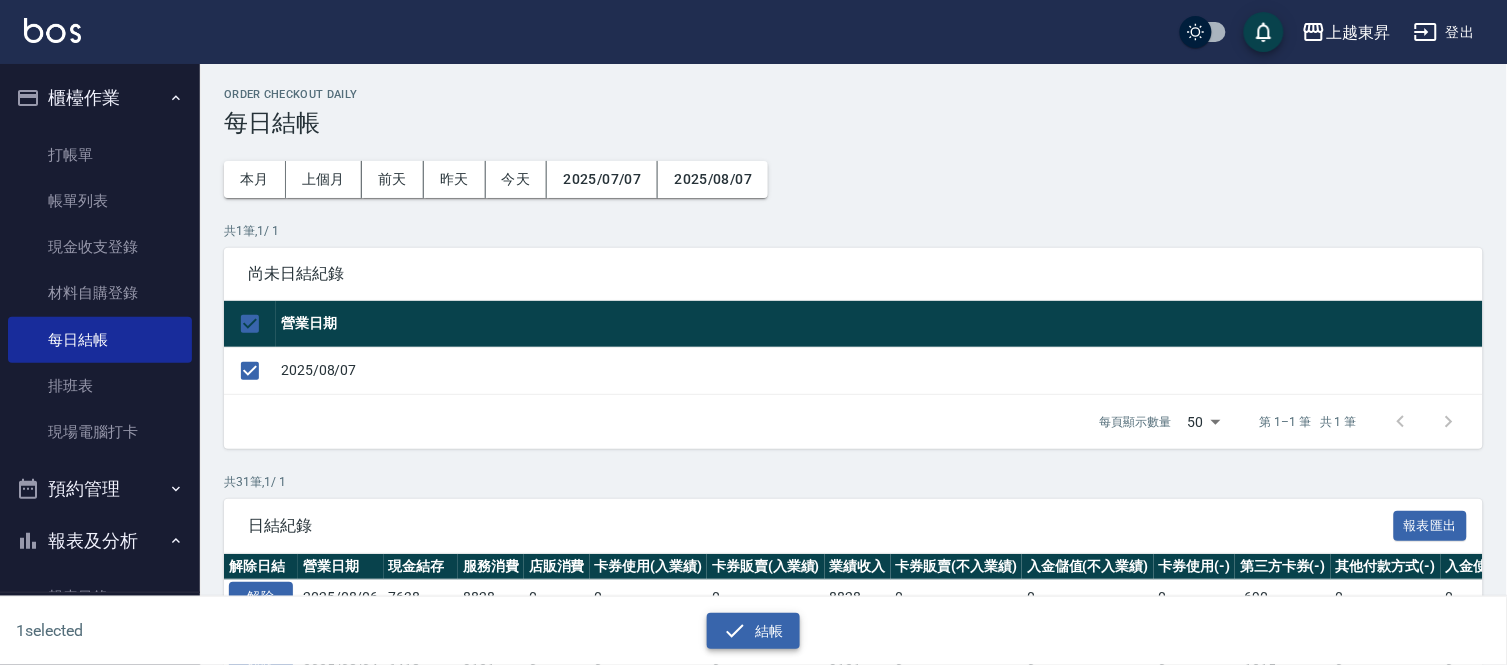 click 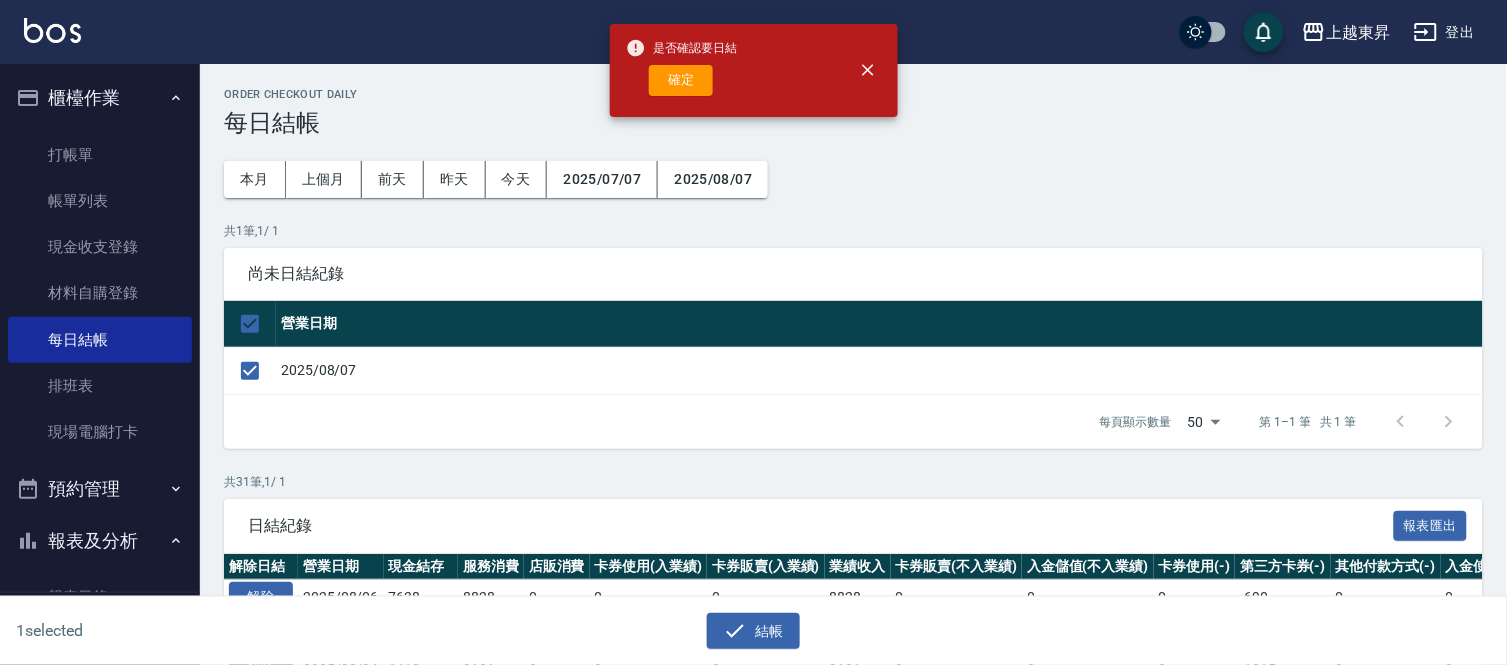 click on "確定" at bounding box center (681, 80) 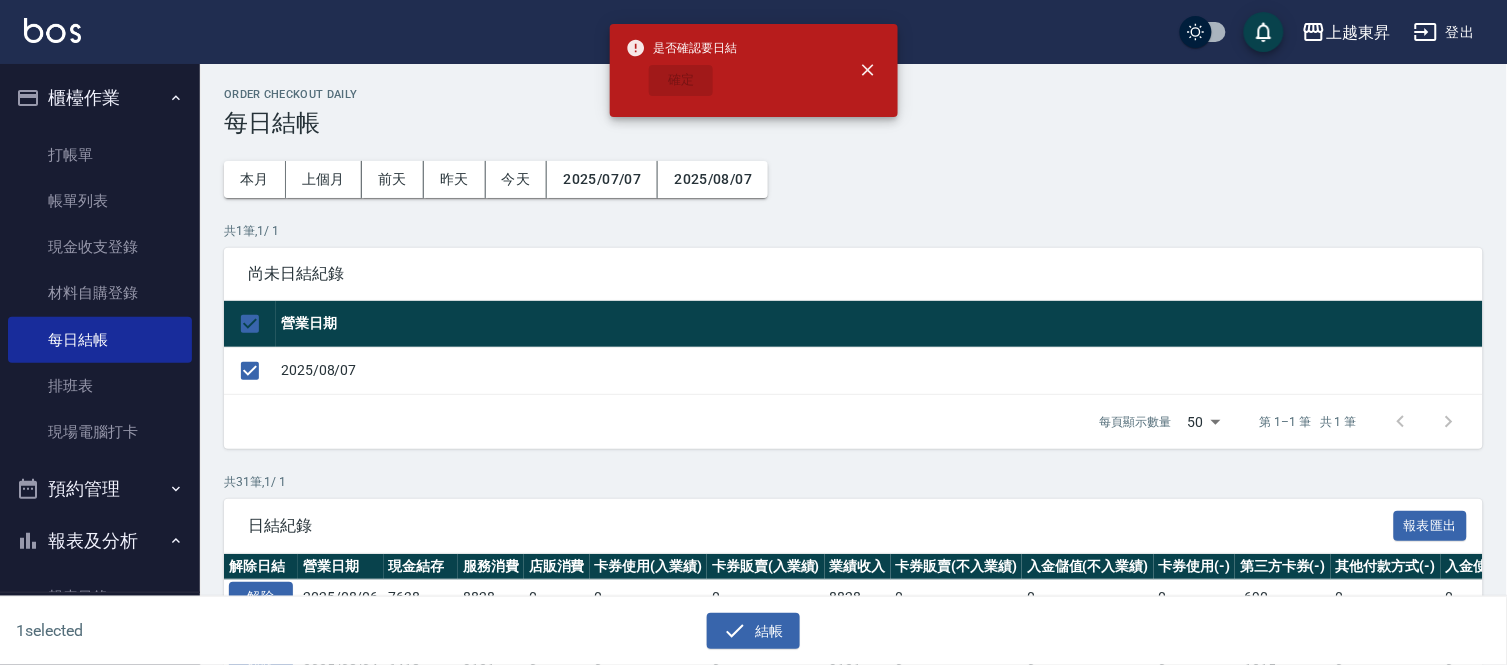 checkbox on "false" 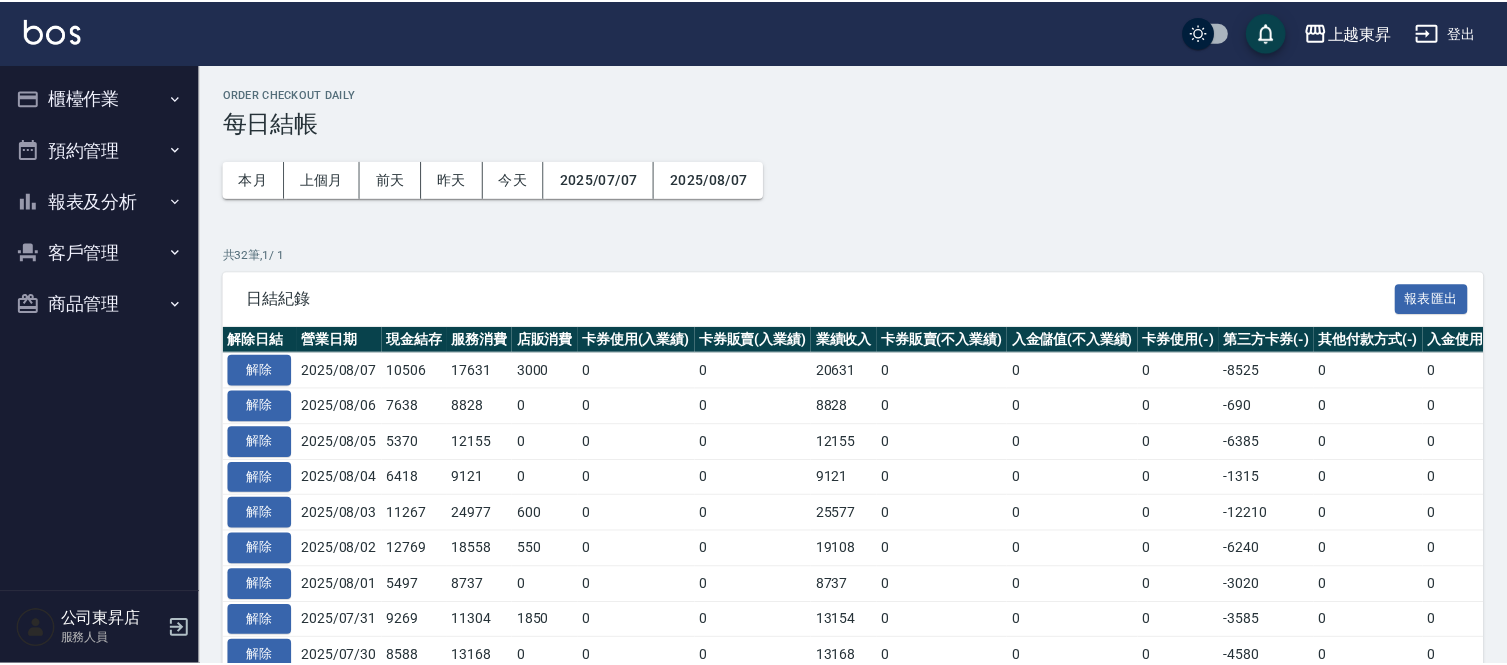scroll, scrollTop: 0, scrollLeft: 0, axis: both 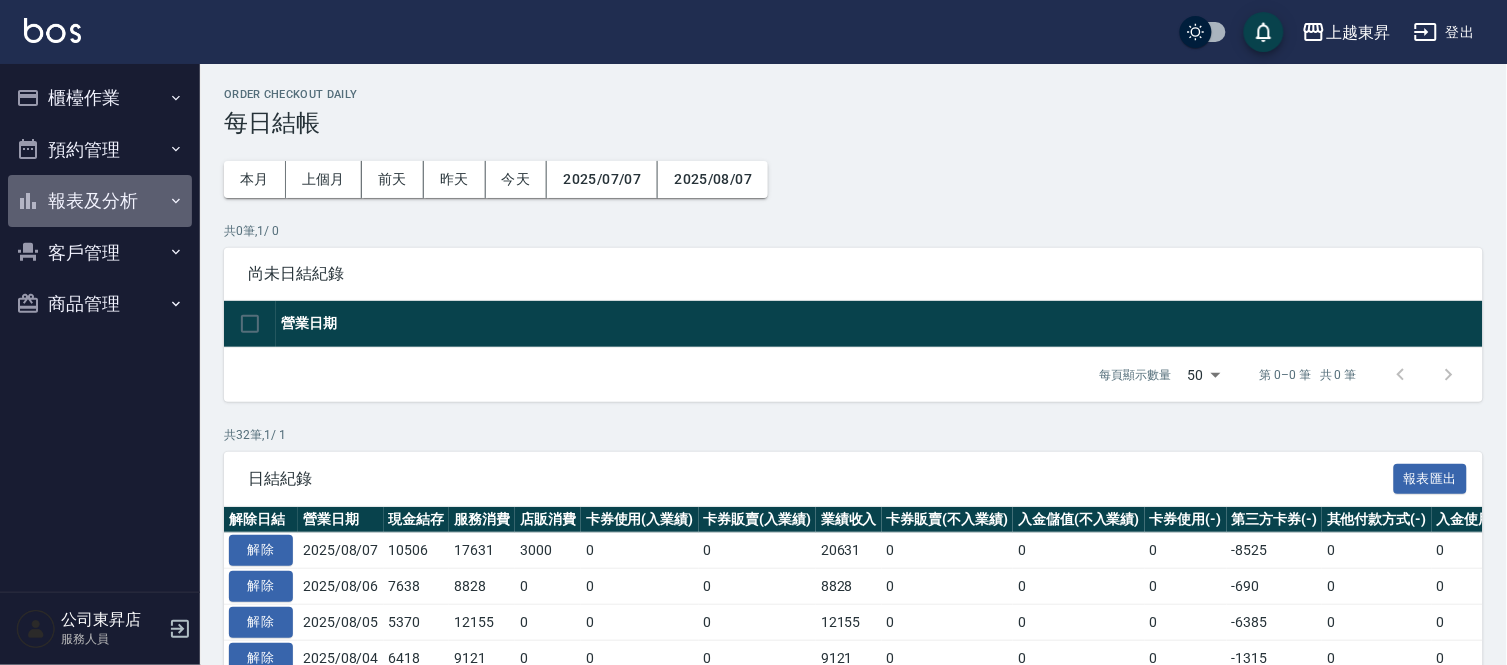 click on "報表及分析" at bounding box center (100, 201) 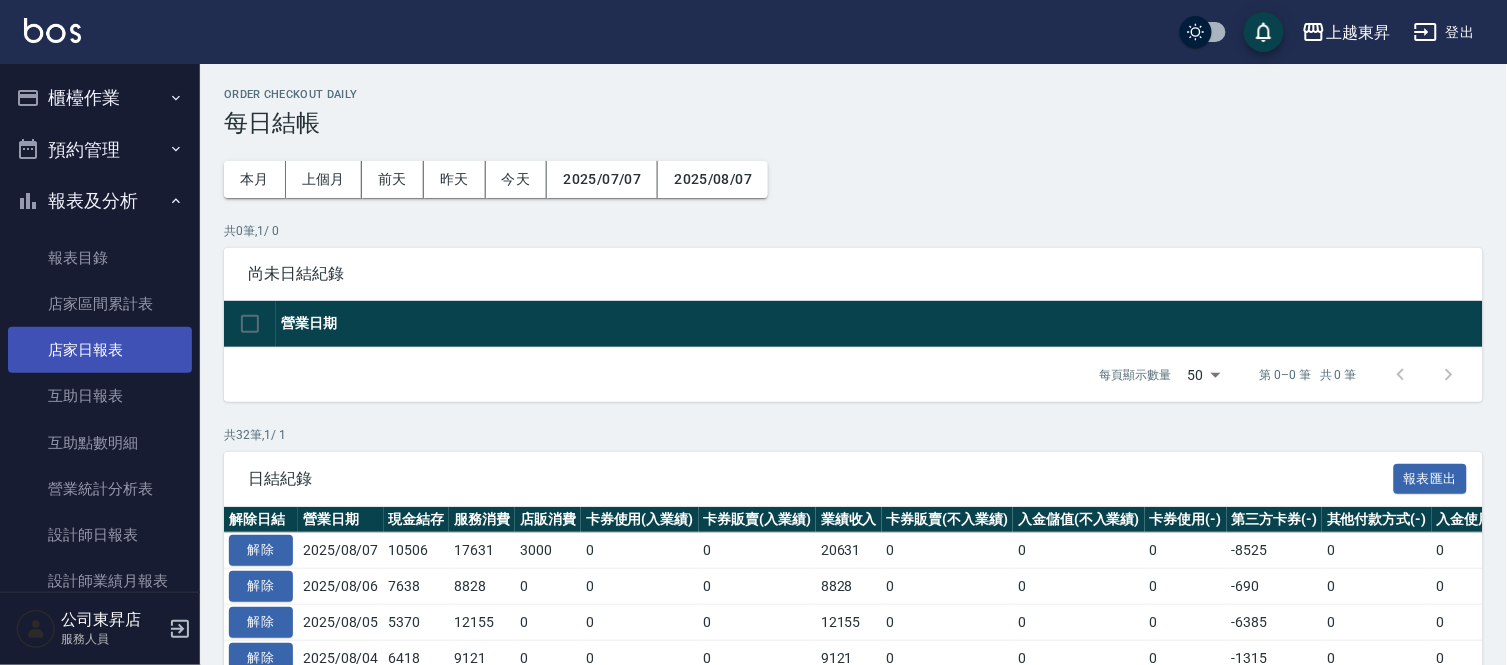 click on "店家日報表" at bounding box center (100, 350) 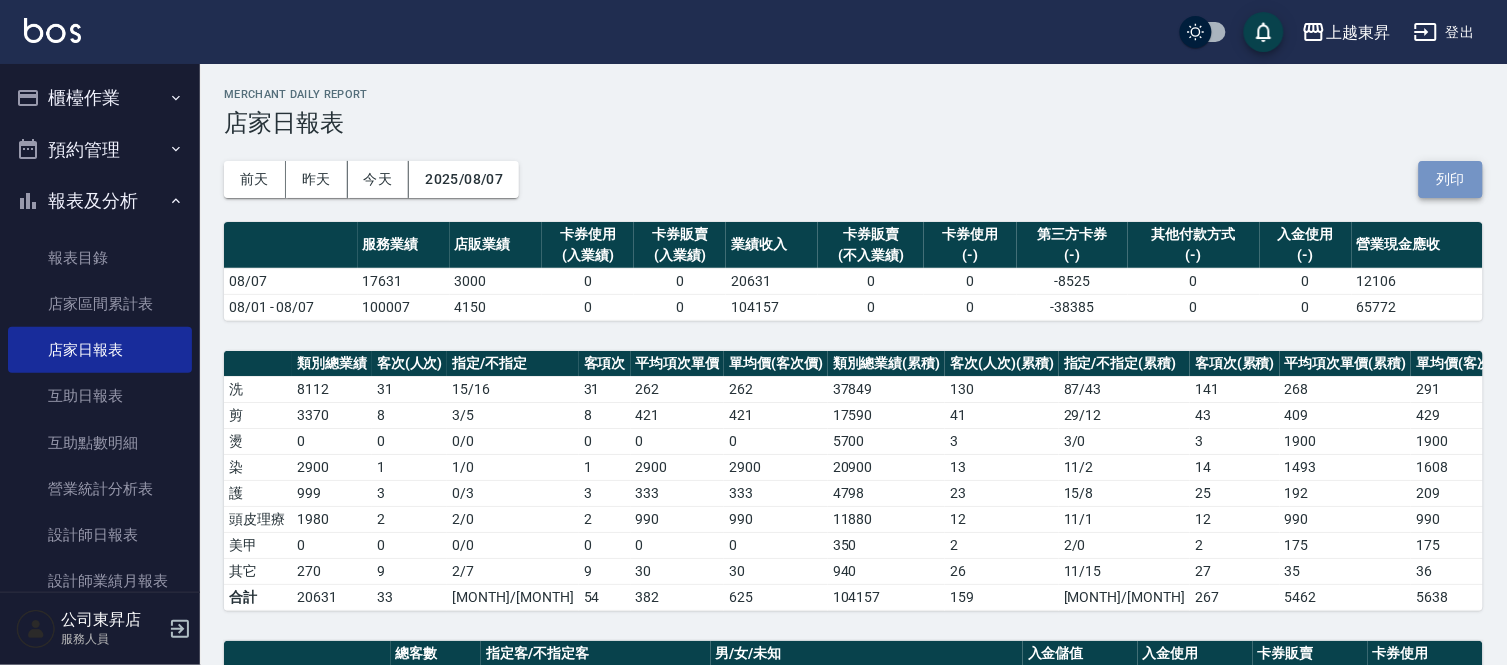 click on "列印" at bounding box center (1451, 179) 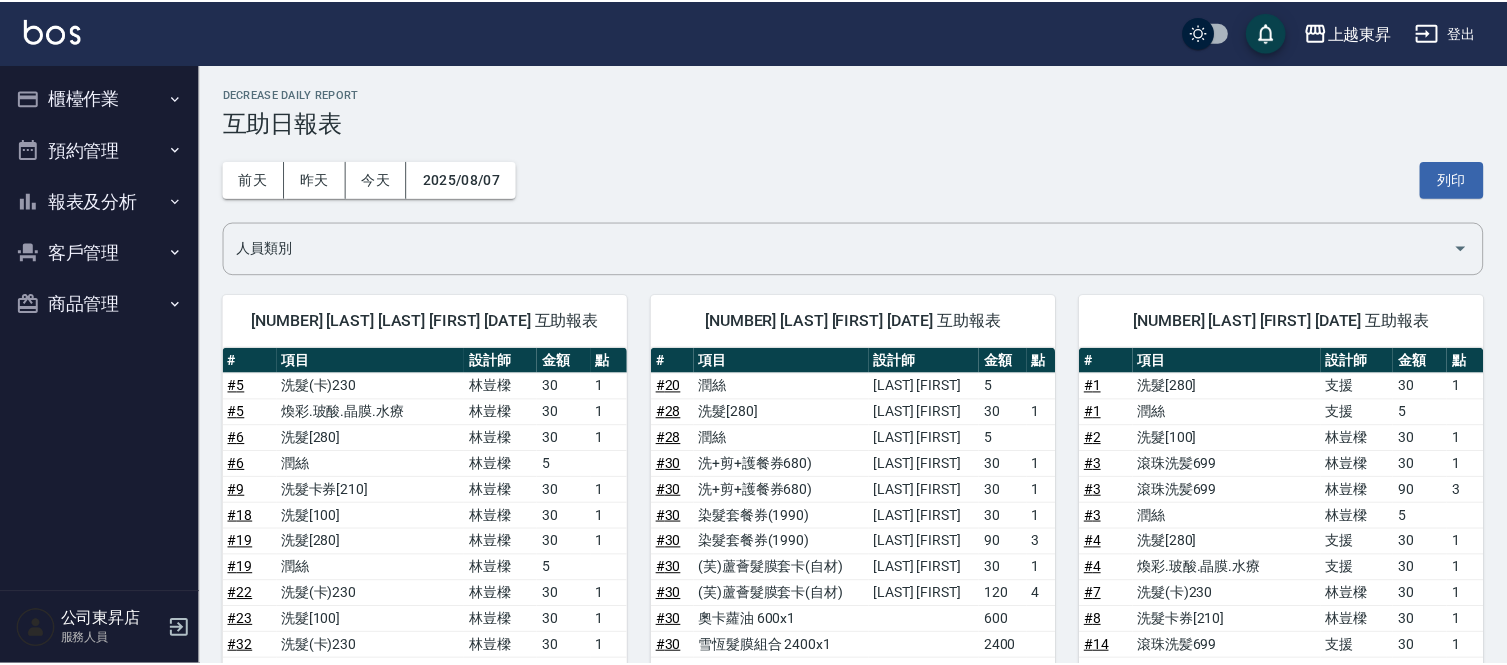 scroll, scrollTop: 0, scrollLeft: 0, axis: both 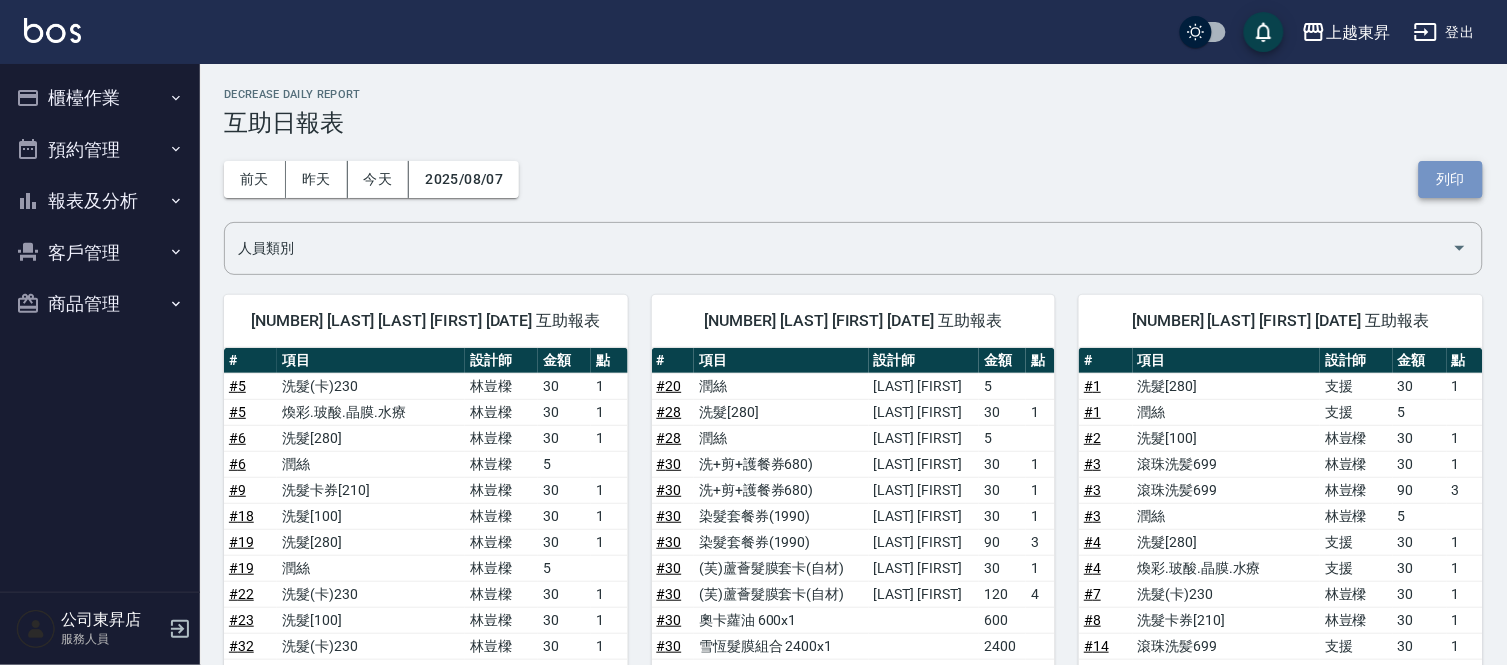 click on "列印" at bounding box center (1451, 179) 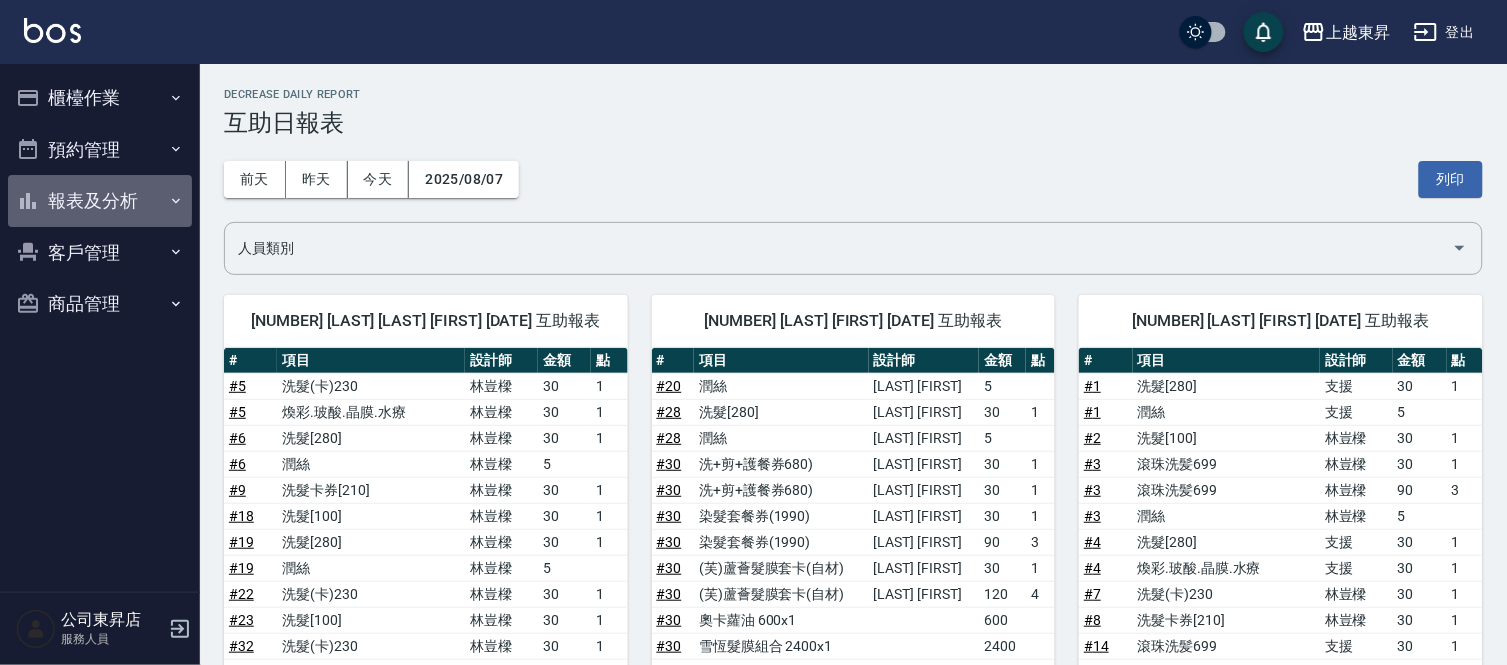 click on "報表及分析" at bounding box center (100, 201) 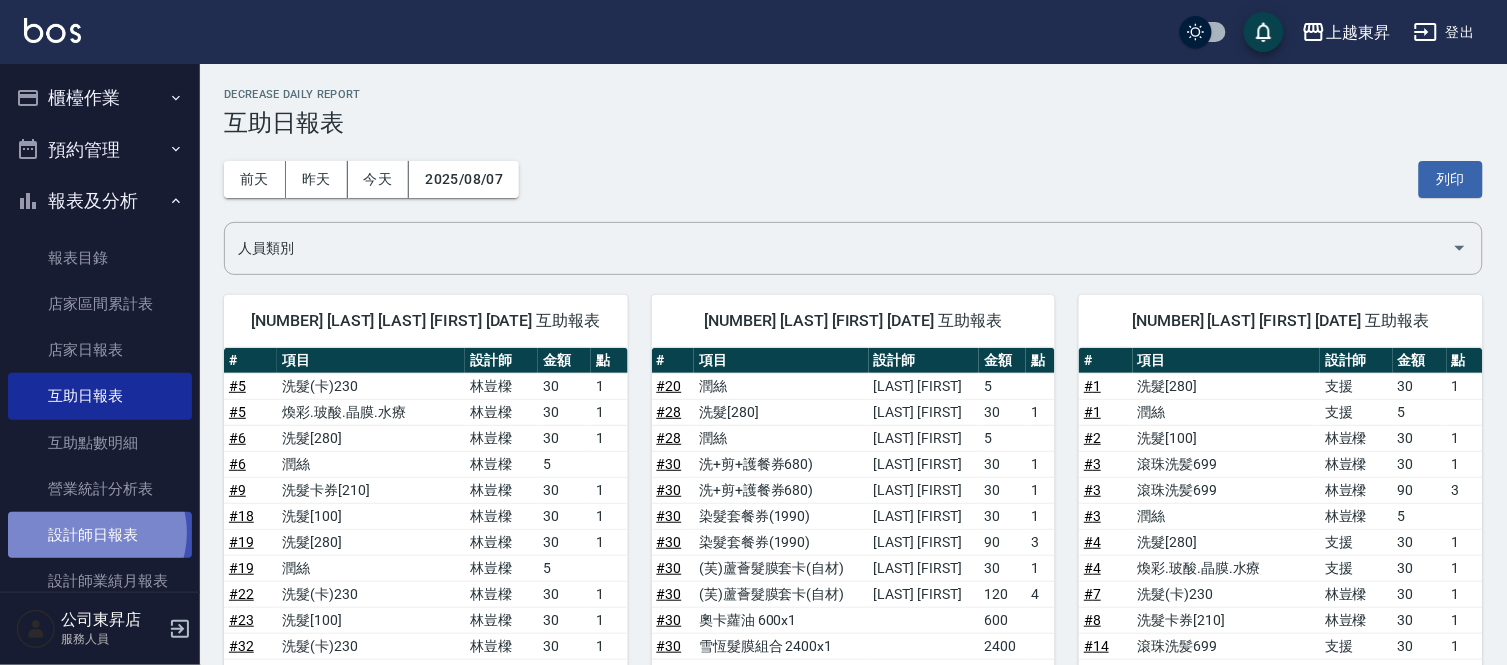 click on "設計師日報表" at bounding box center [100, 535] 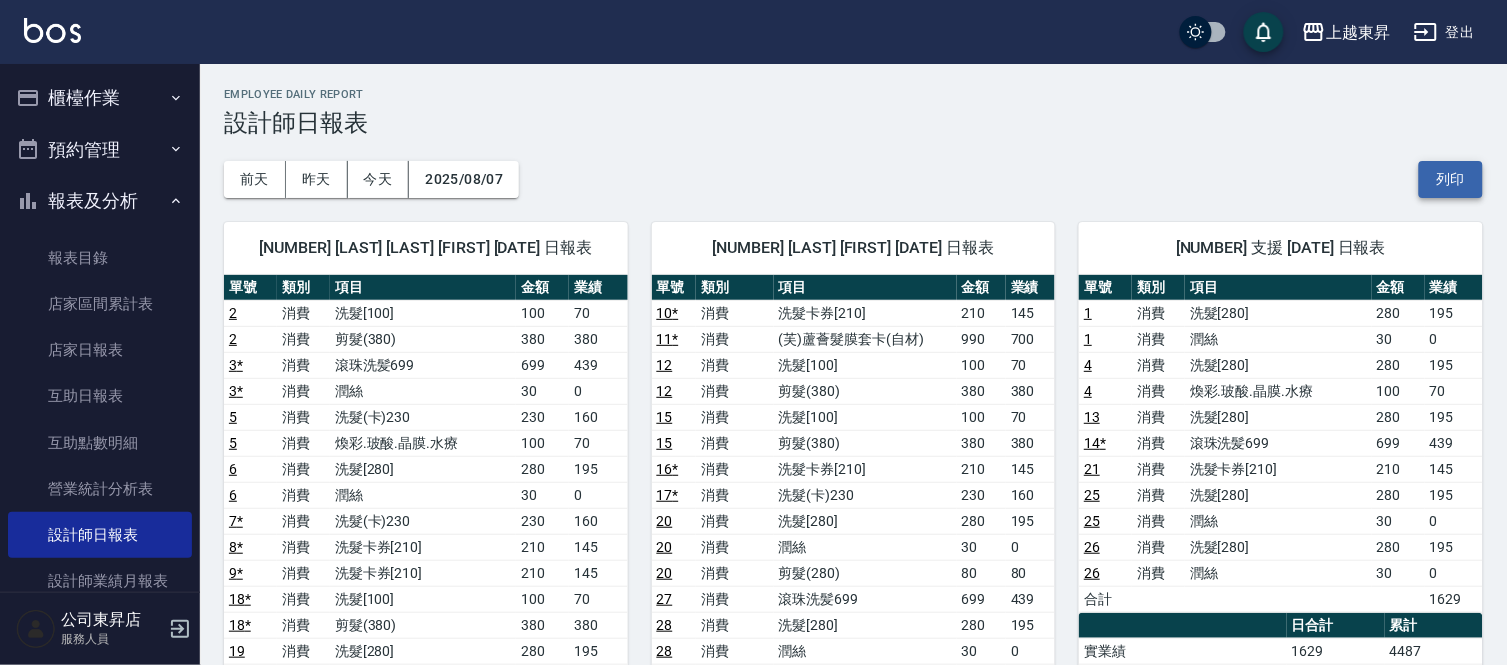 click on "列印" at bounding box center (1451, 179) 